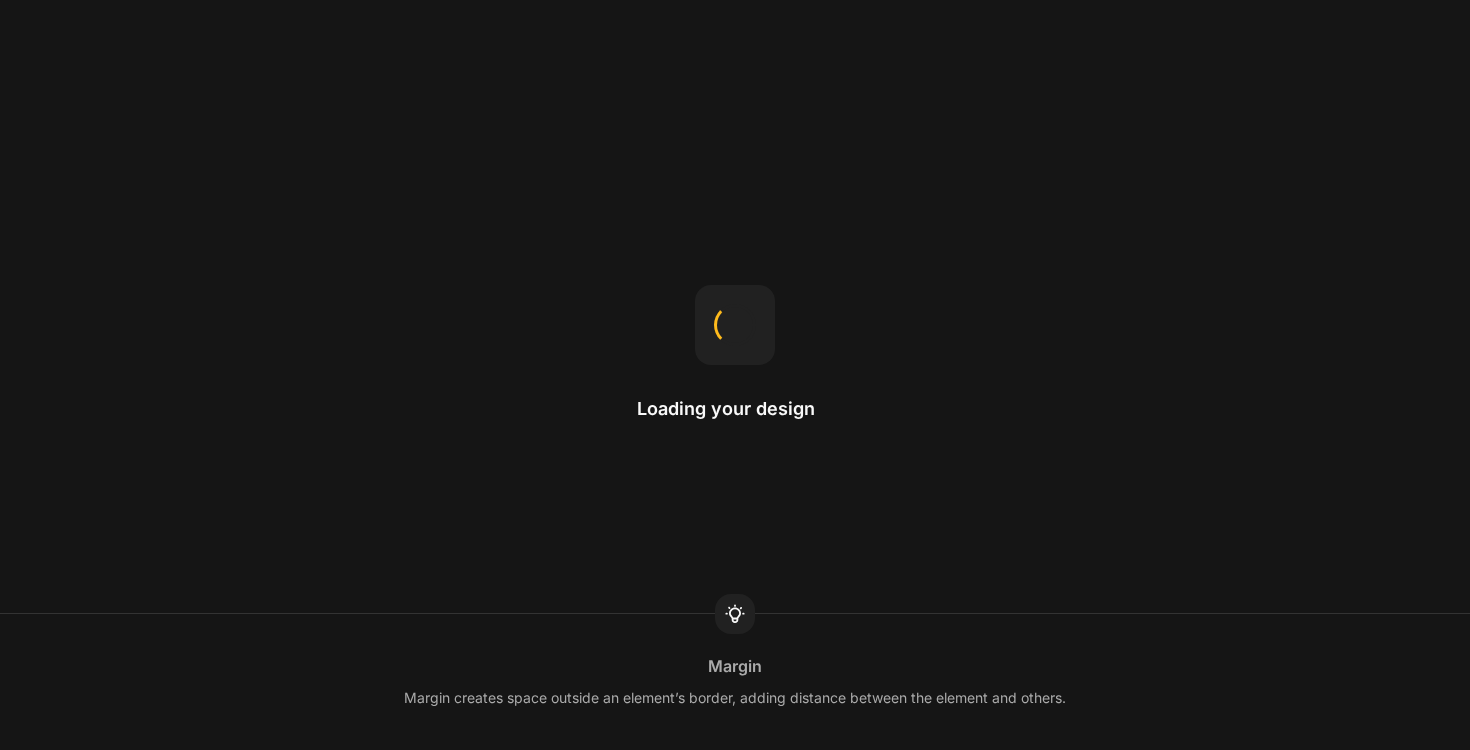 scroll, scrollTop: 0, scrollLeft: 0, axis: both 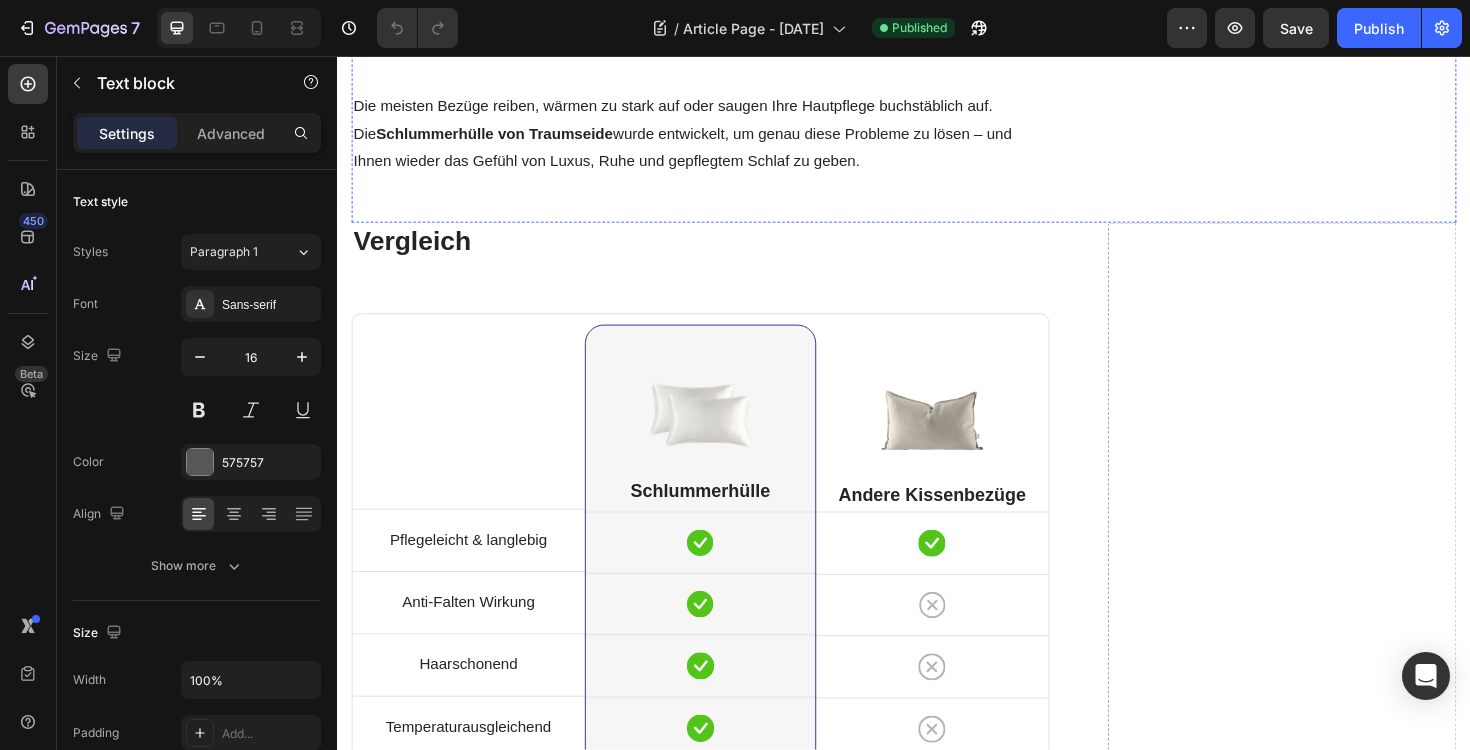 click on "Tag 30: Ich will keine andere Kissenhülle mehr. Meine Haut ist weicher. Mein Schlaf tiefer. Ich habe eine zweite bestellt – für mein Enkelkind." at bounding box center [721, -71] 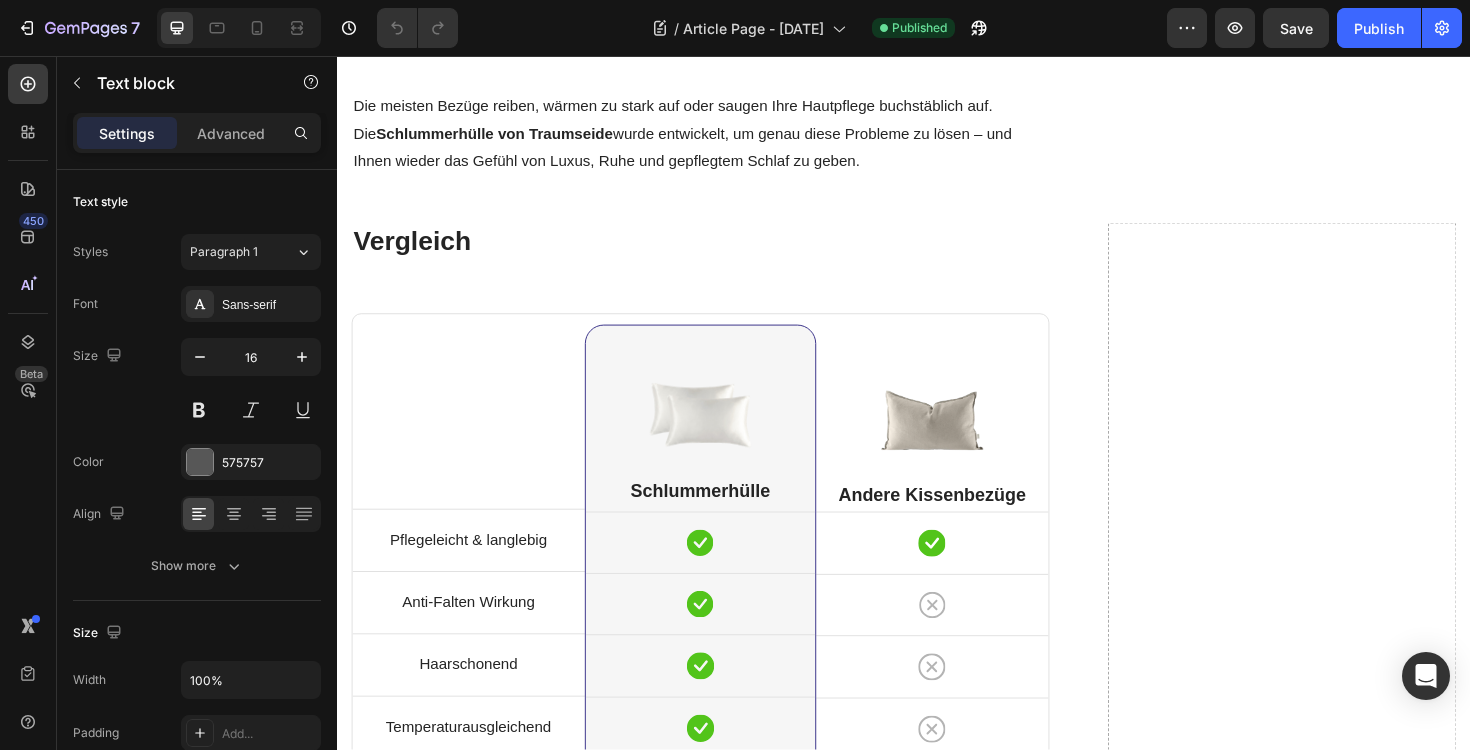 click on "Tag 30: Ich will keine andere Kissenhülle mehr. Meine Haut ist weicher. Mein Schlaf tiefer. Ich habe eine zweite bestellt – für mein Enkelkind." at bounding box center [721, -71] 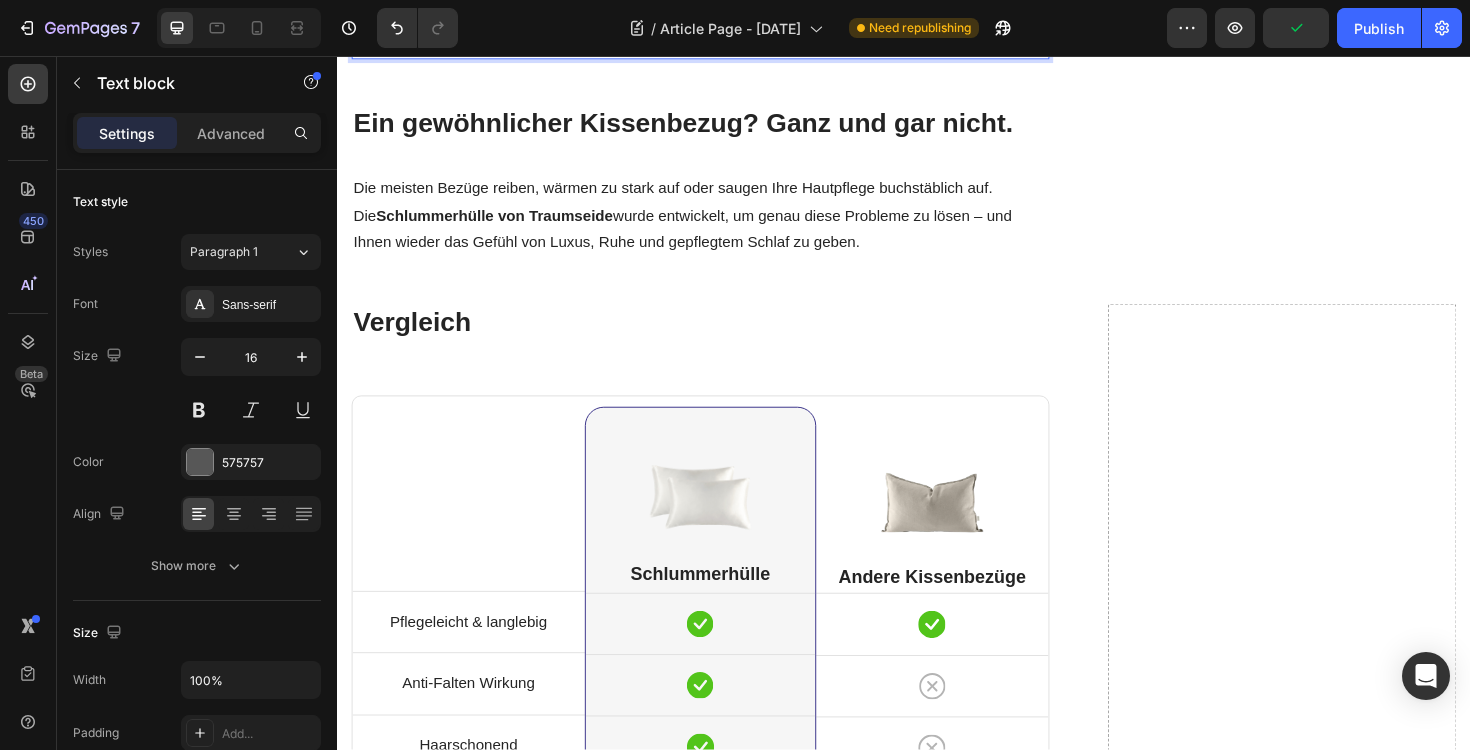 click on "https://traumseide.at/blogs/news/article-page-jul-27-18-12-11?_ab=0&key=1753732466775" at bounding box center [721, 44] 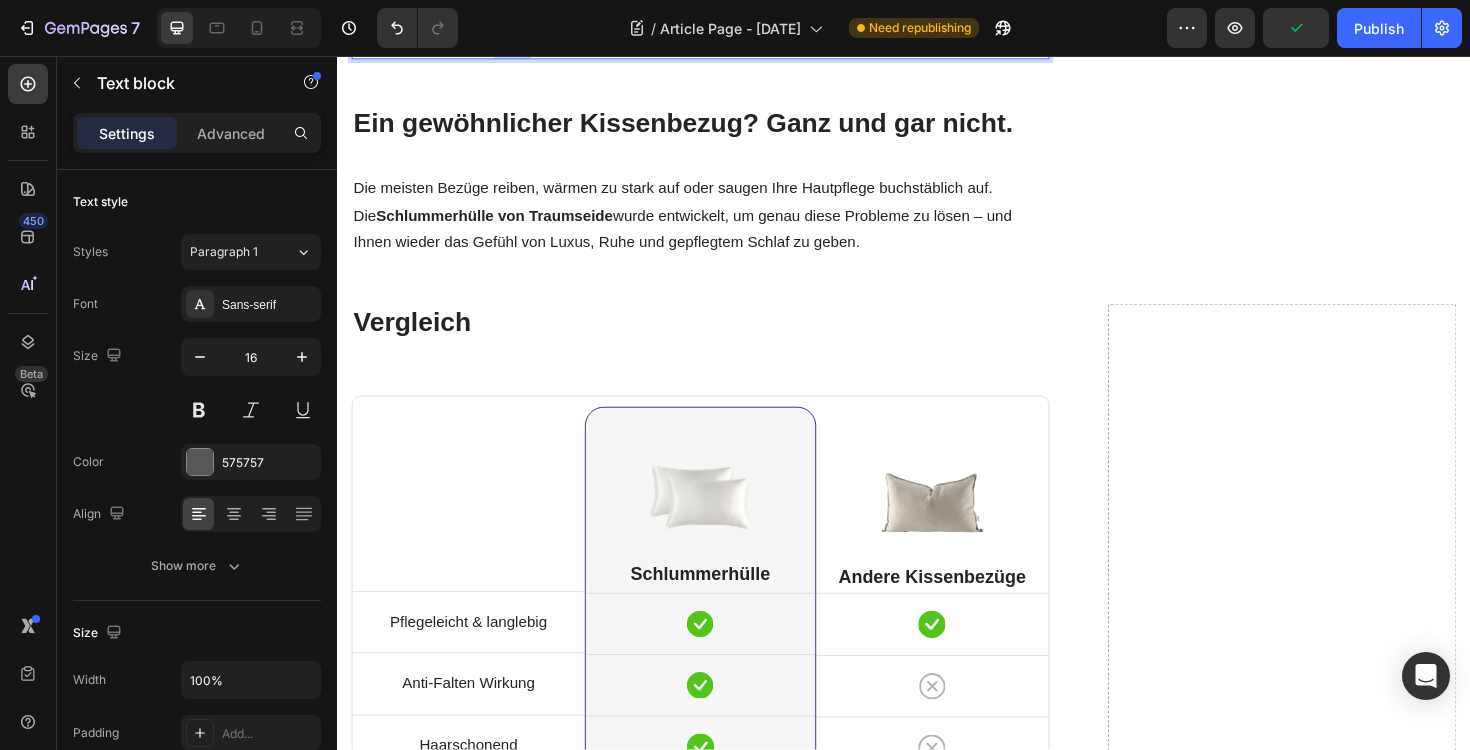 click on "https://traumseide.at/blogs/news/article-page-jul-27-18-12-11?_ab=0&key=1753732466775" at bounding box center (721, 44) 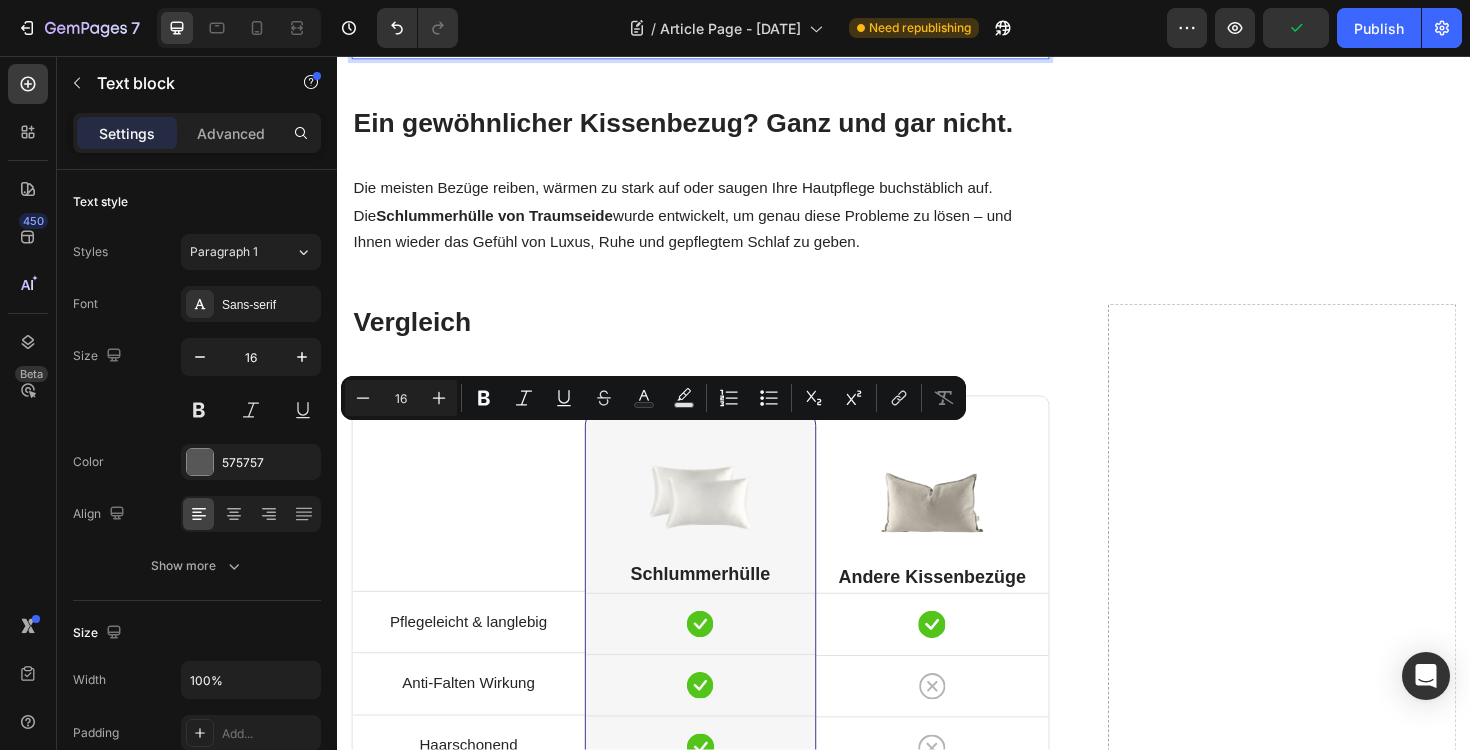 click on "https://traumseide.at/blogs/news/article-page-jul-27-18-12-11?_ab=0&key=1753732466775" at bounding box center (721, 44) 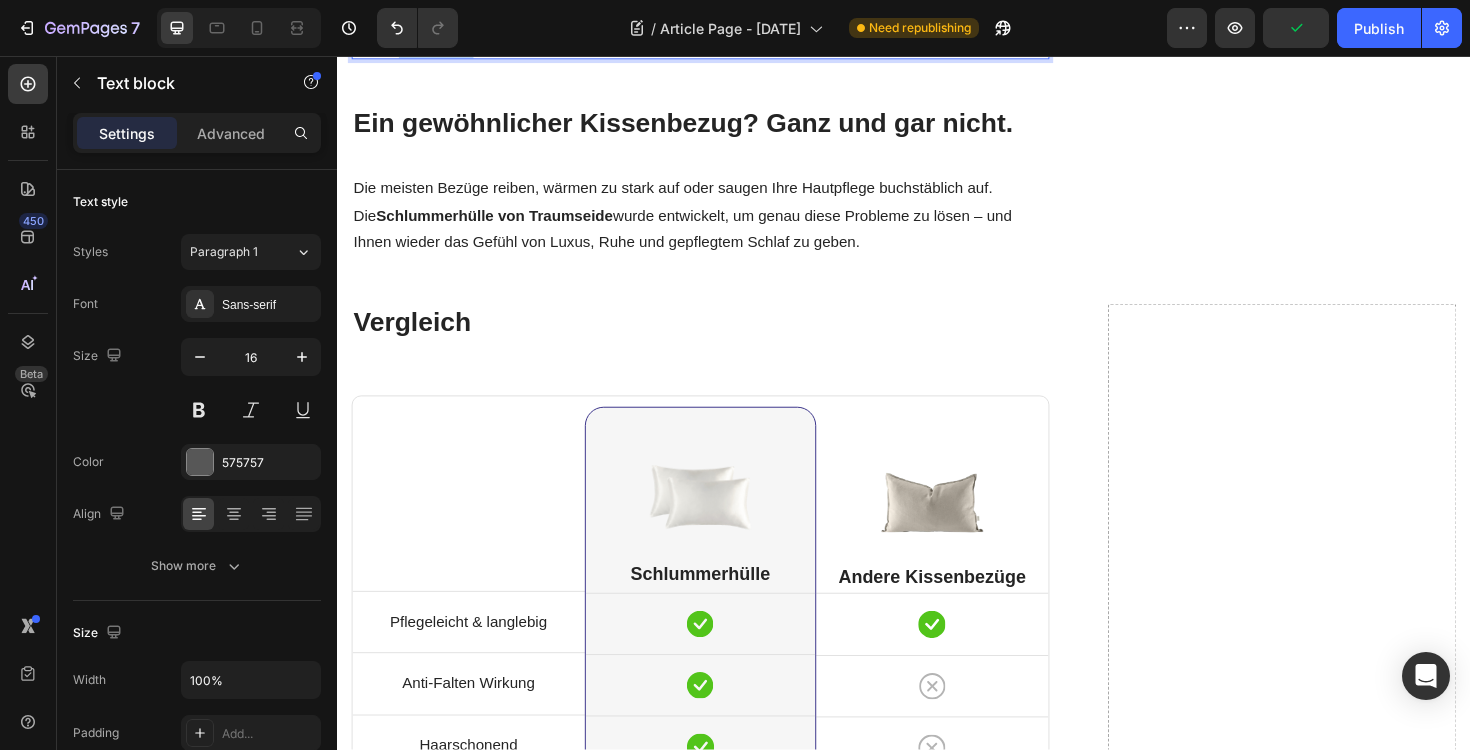 click on "https://traumseide.at/blogs/news/article-page-jul-27-18-12-11?_ab=0&key=1753732466775" at bounding box center [721, 44] 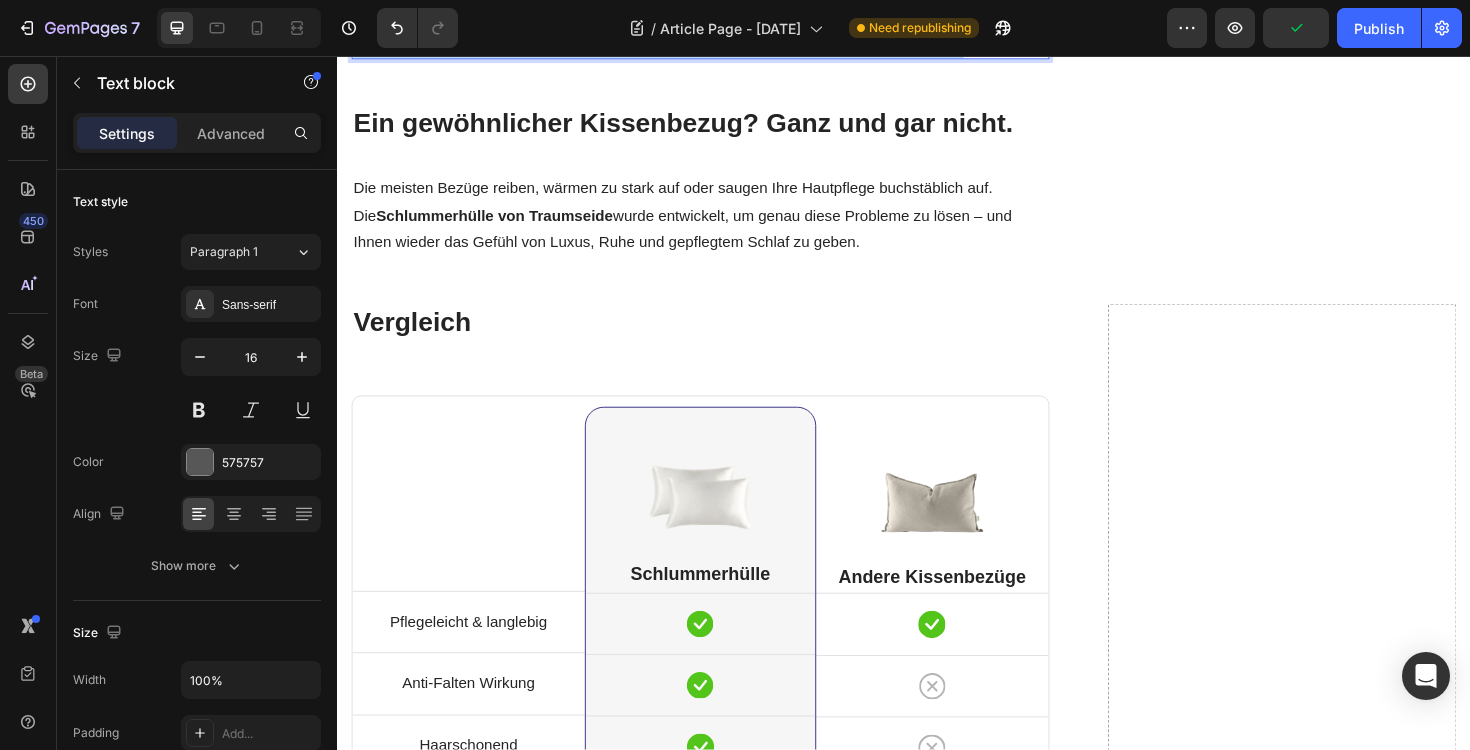 click on "https://traumseide.at/blogs/news/article-page-jul-27-18-12-11?_ab=0&key=1753732466775" at bounding box center [721, 44] 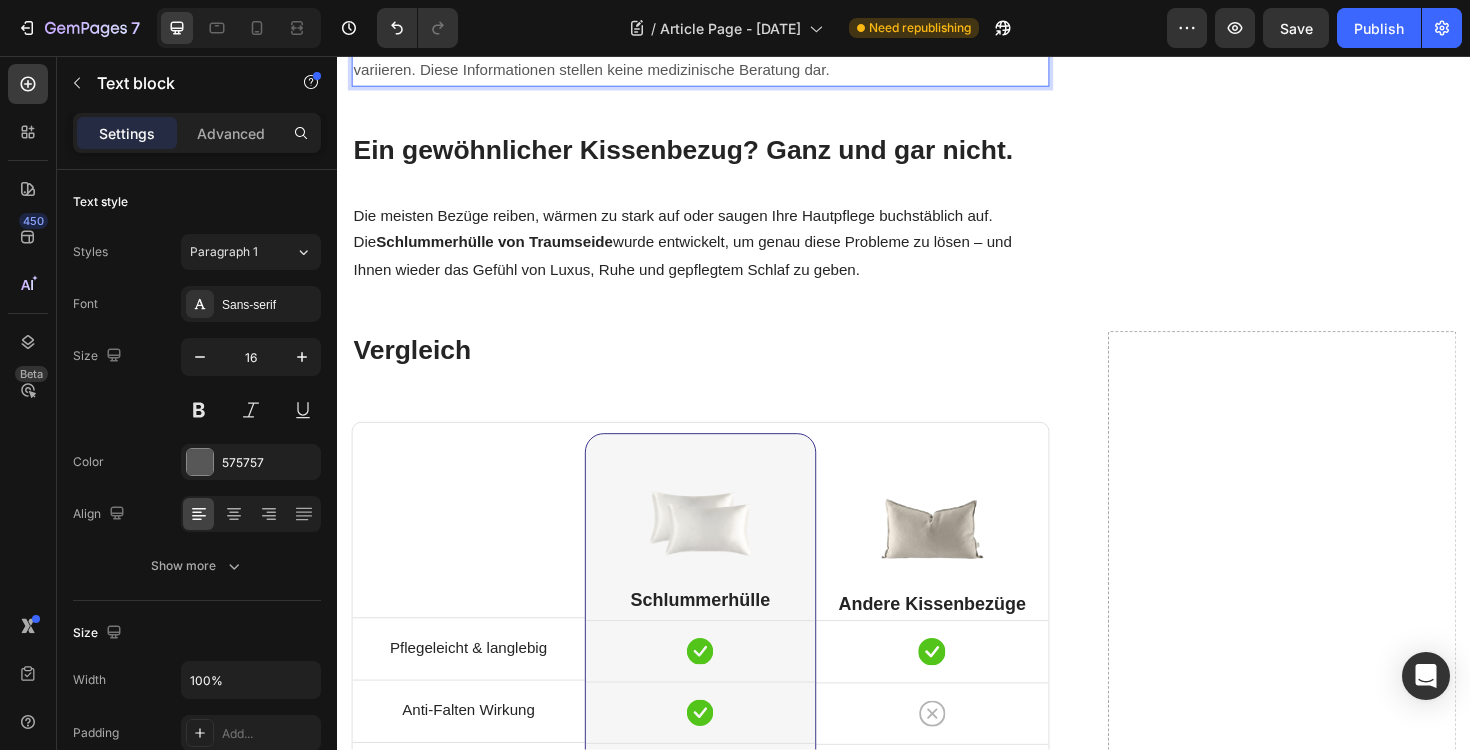 scroll, scrollTop: 2265, scrollLeft: 0, axis: vertical 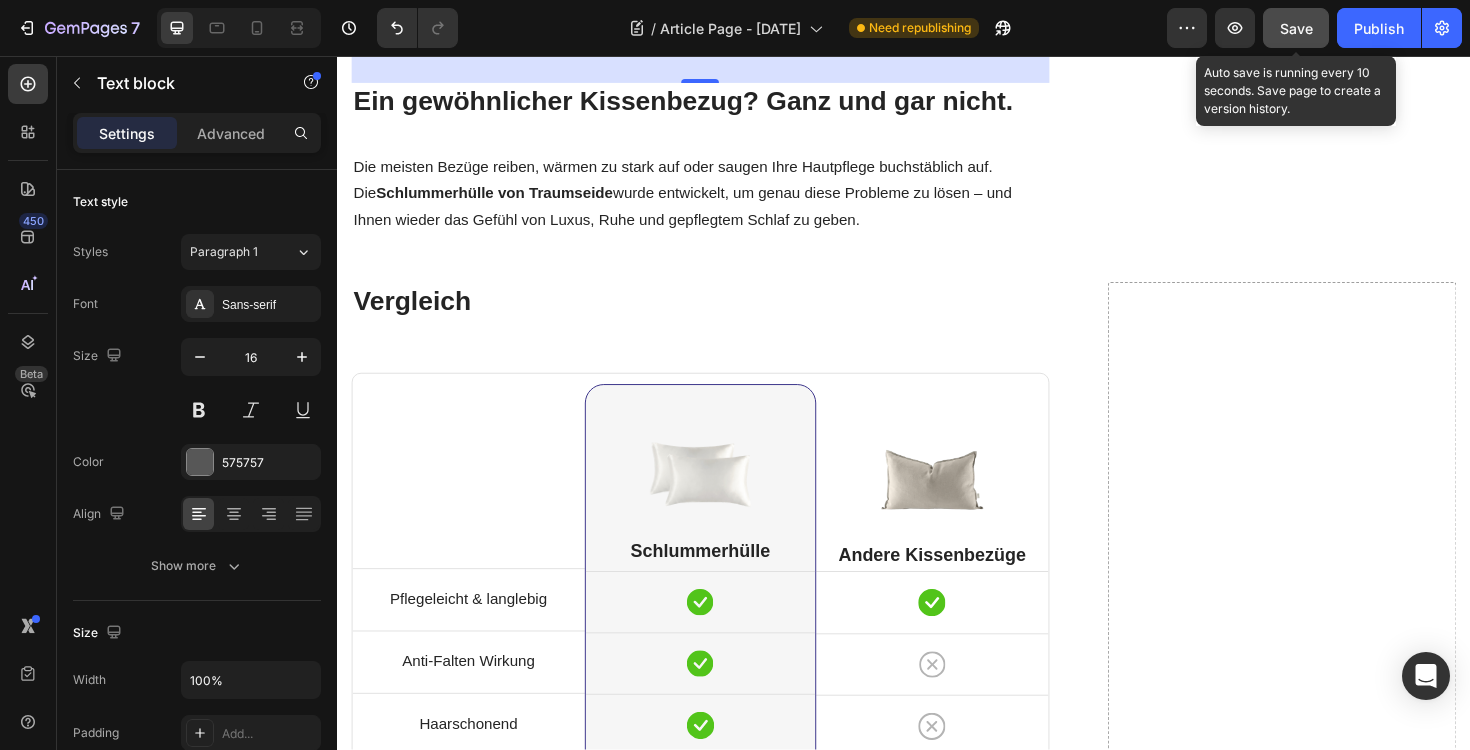 click on "Save" 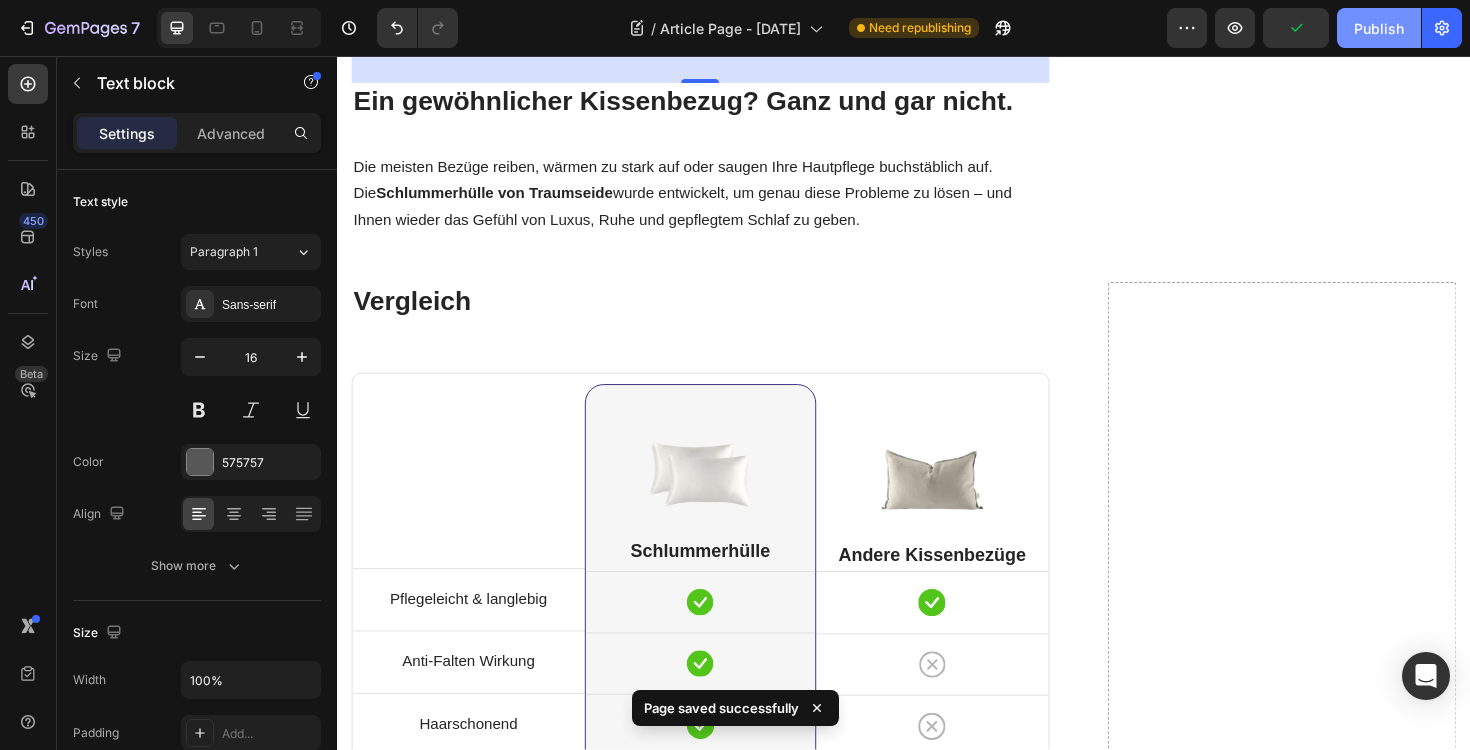 click on "Publish" at bounding box center (1379, 28) 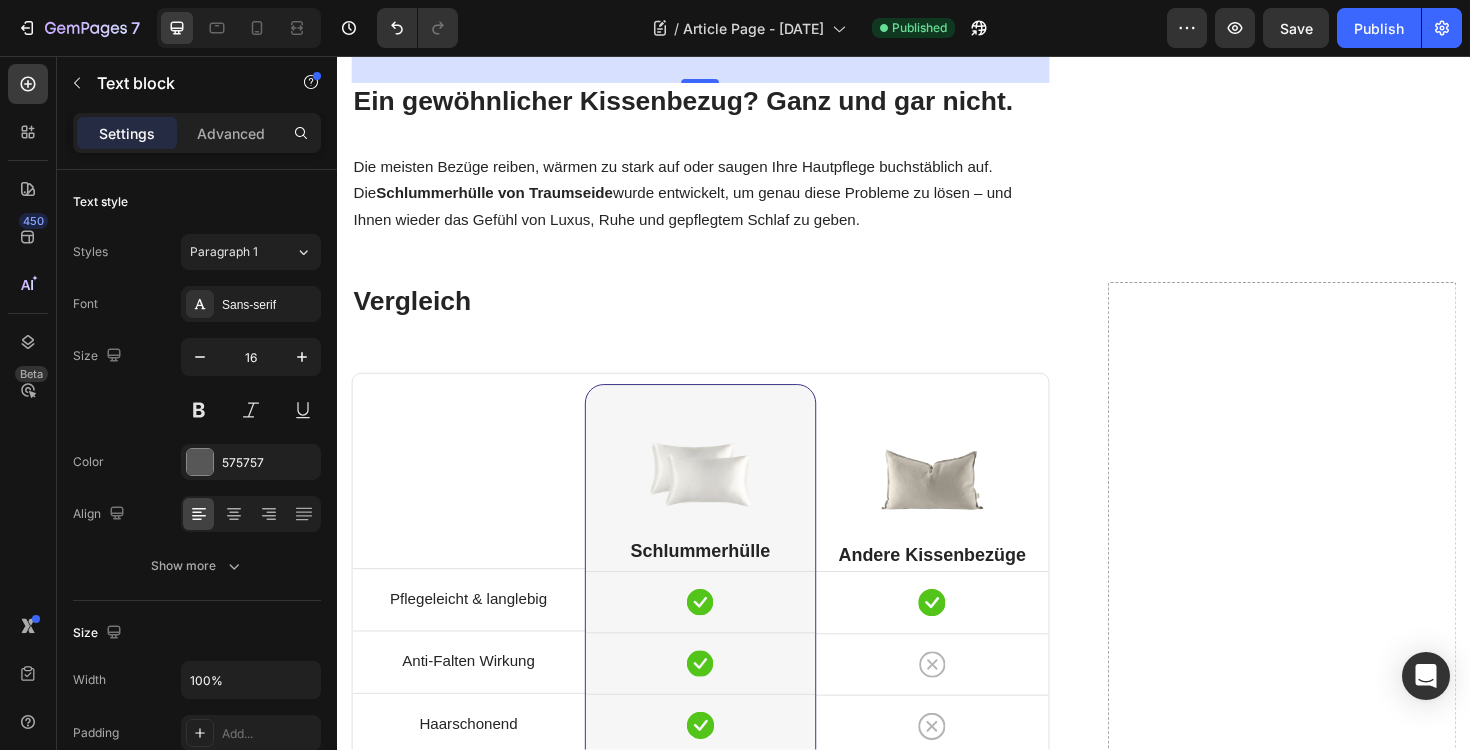 type 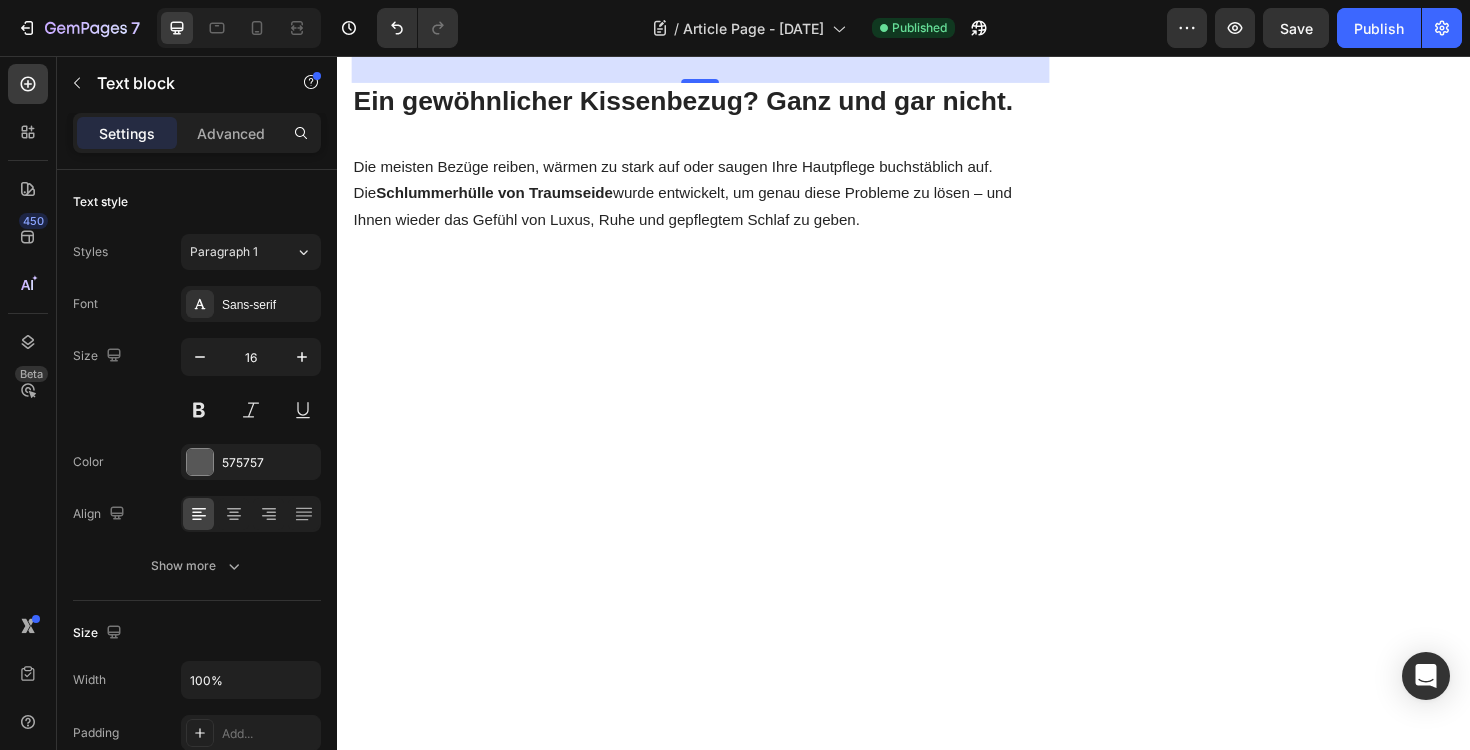 scroll, scrollTop: 1284, scrollLeft: 0, axis: vertical 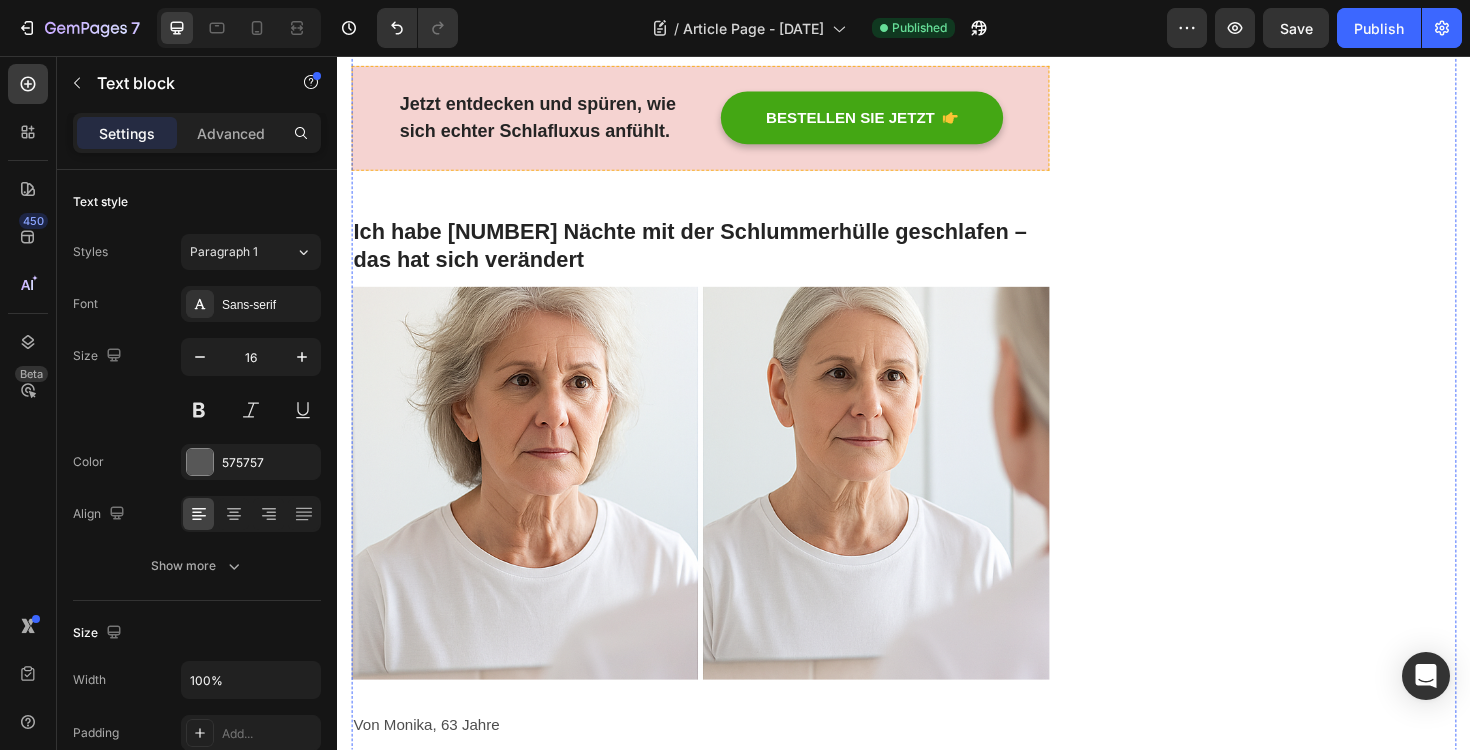 click on "✅  Schonend zur Haut und zum Haar  – beugt Faltenbildung und Haarbruch vor" at bounding box center [721, -69] 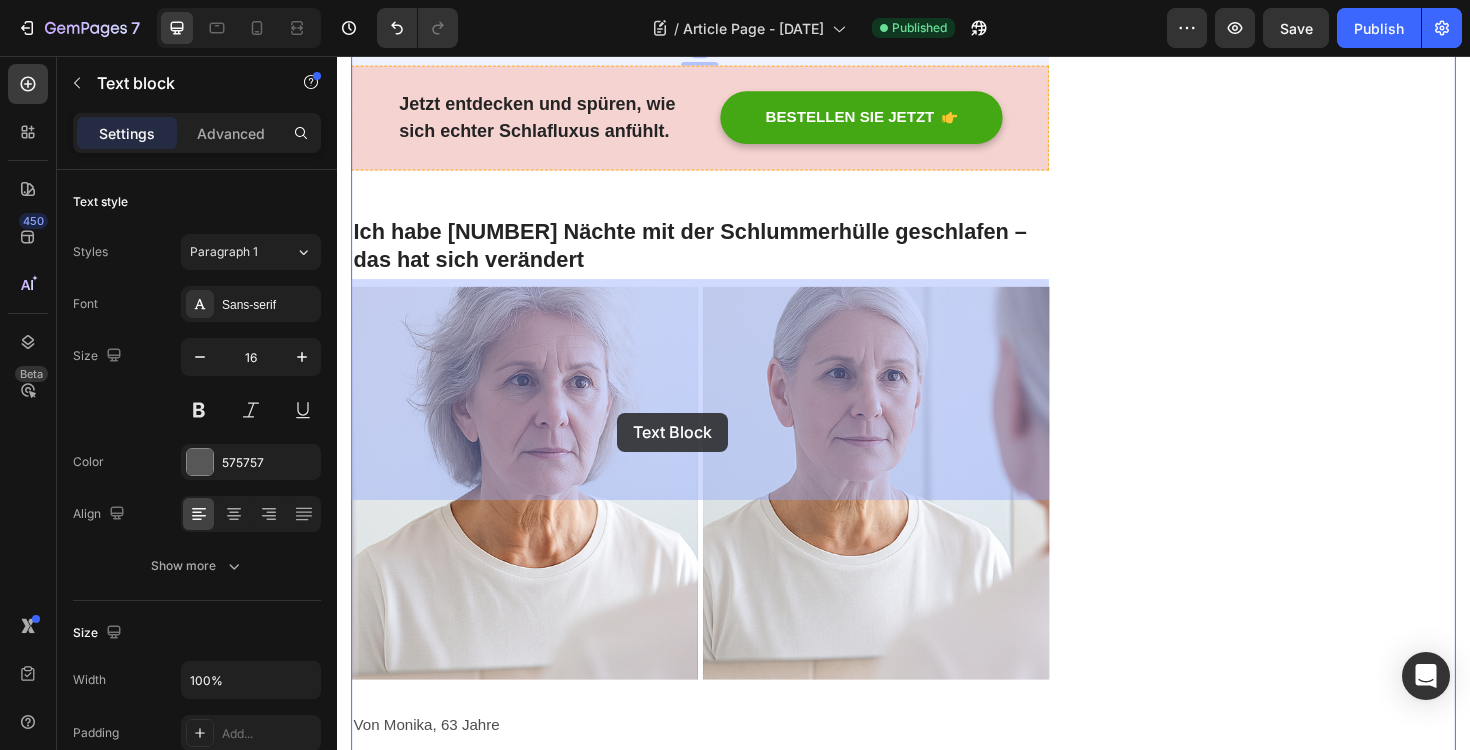 drag, startPoint x: 633, startPoint y: 418, endPoint x: 636, endPoint y: 434, distance: 16.27882 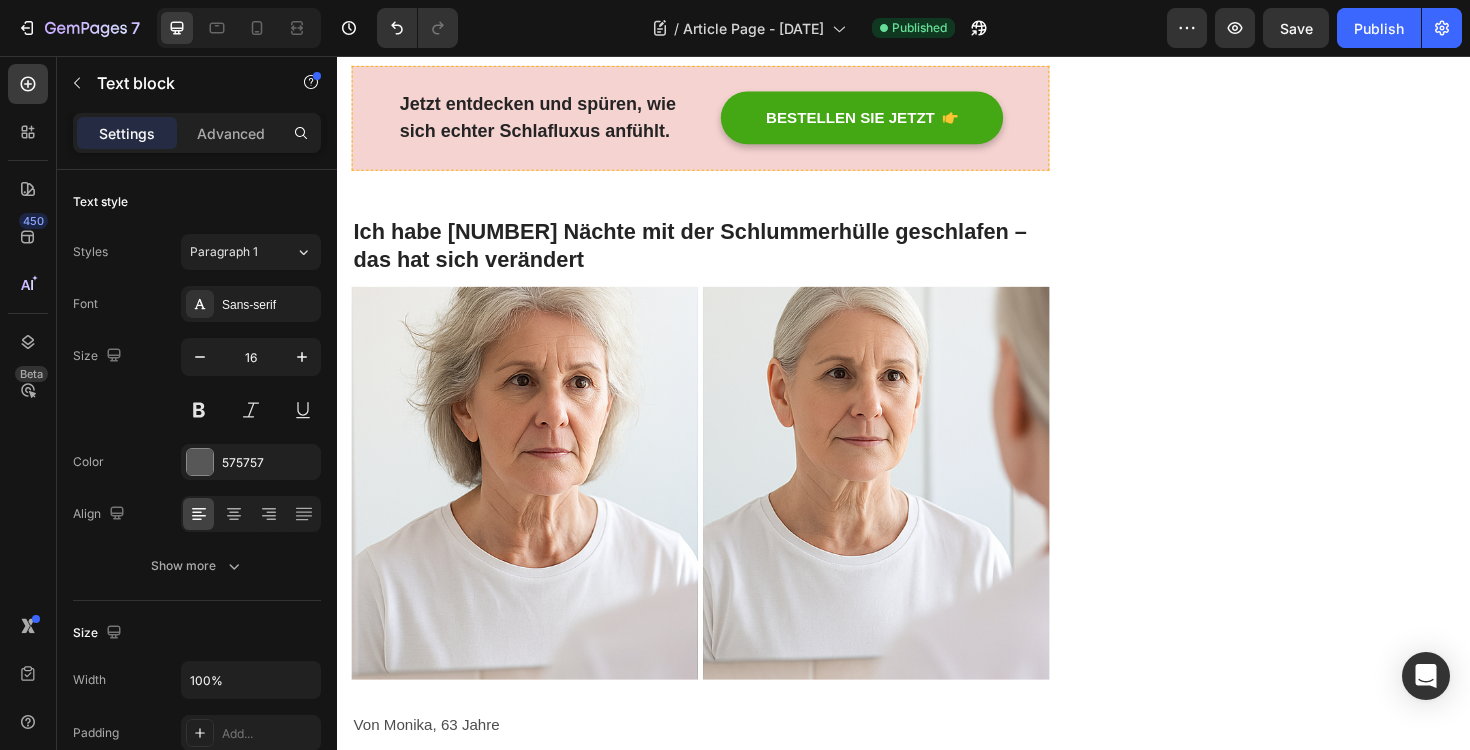 click on "✅  Schonend zur Haut und zum Haar  – beugt Faltenbildung und Haarbruch vor" at bounding box center [721, -69] 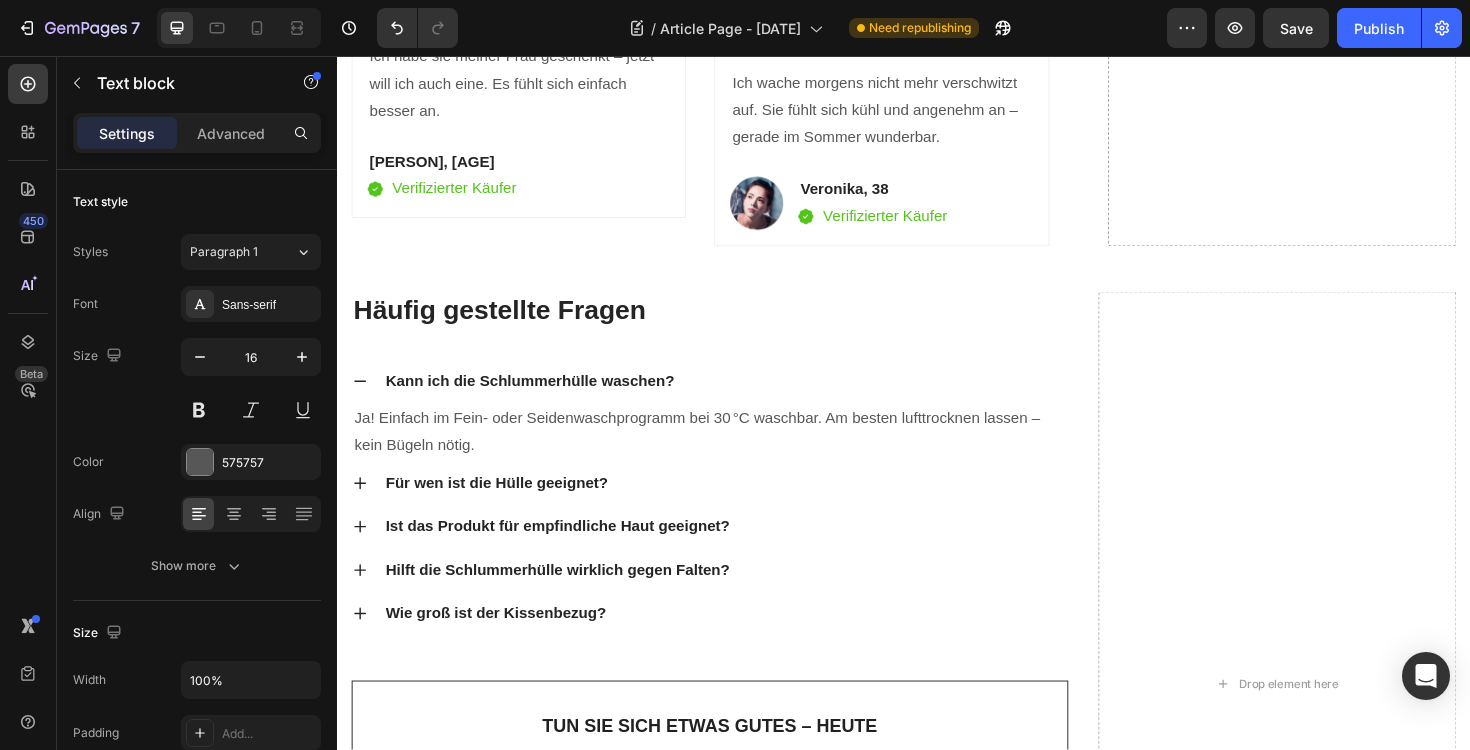 scroll, scrollTop: 4765, scrollLeft: 0, axis: vertical 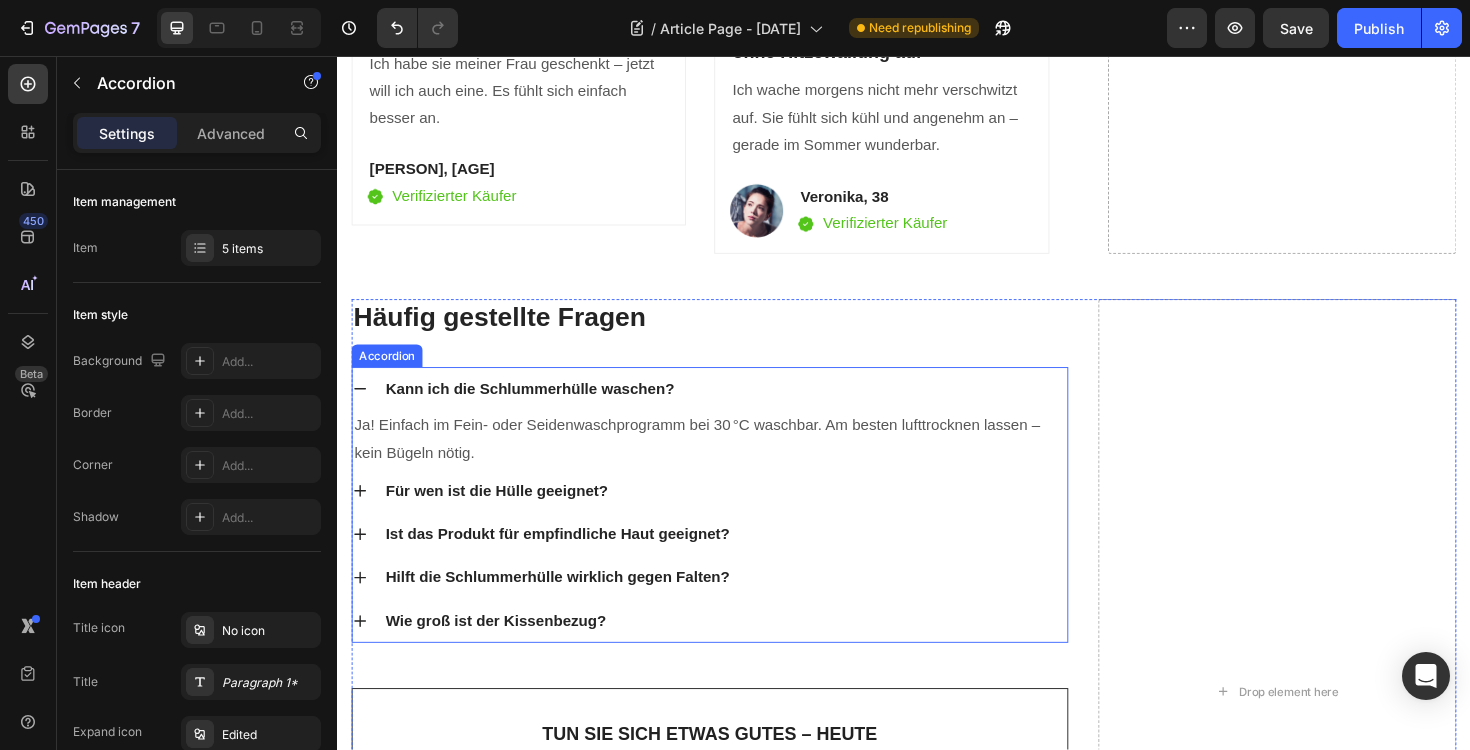 click on "Hilft die Schlummerhülle wirklich gegen Falten?" at bounding box center (731, 609) 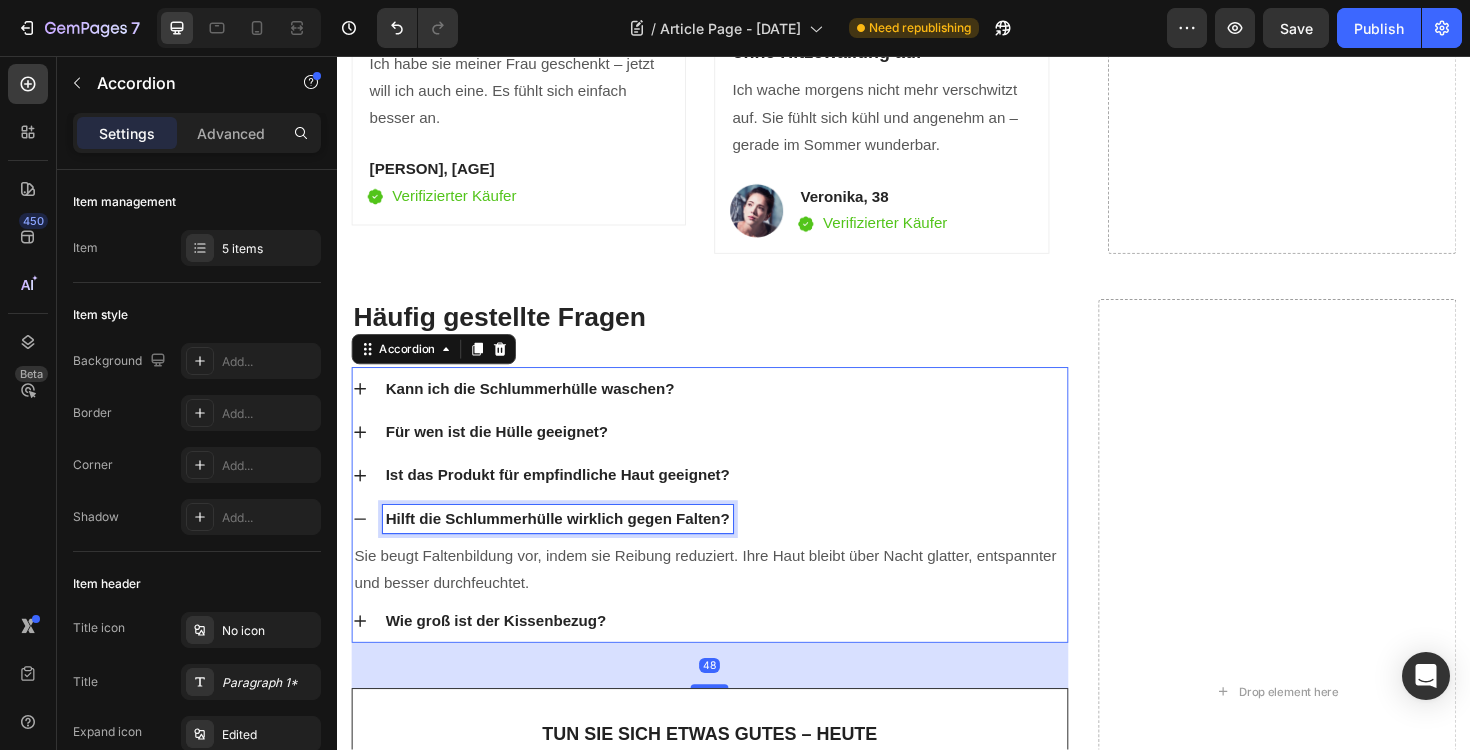 click on "Hilft die Schlummerhülle wirklich gegen Falten?" at bounding box center [570, 547] 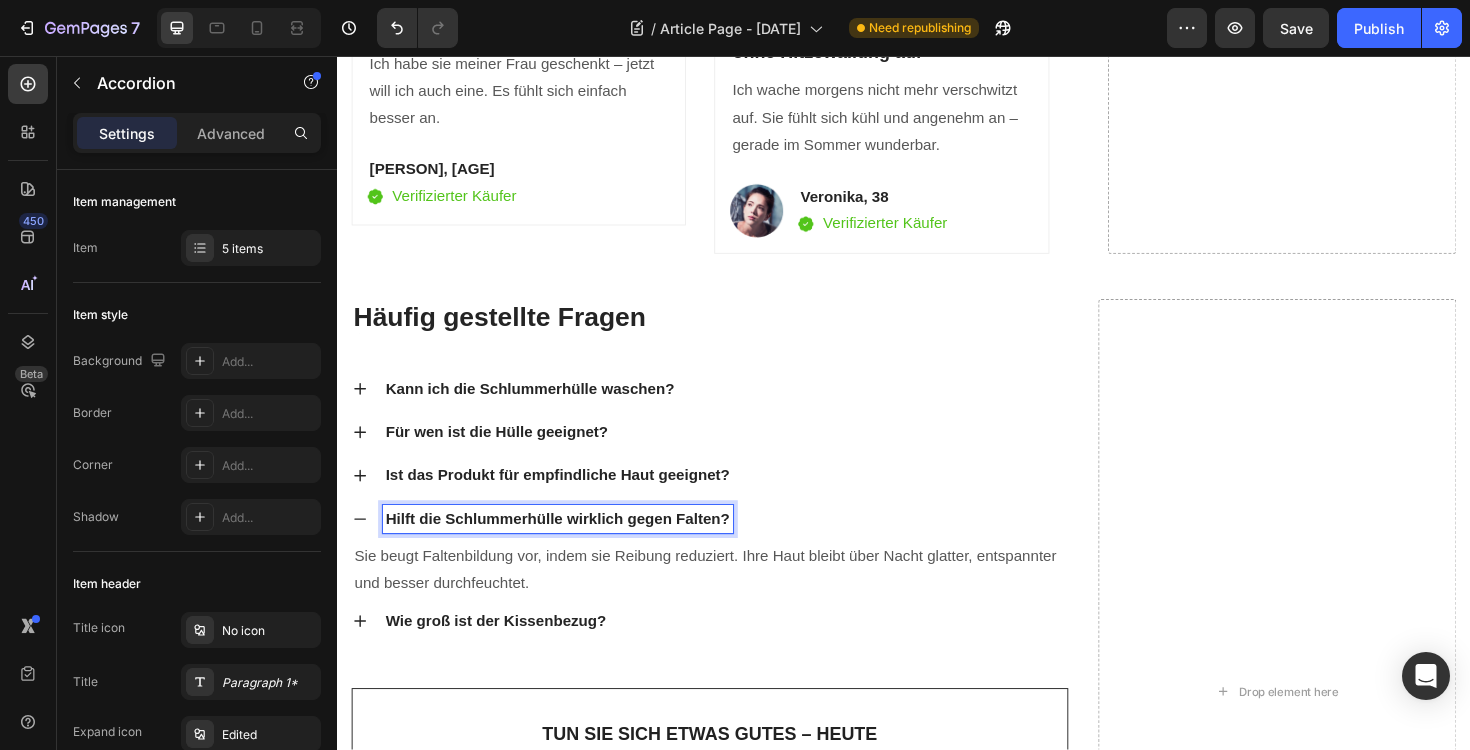 click on "Hilft die Schlummerhülle wirklich gegen Falten?" at bounding box center (570, 547) 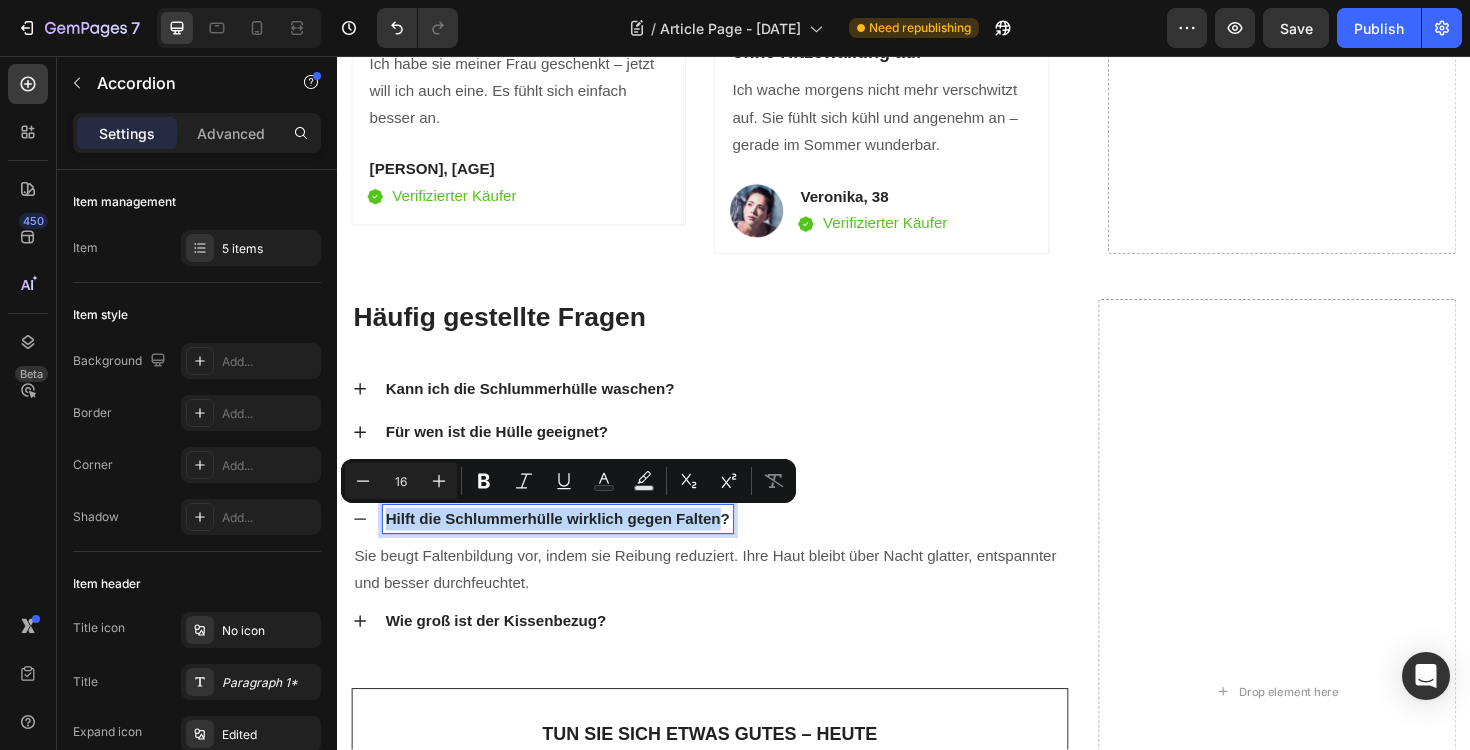 drag, startPoint x: 742, startPoint y: 544, endPoint x: 389, endPoint y: 545, distance: 353.0014 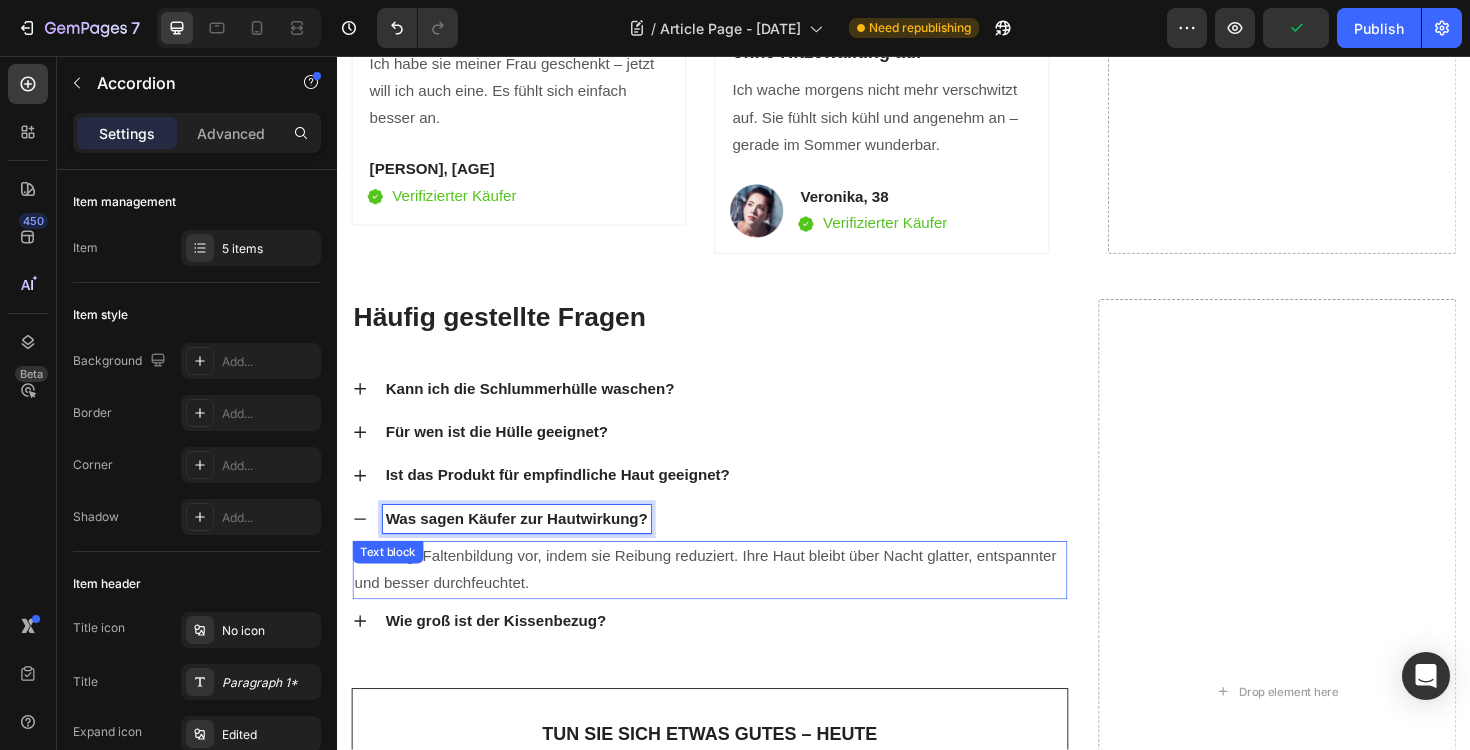 click on "Sie beugt Faltenbildung vor, indem sie Reibung reduziert. Ihre Haut bleibt über Nacht glatter, entspannter und besser durchfeuchtet." at bounding box center [731, 601] 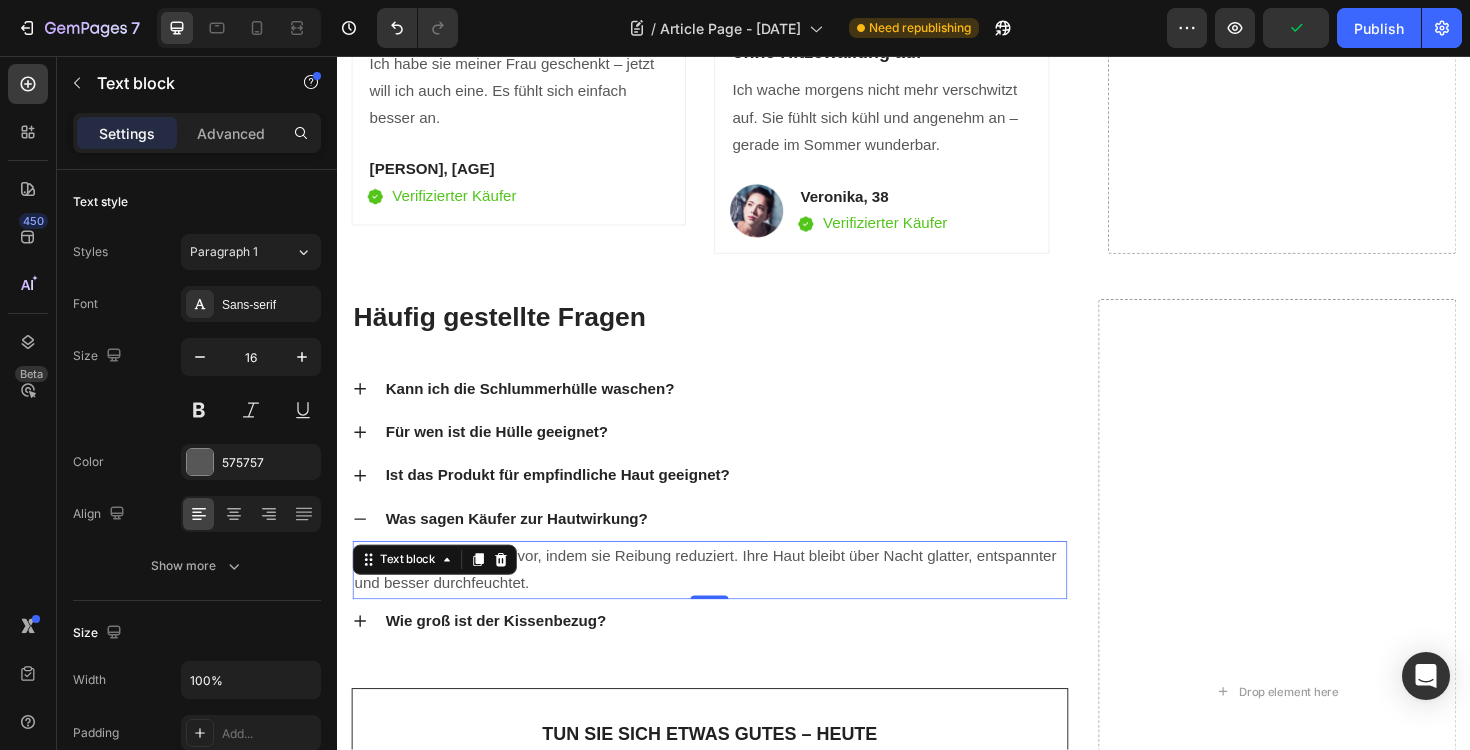 click on "Sie beugt Faltenbildung vor, indem sie Reibung reduziert. Ihre Haut bleibt über Nacht glatter, entspannter und besser durchfeuchtet." at bounding box center [731, 601] 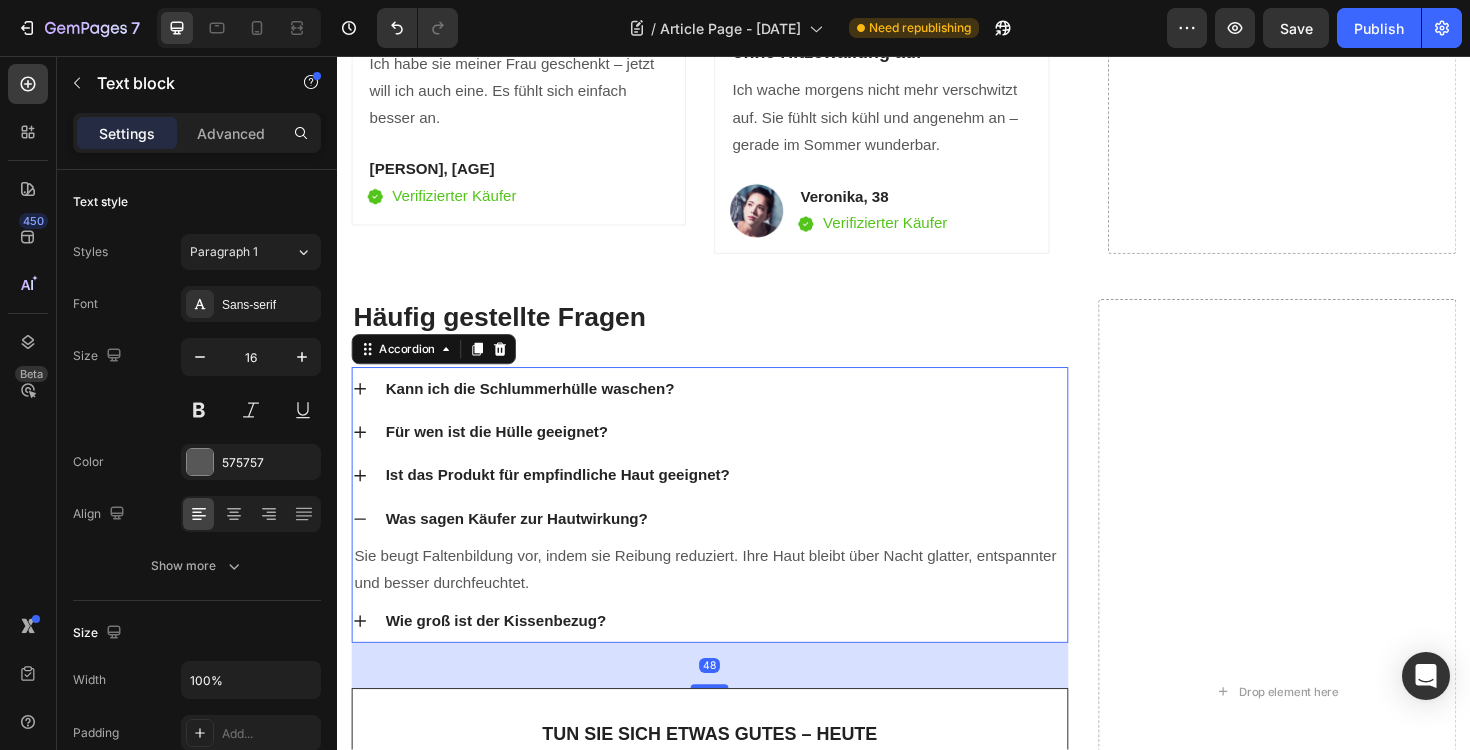 click on "Was sagen Käufer zur Hautwirkung?" at bounding box center [527, 547] 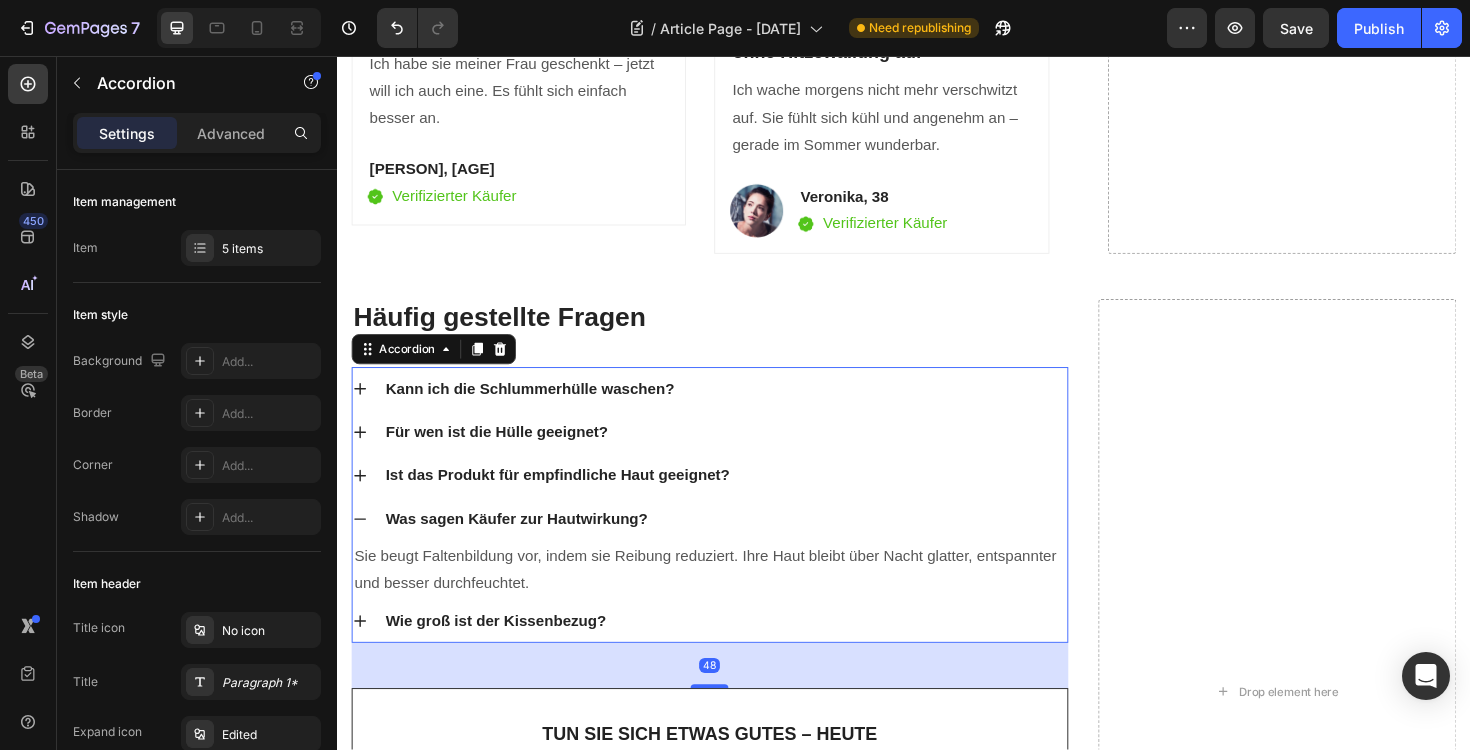 click on "Was sagen Käufer zur Hautwirkung?" at bounding box center (731, 547) 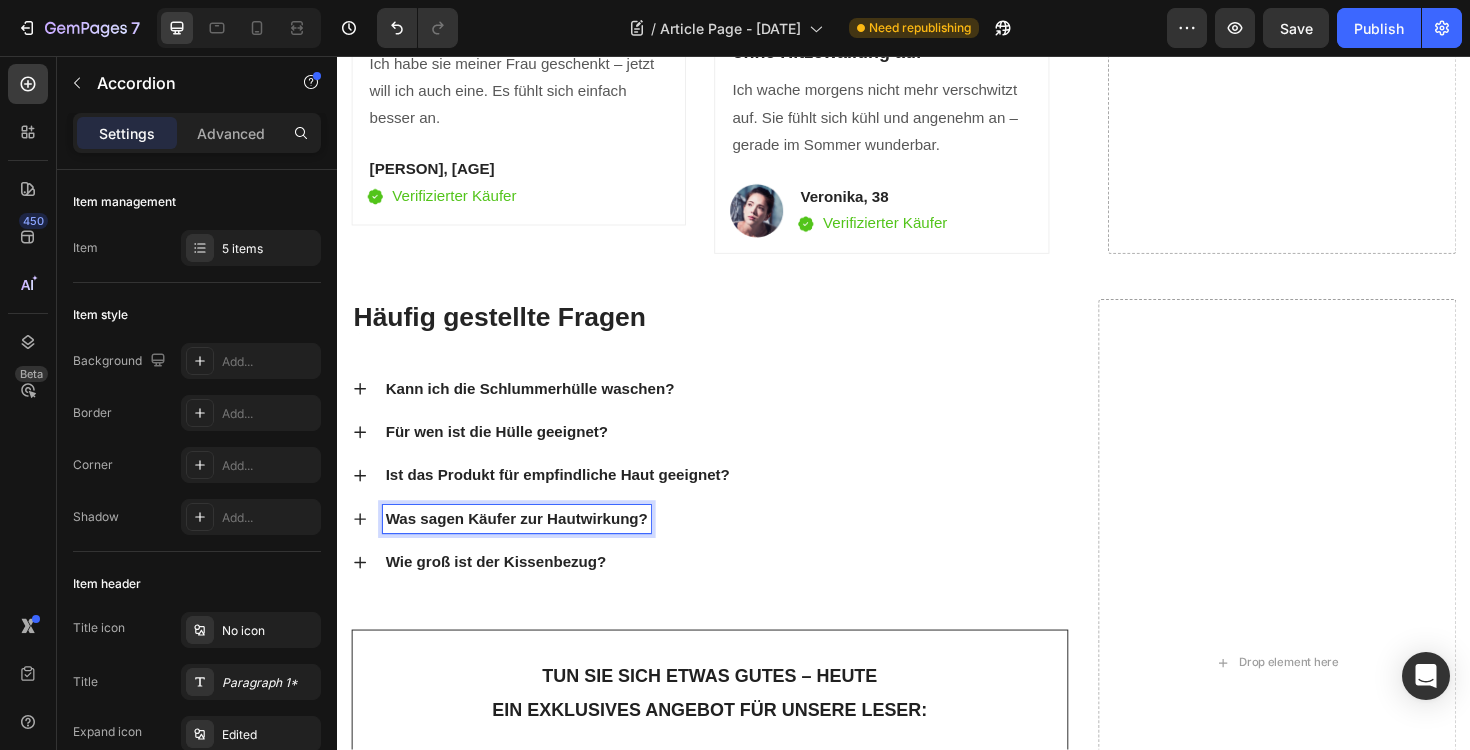 click on "Was sagen Käufer zur Hautwirkung?" at bounding box center [527, 547] 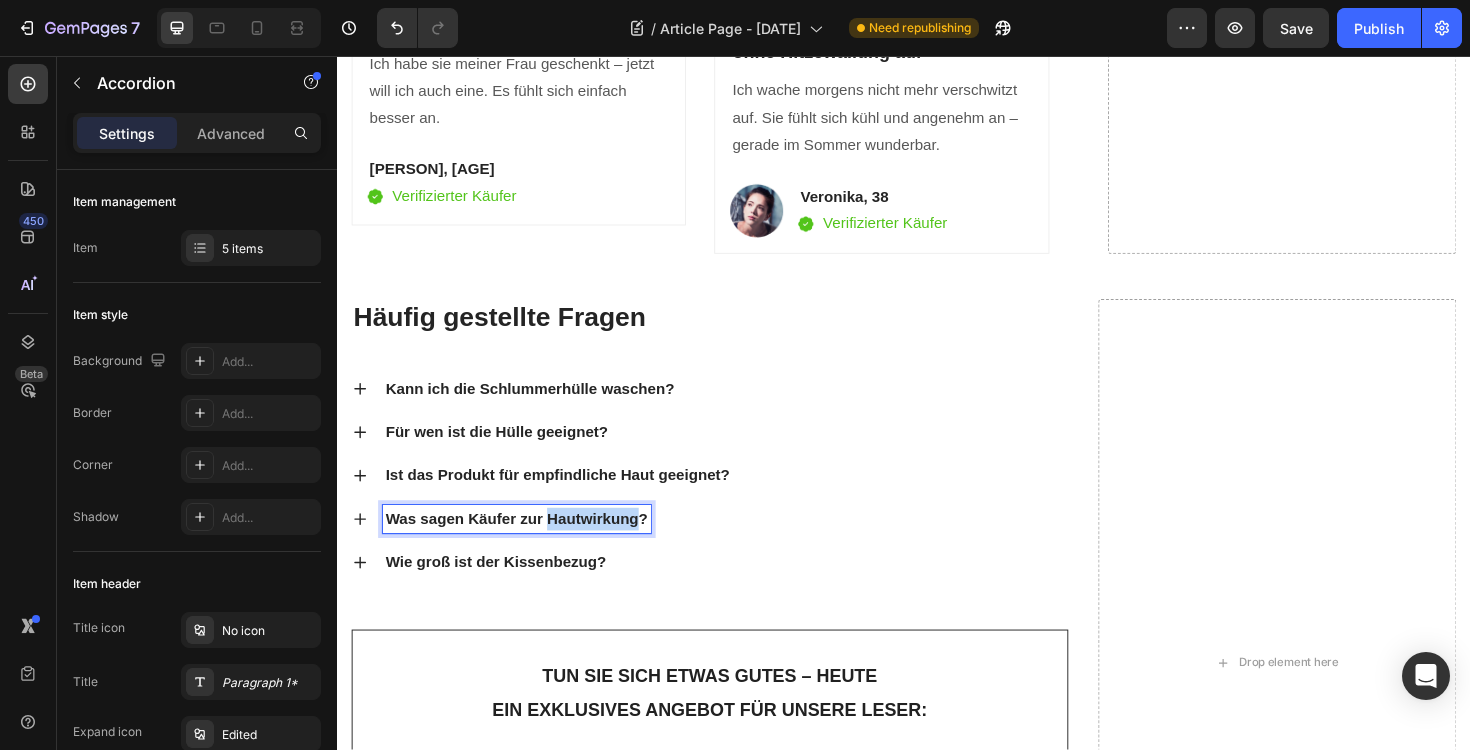 click on "Was sagen Käufer zur Hautwirkung?" at bounding box center [527, 547] 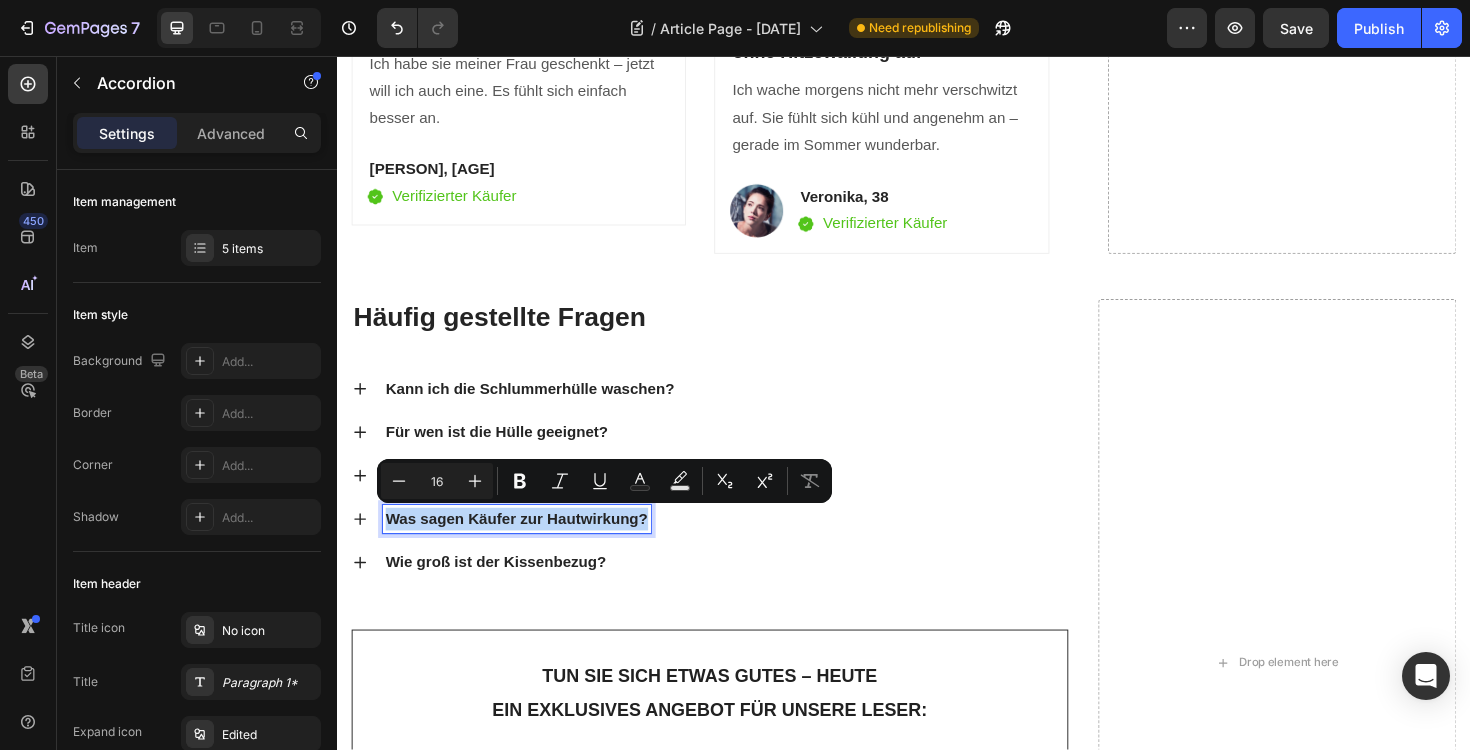 click on "Was sagen Käufer zur Hautwirkung?" at bounding box center [527, 547] 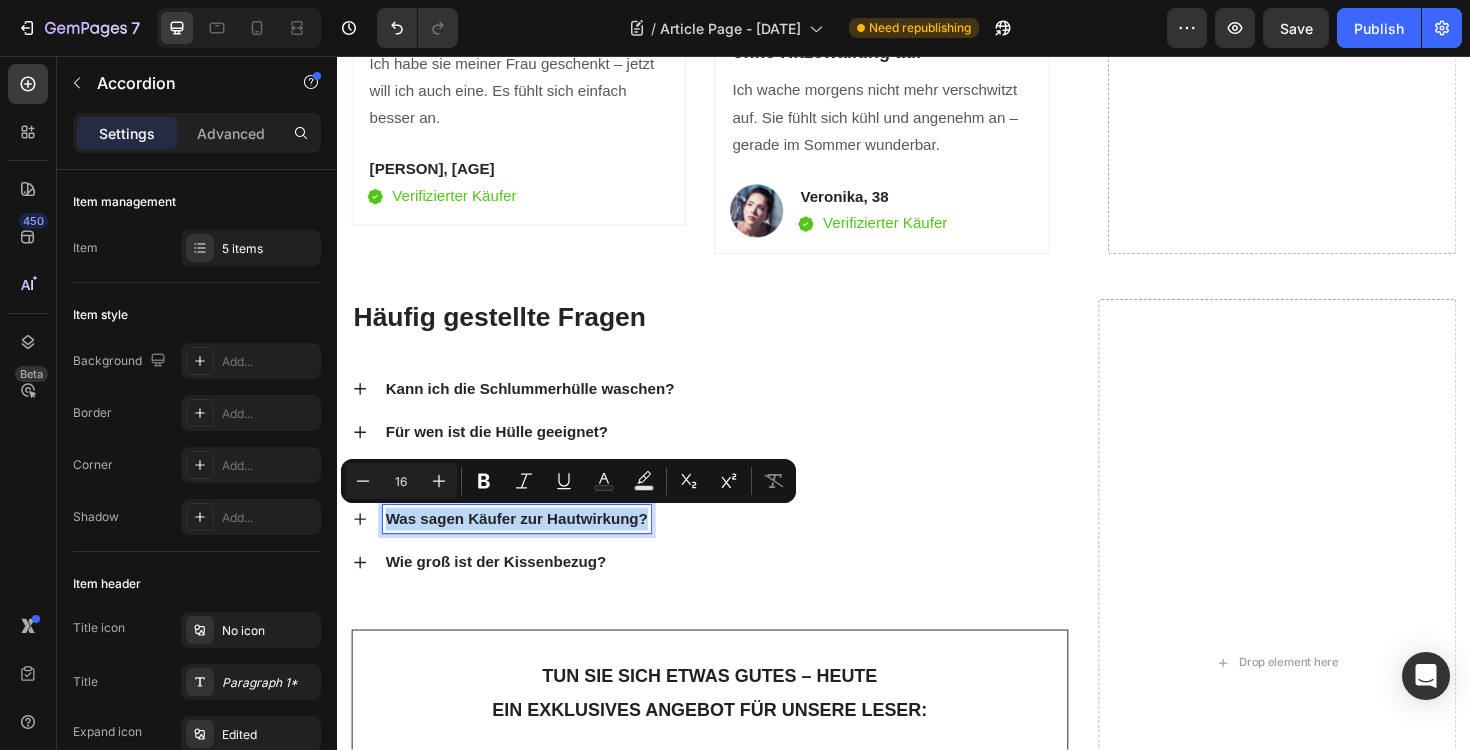 click on "Was sagen Käufer zur Hautwirkung?" at bounding box center (527, 547) 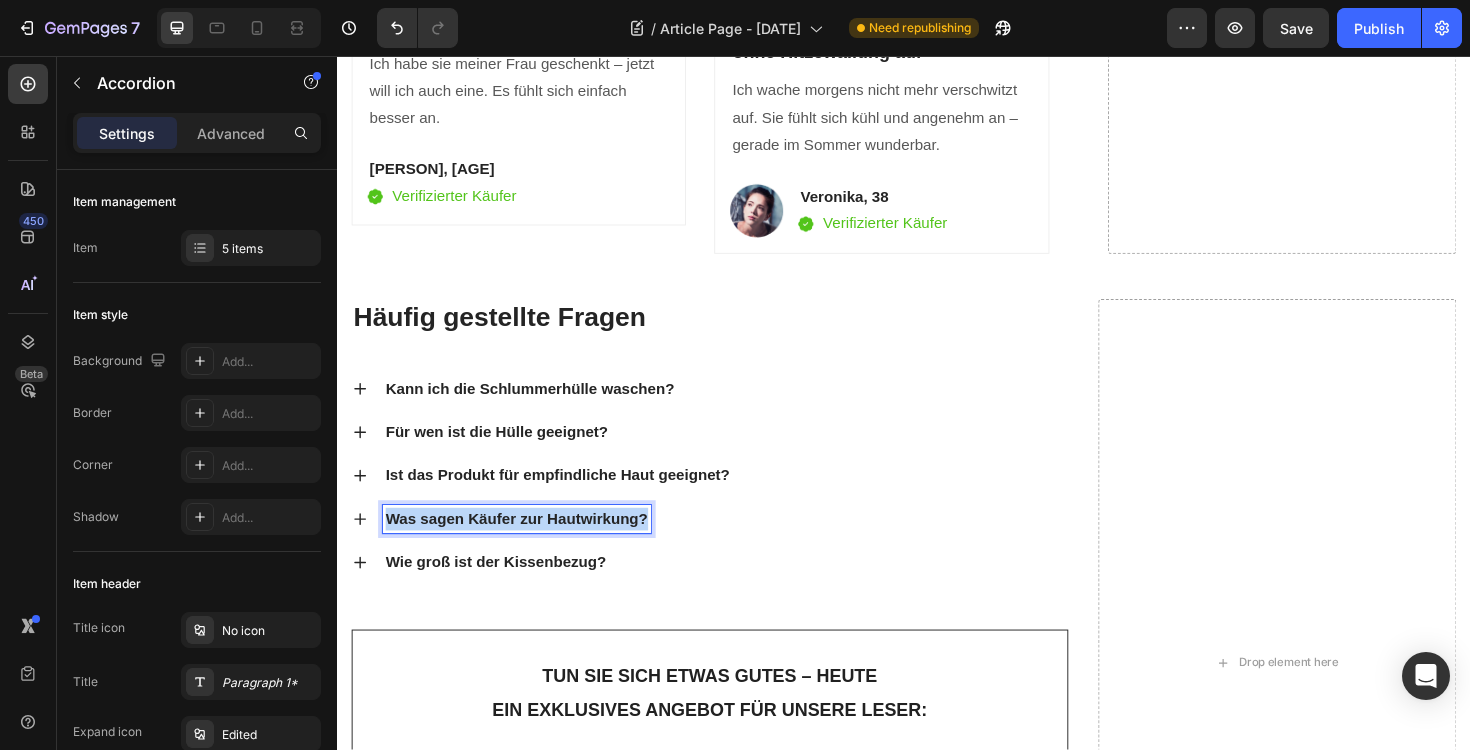 drag, startPoint x: 662, startPoint y: 548, endPoint x: 381, endPoint y: 548, distance: 281 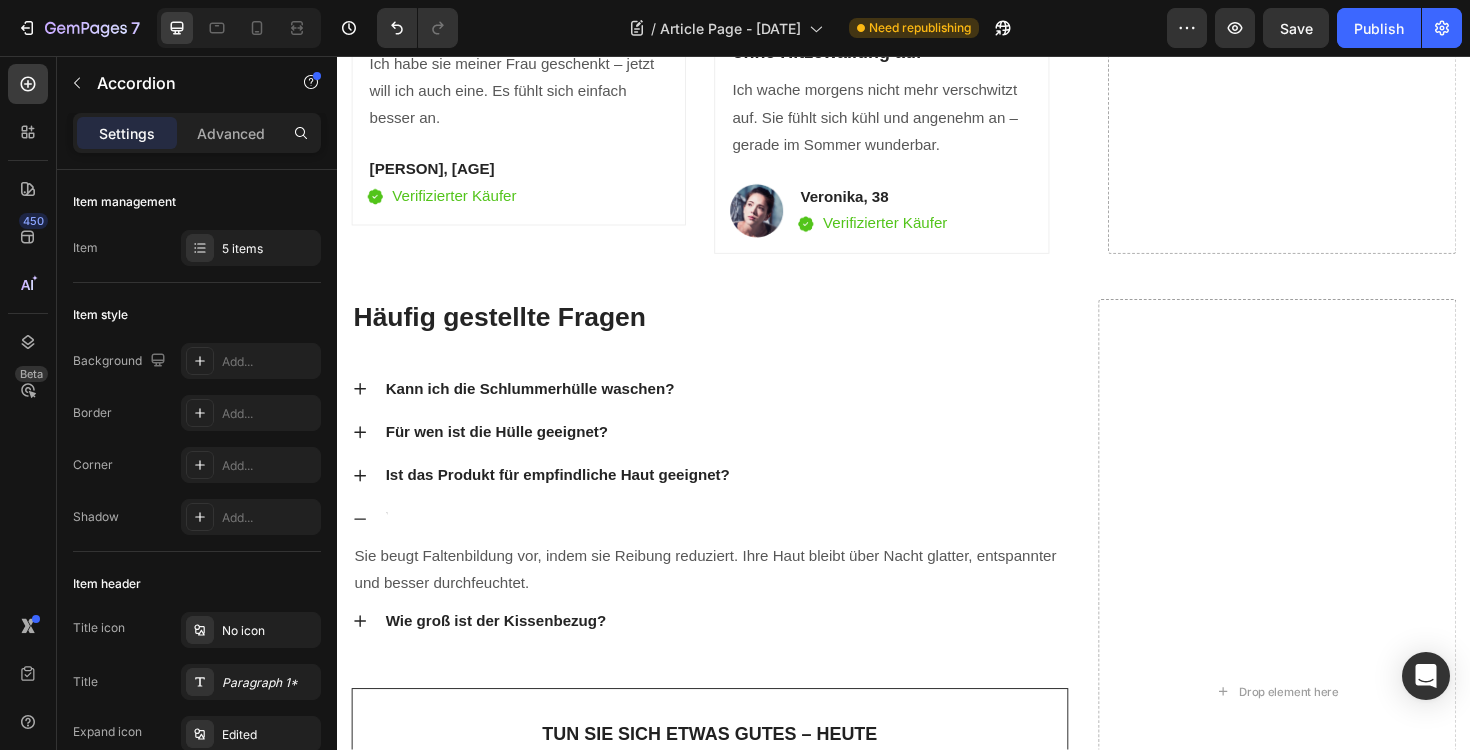 scroll, scrollTop: 4760, scrollLeft: 0, axis: vertical 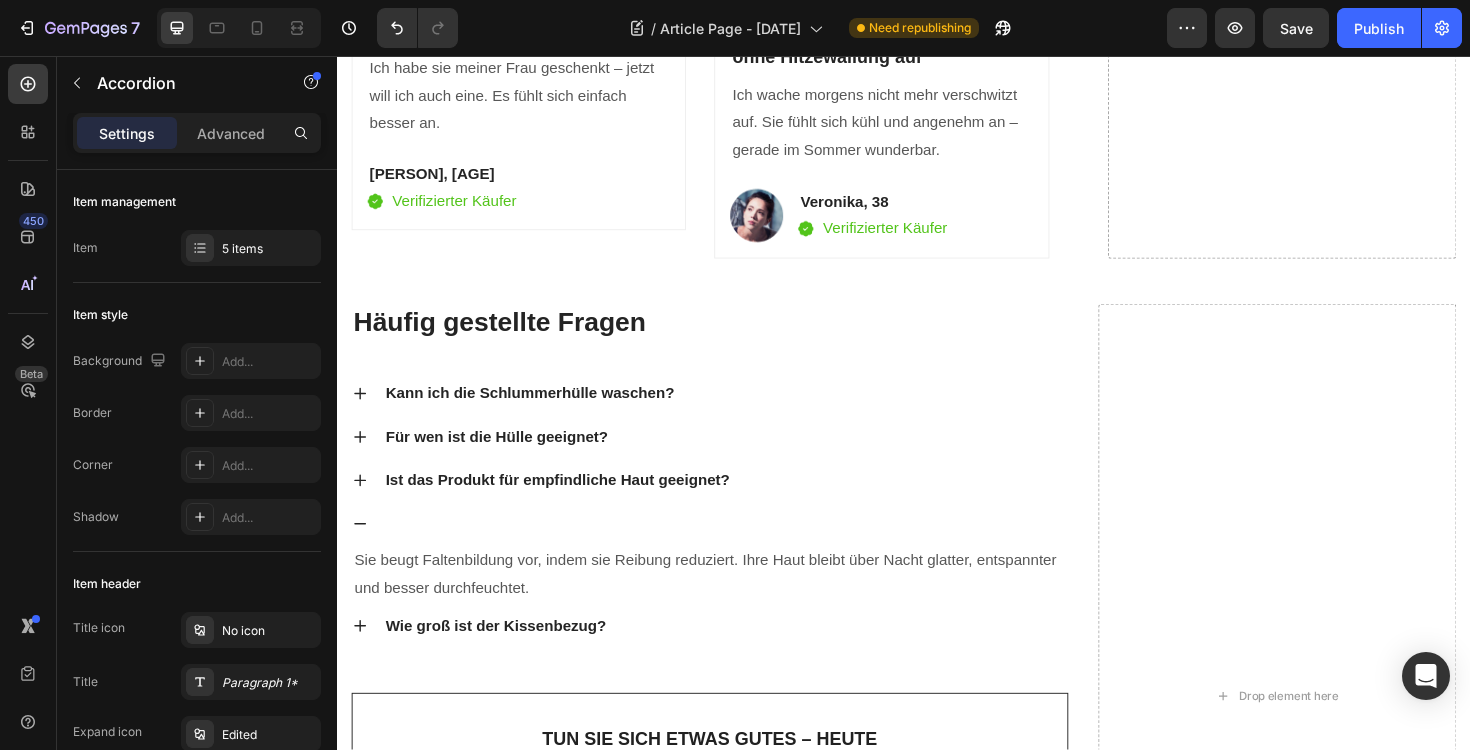 click at bounding box center (731, 552) 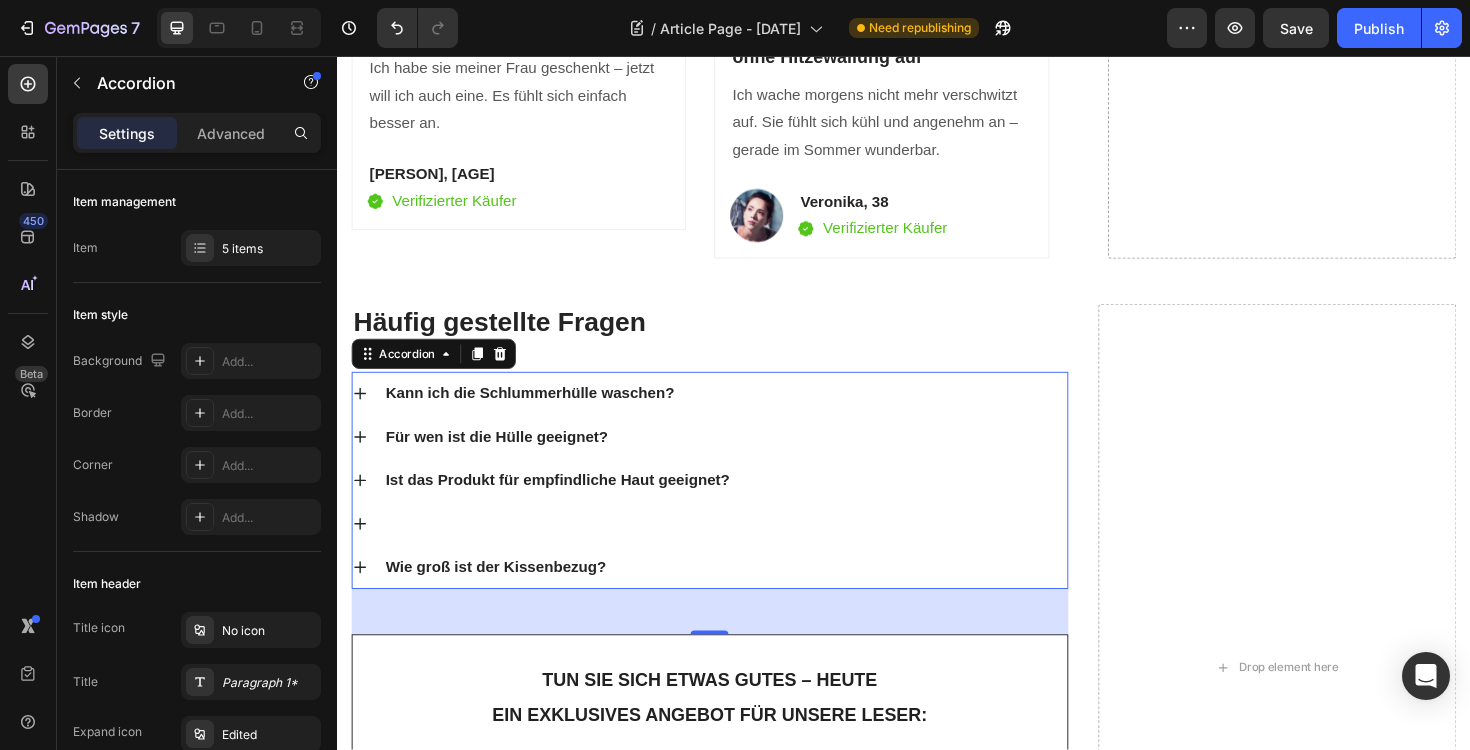 click at bounding box center (747, 552) 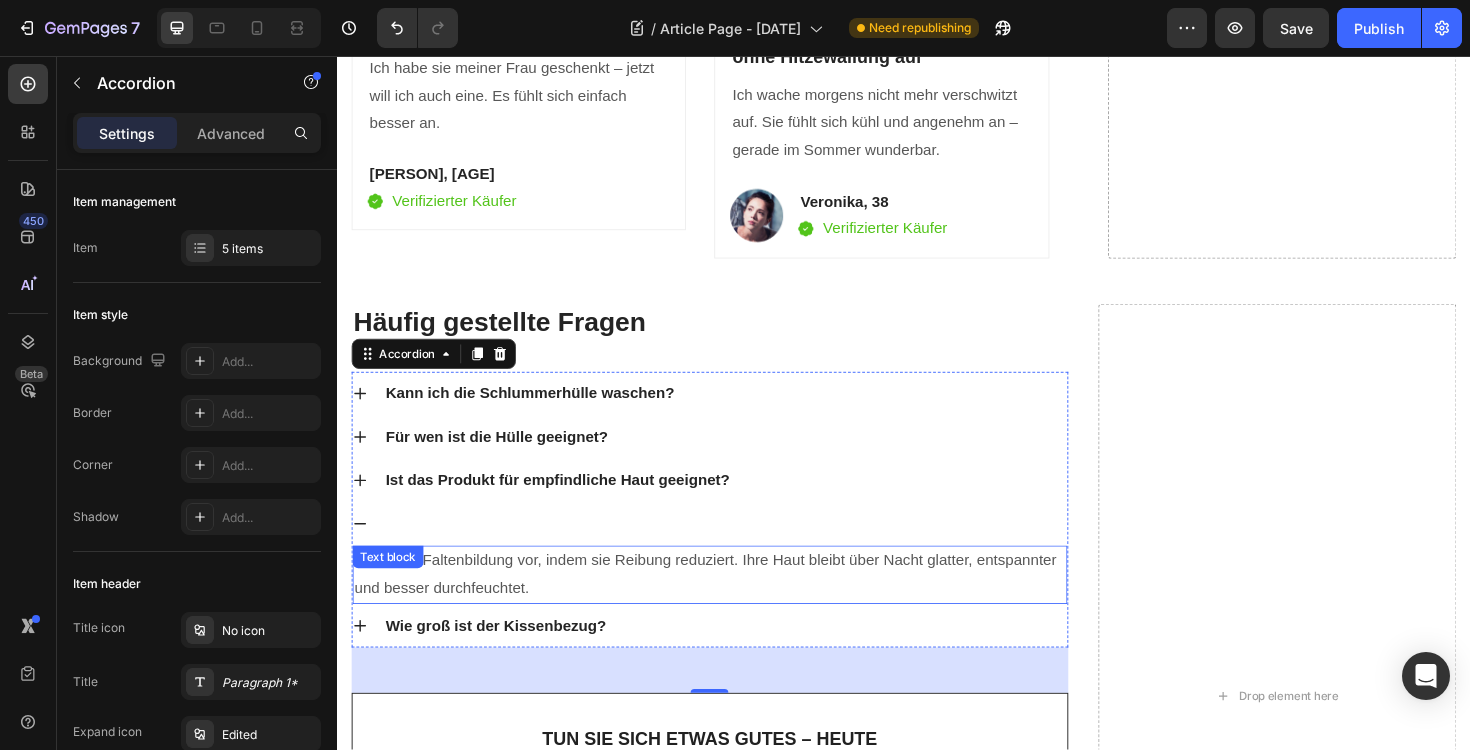 click on "Sie beugt Faltenbildung vor, indem sie Reibung reduziert. Ihre Haut bleibt über Nacht glatter, entspannter und besser durchfeuchtet." at bounding box center [731, 606] 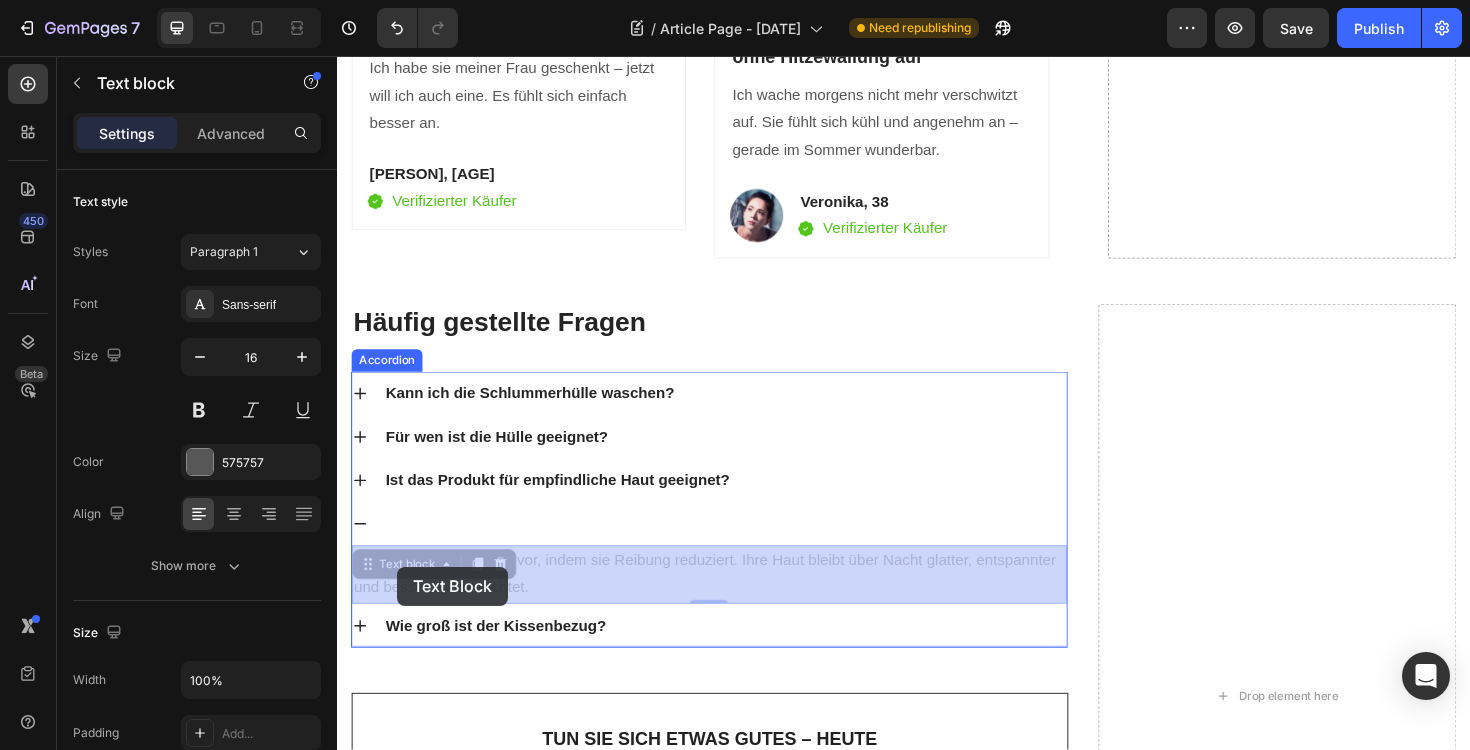 drag, startPoint x: 547, startPoint y: 621, endPoint x: 401, endPoint y: 597, distance: 147.95946 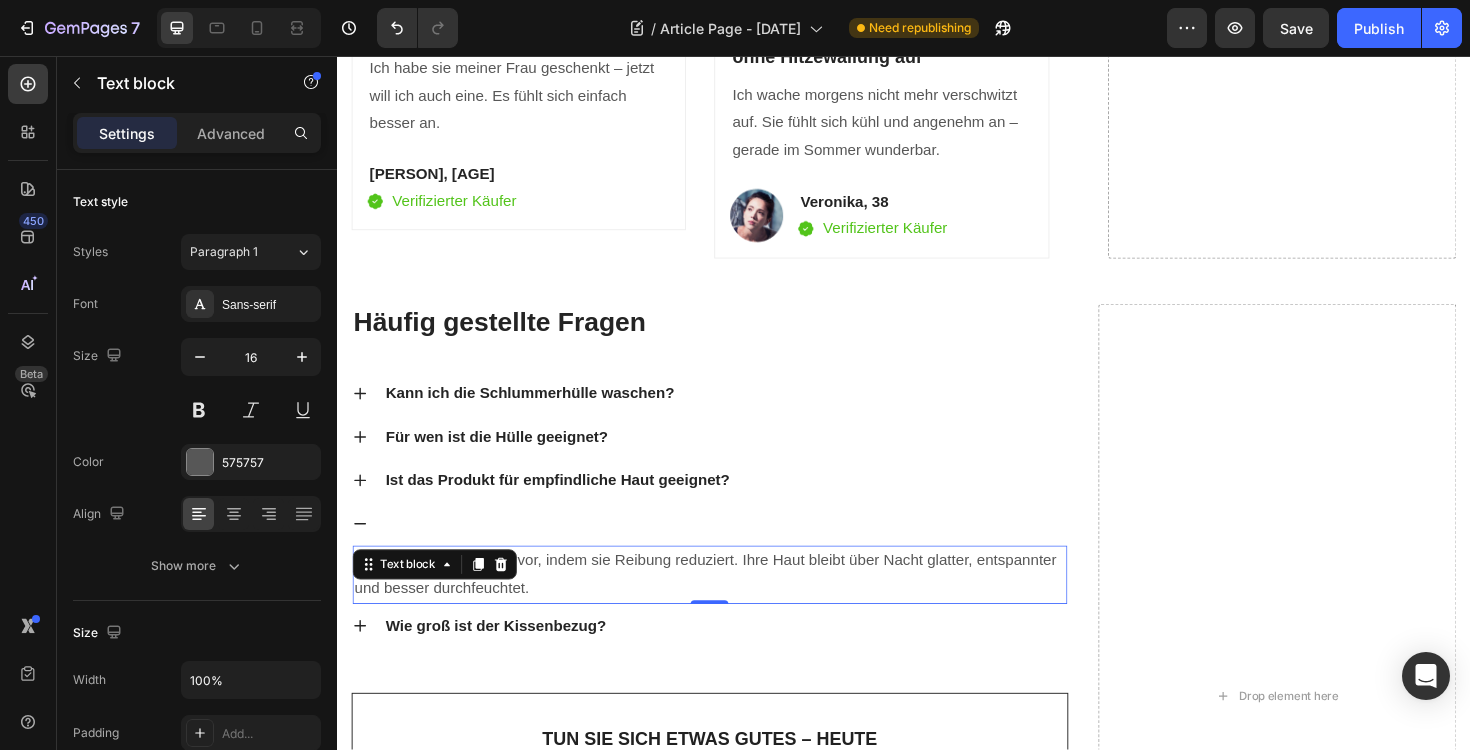 click on "Text block" at bounding box center (440, 595) 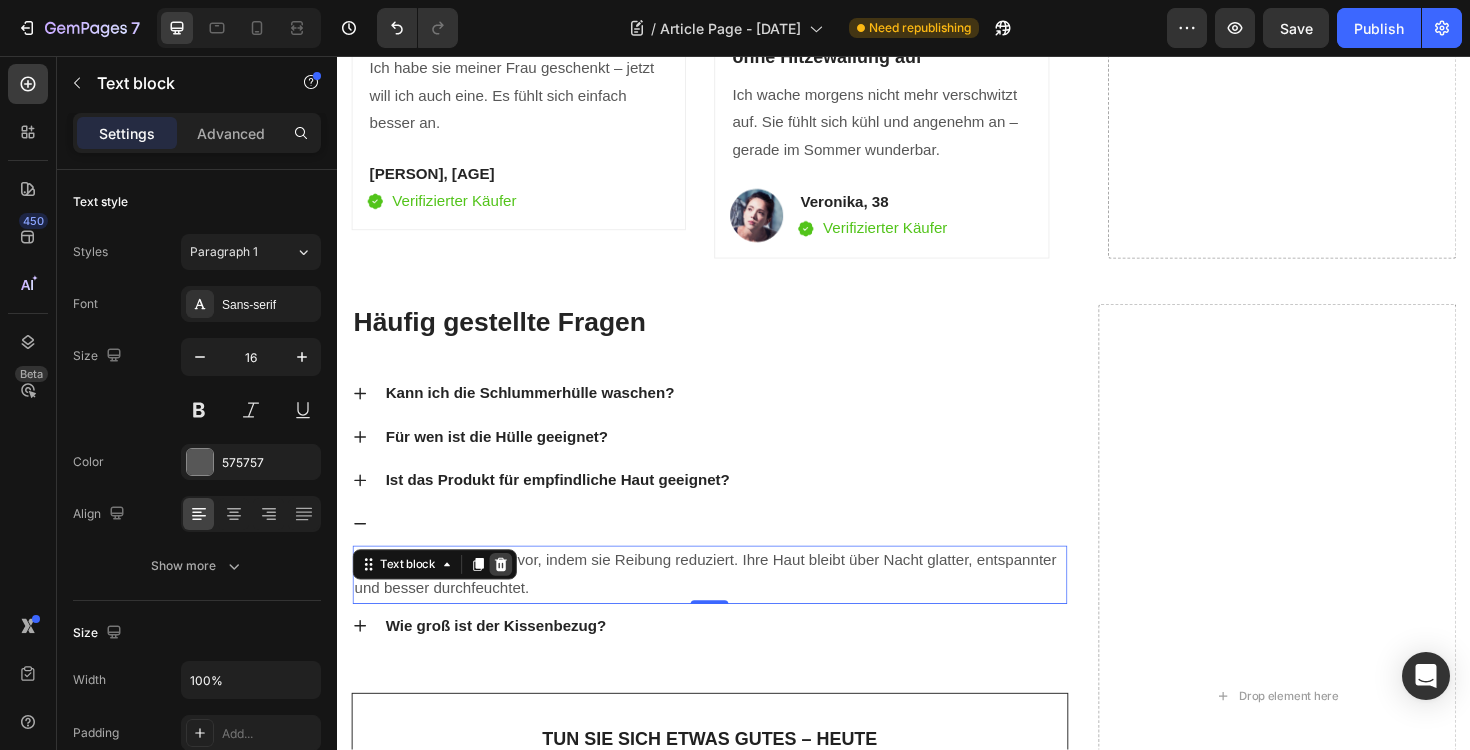 click 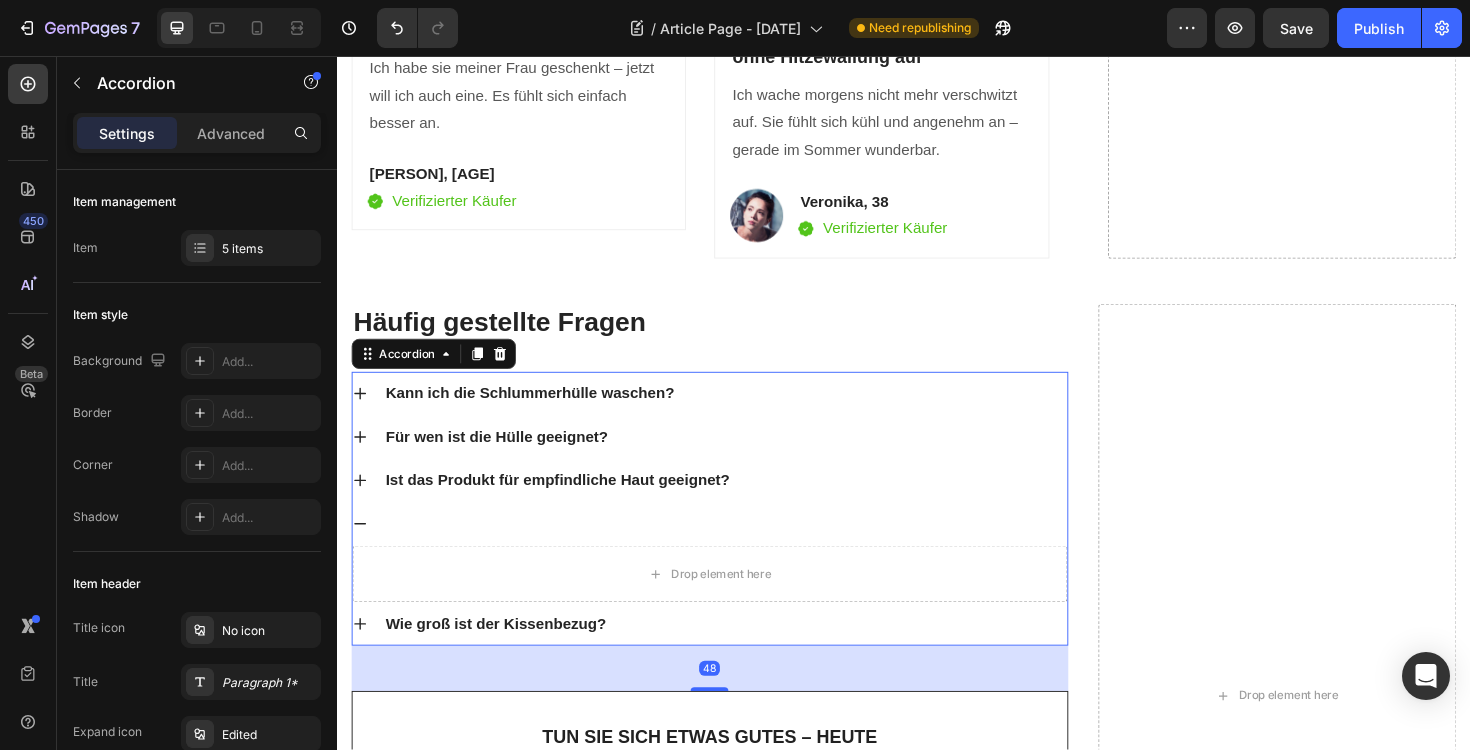 click at bounding box center [731, 552] 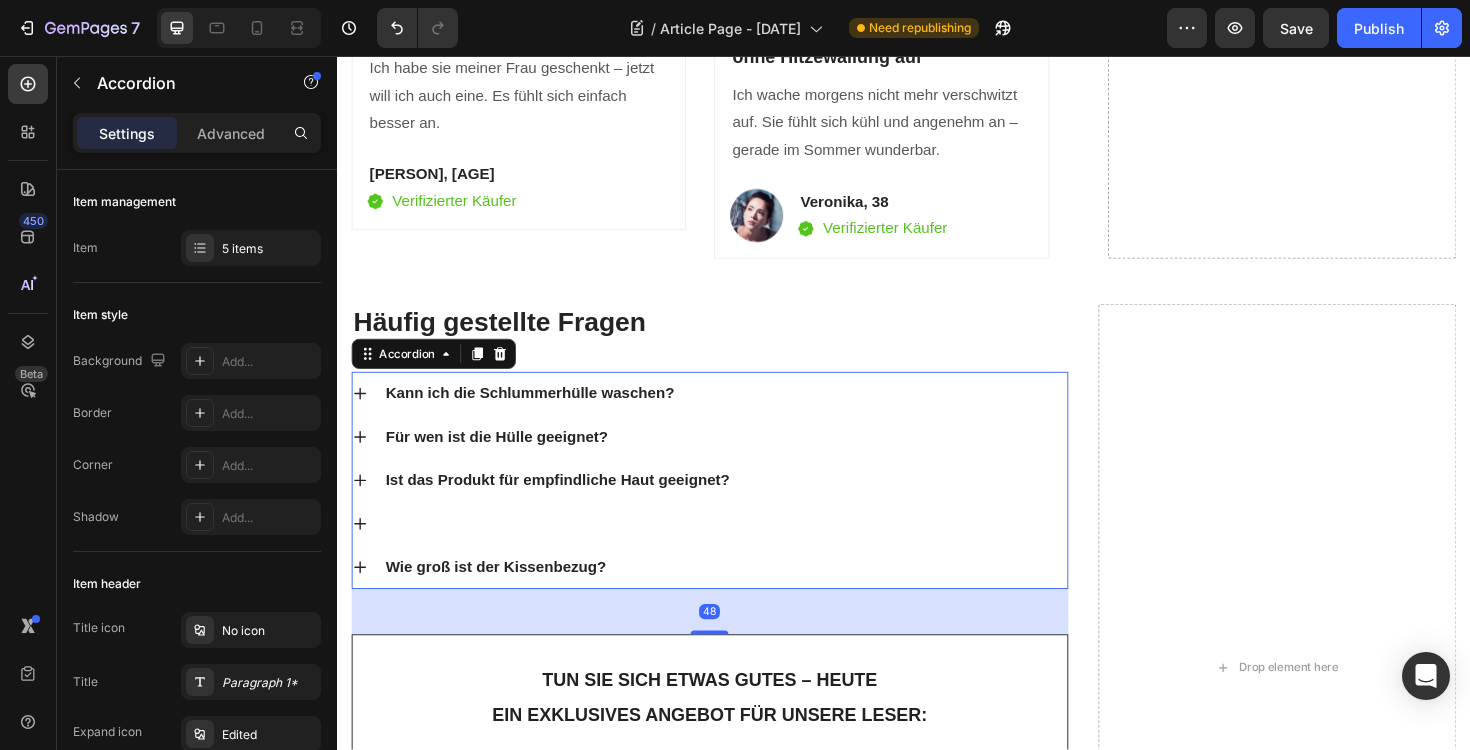 click 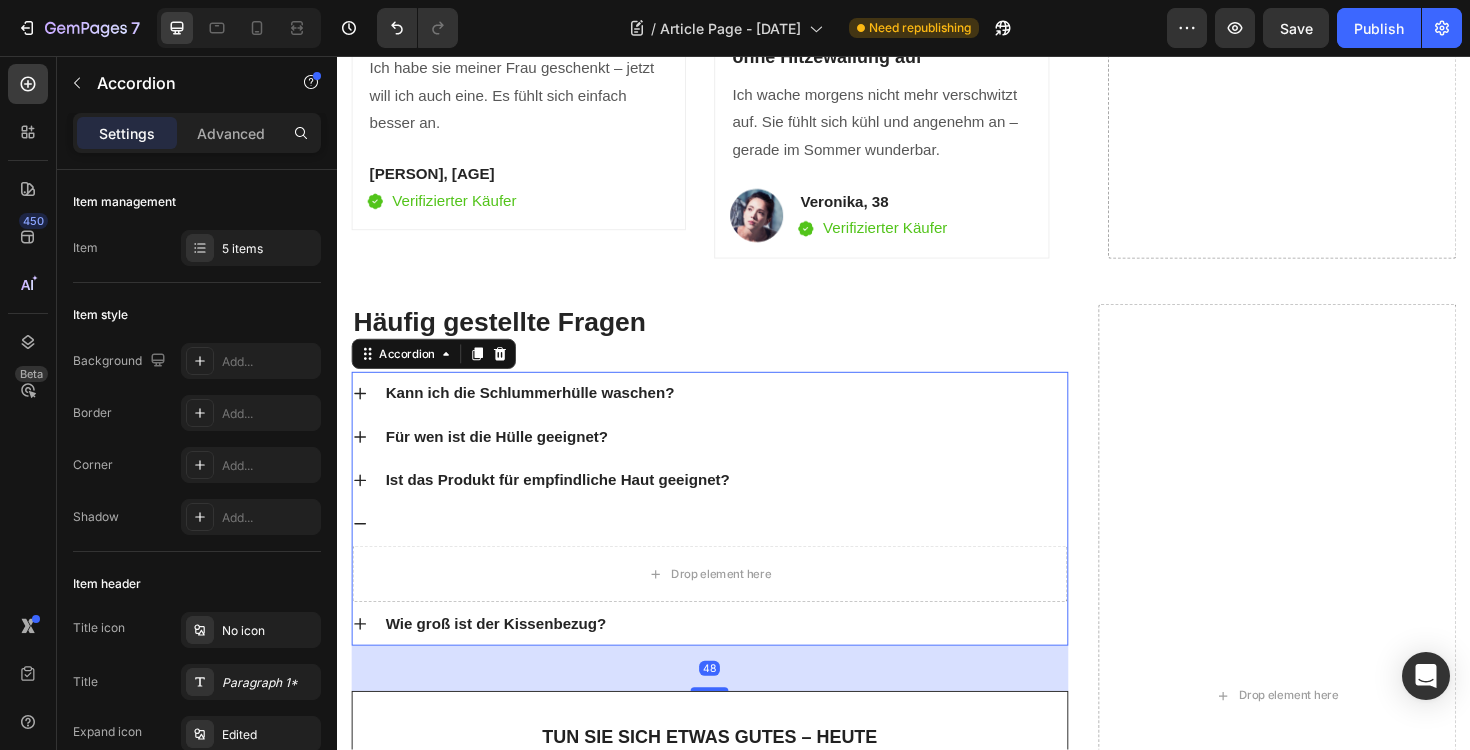 click at bounding box center (388, 552) 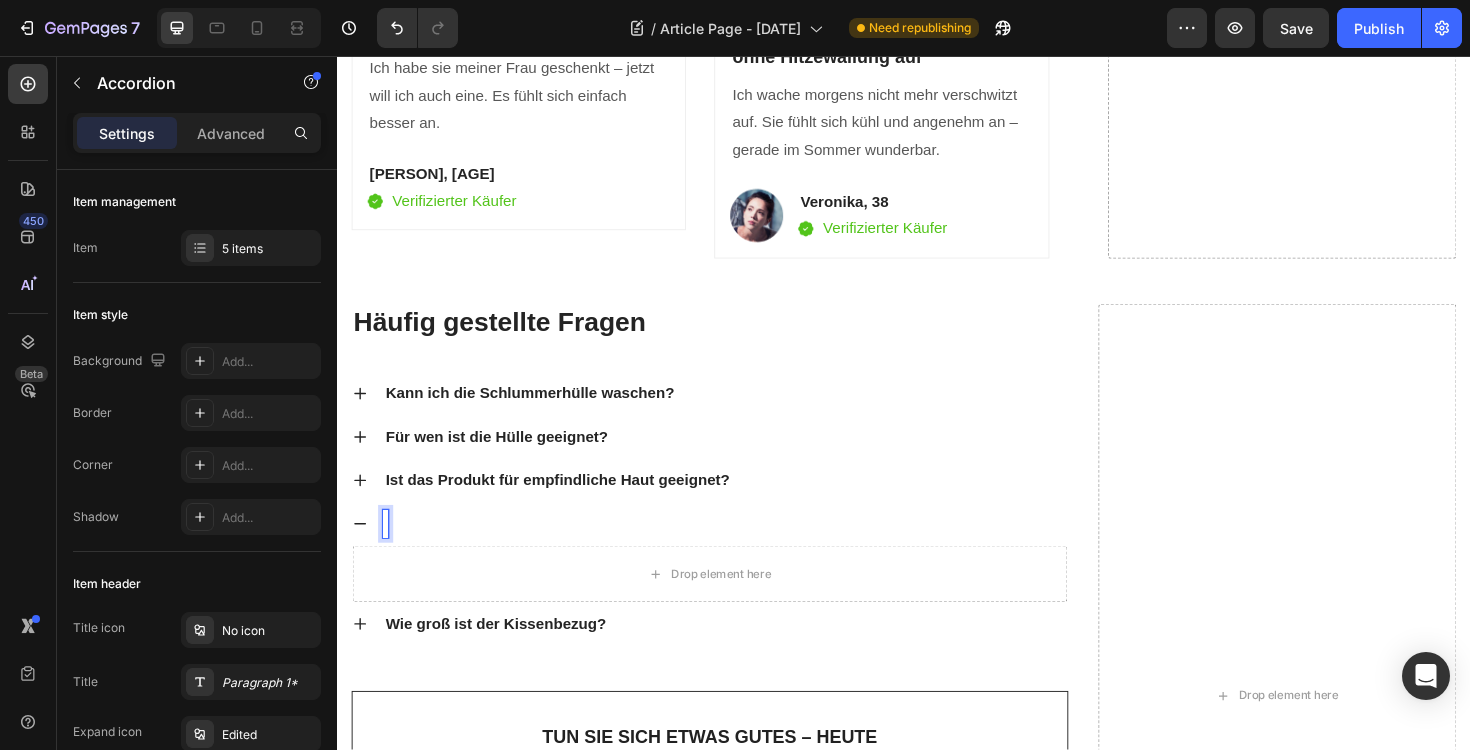 click at bounding box center [747, 552] 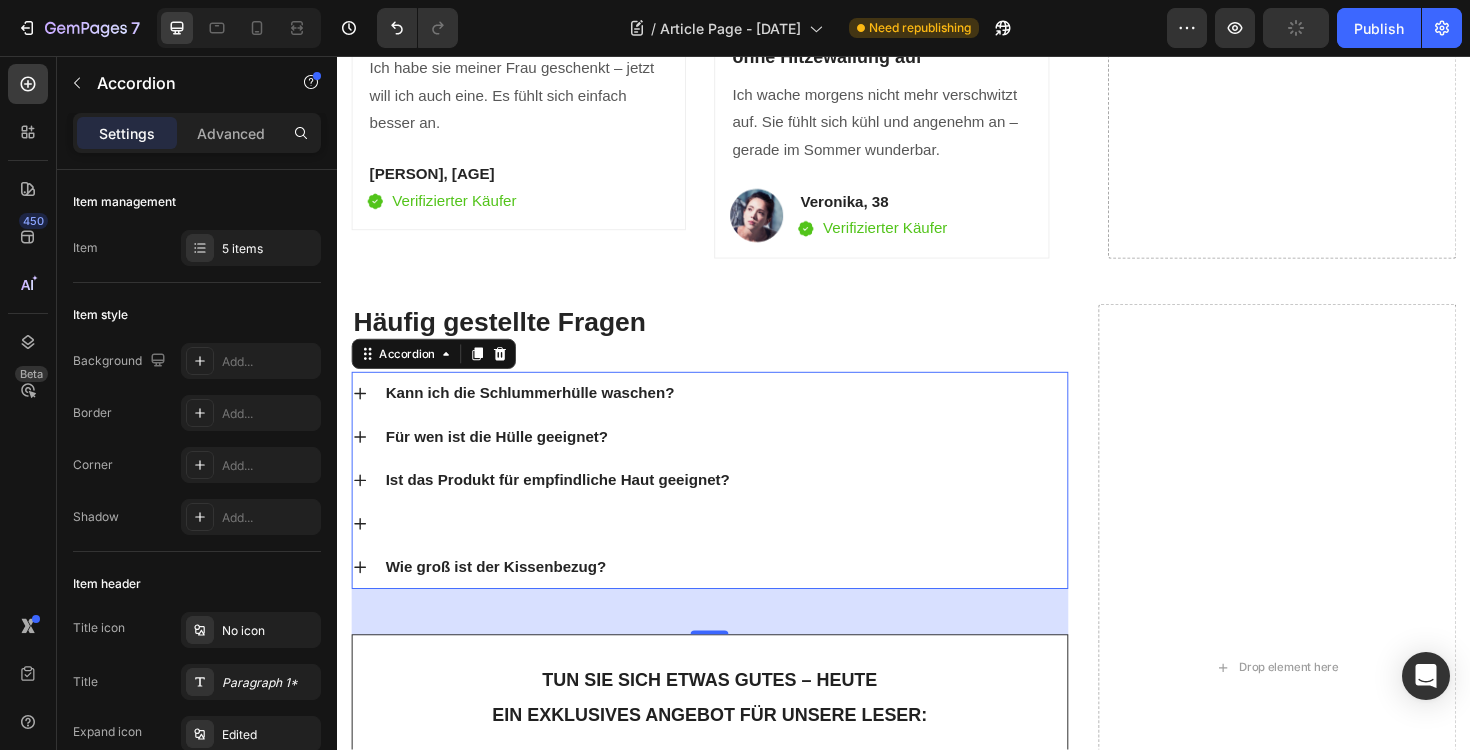 click at bounding box center (731, 552) 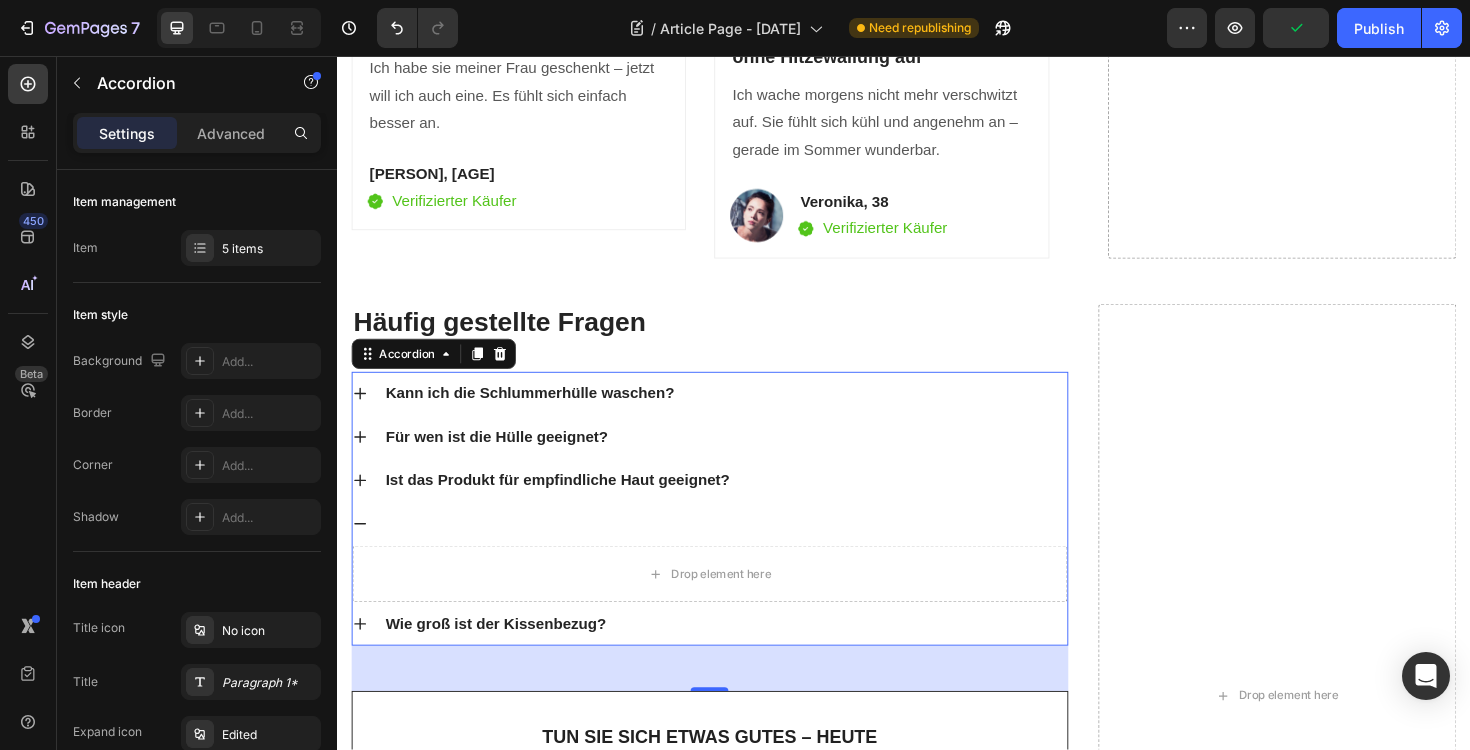click at bounding box center (731, 552) 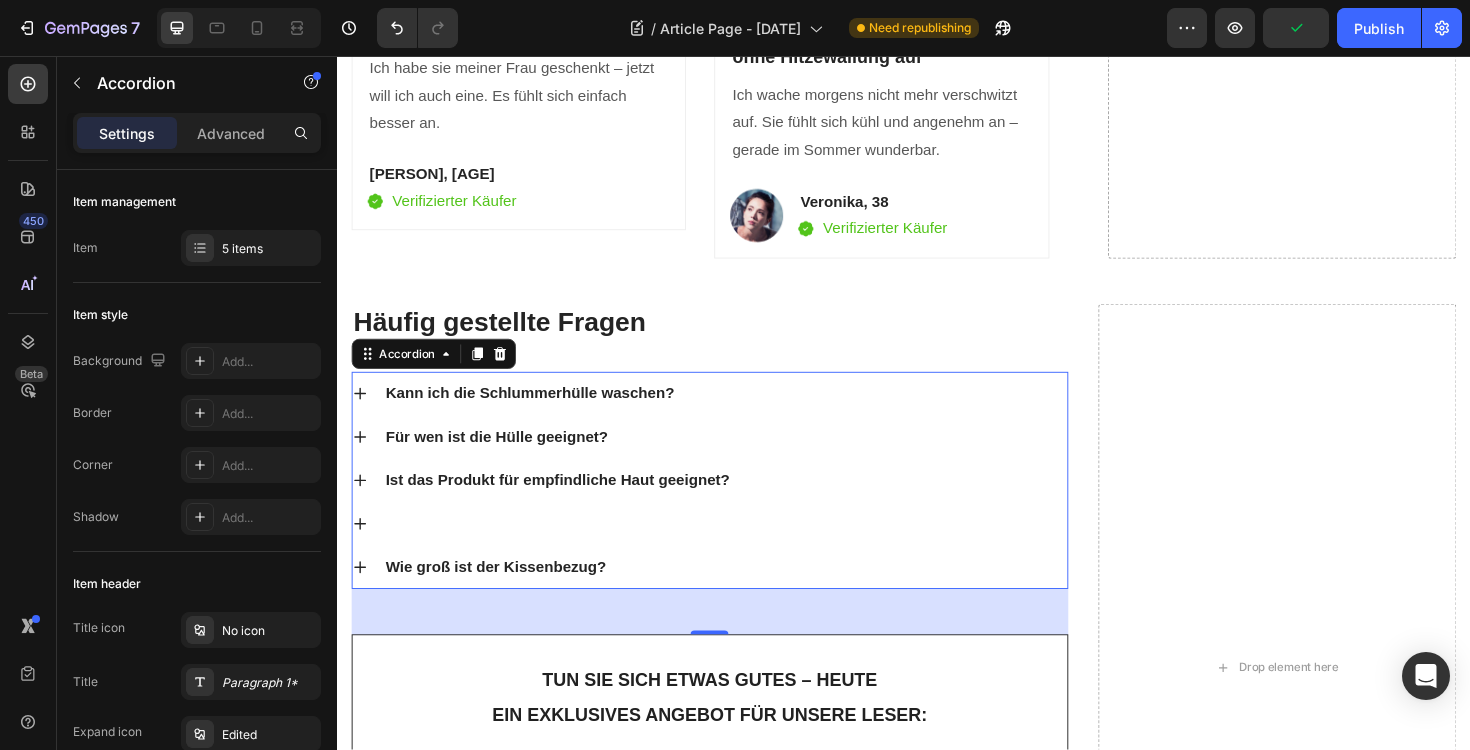 click 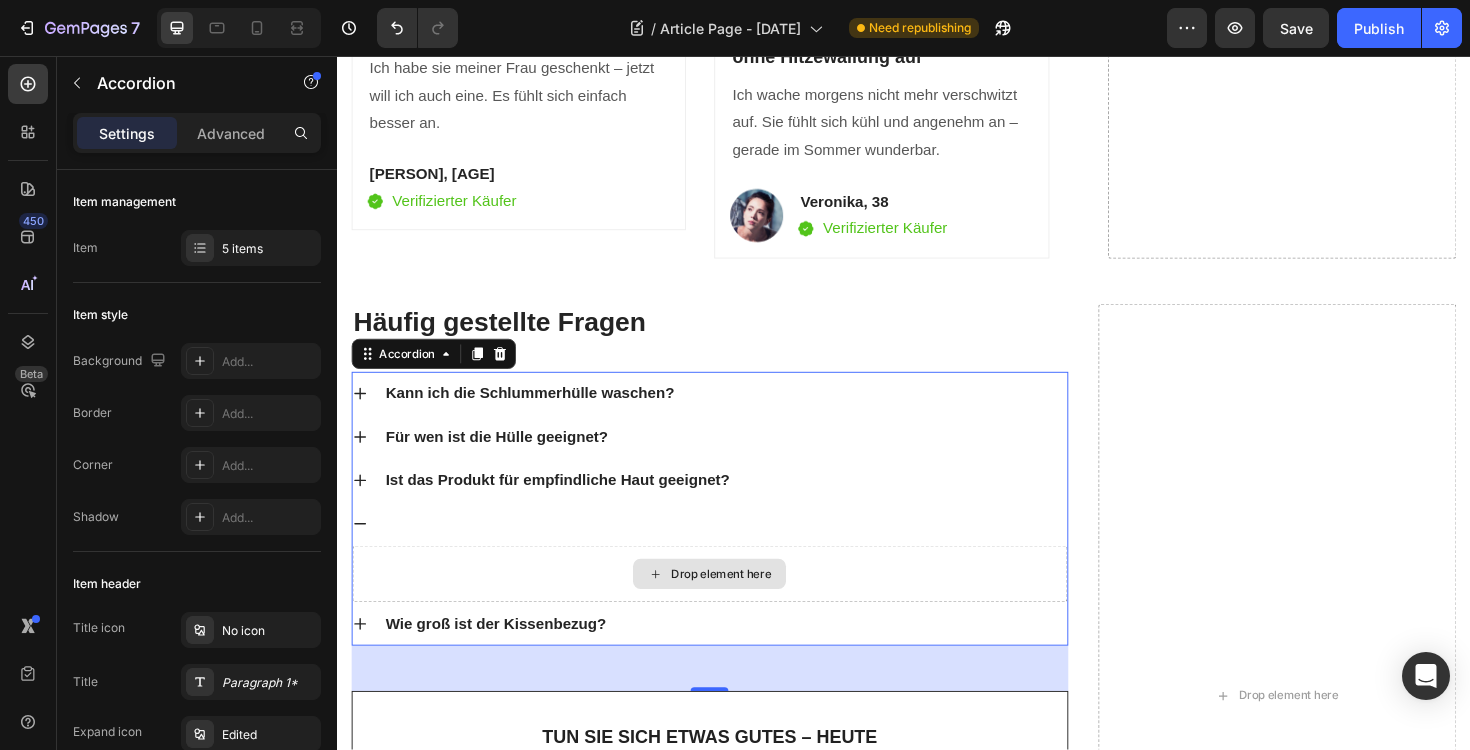 click on "Drop element here" at bounding box center [731, 605] 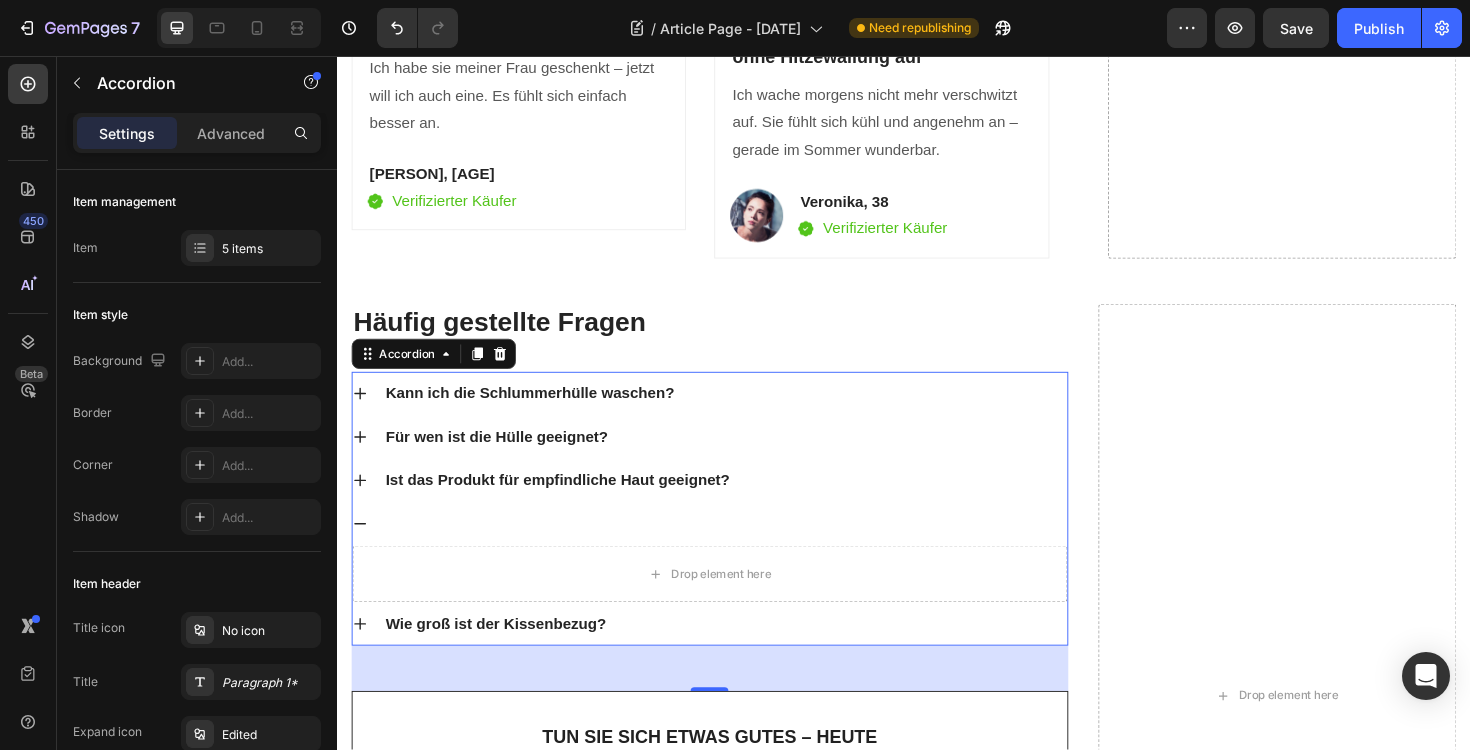 click at bounding box center [731, 552] 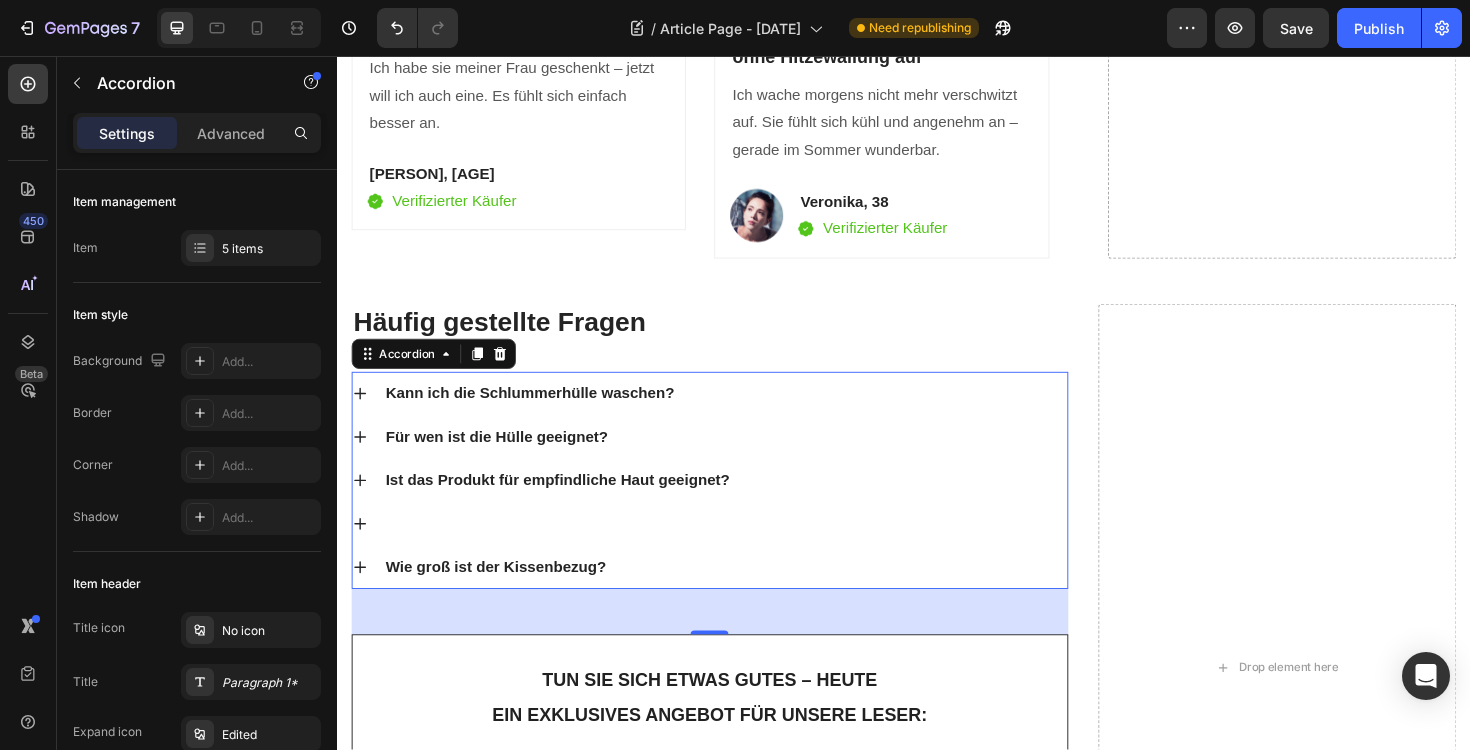 click at bounding box center [731, 552] 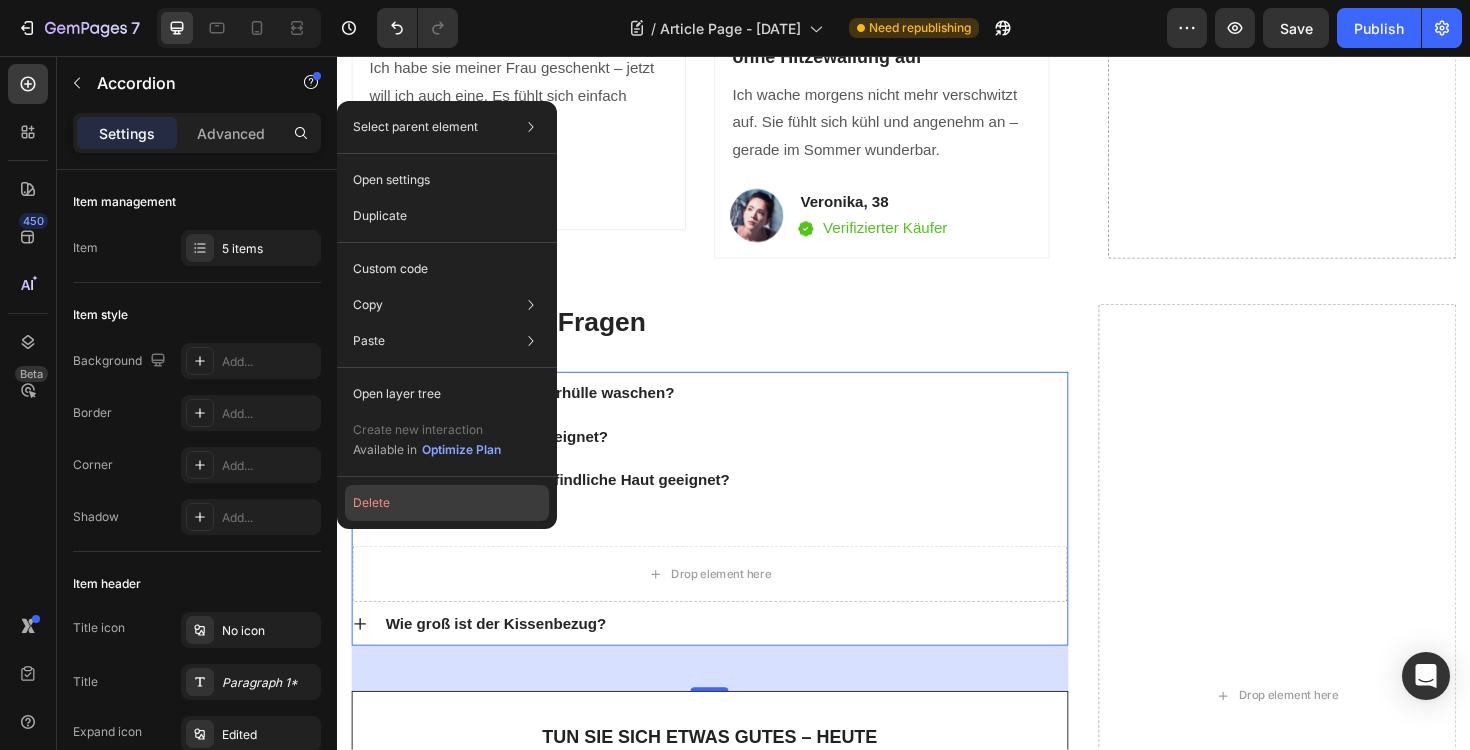 click on "Delete" 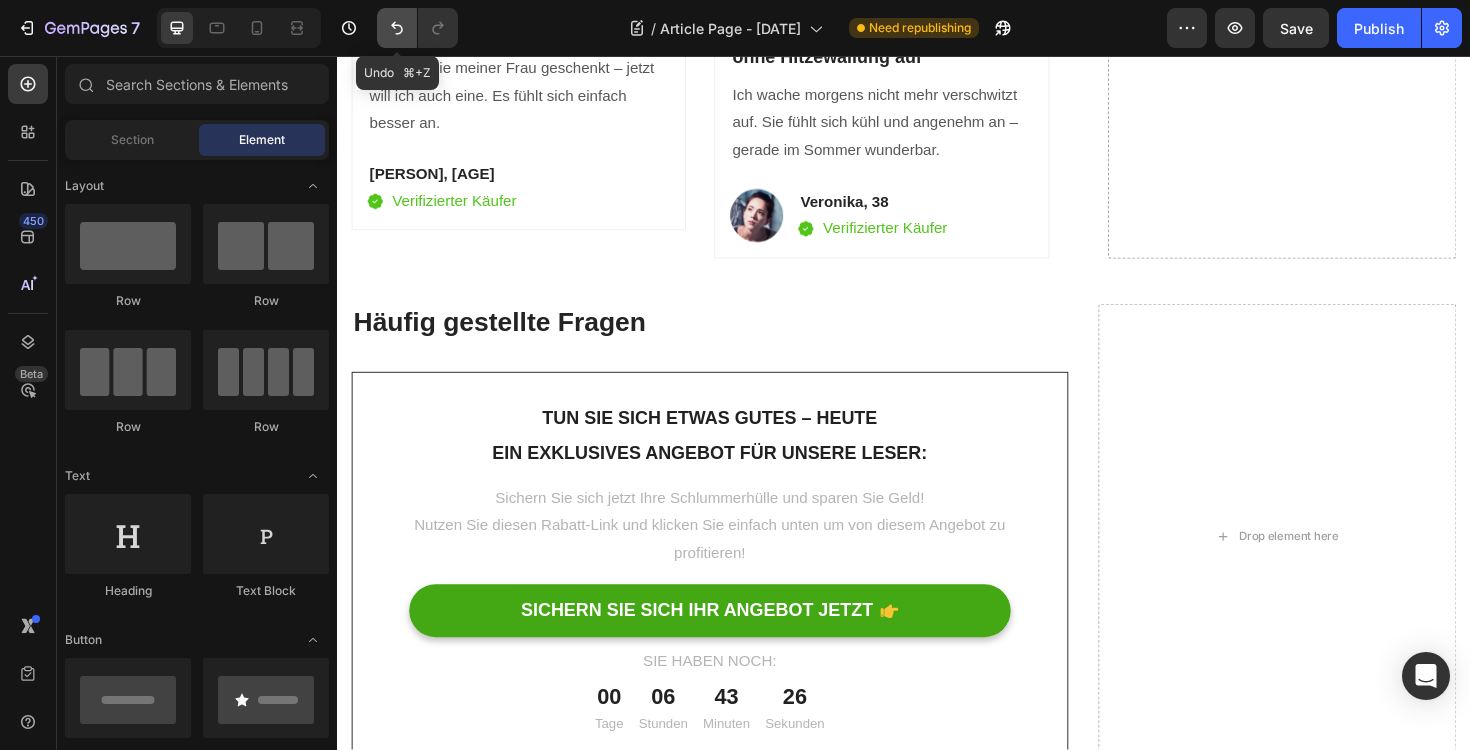 click 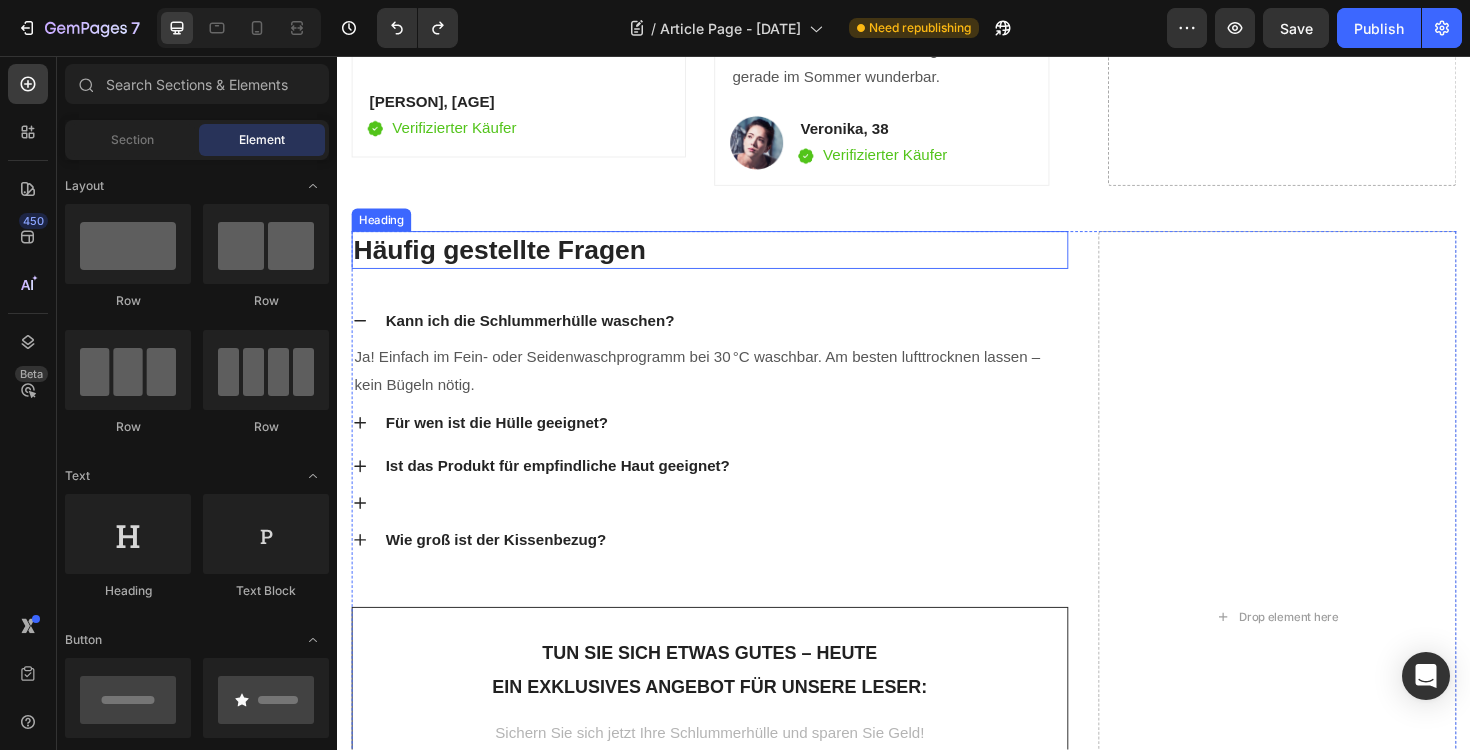 scroll, scrollTop: 4927, scrollLeft: 0, axis: vertical 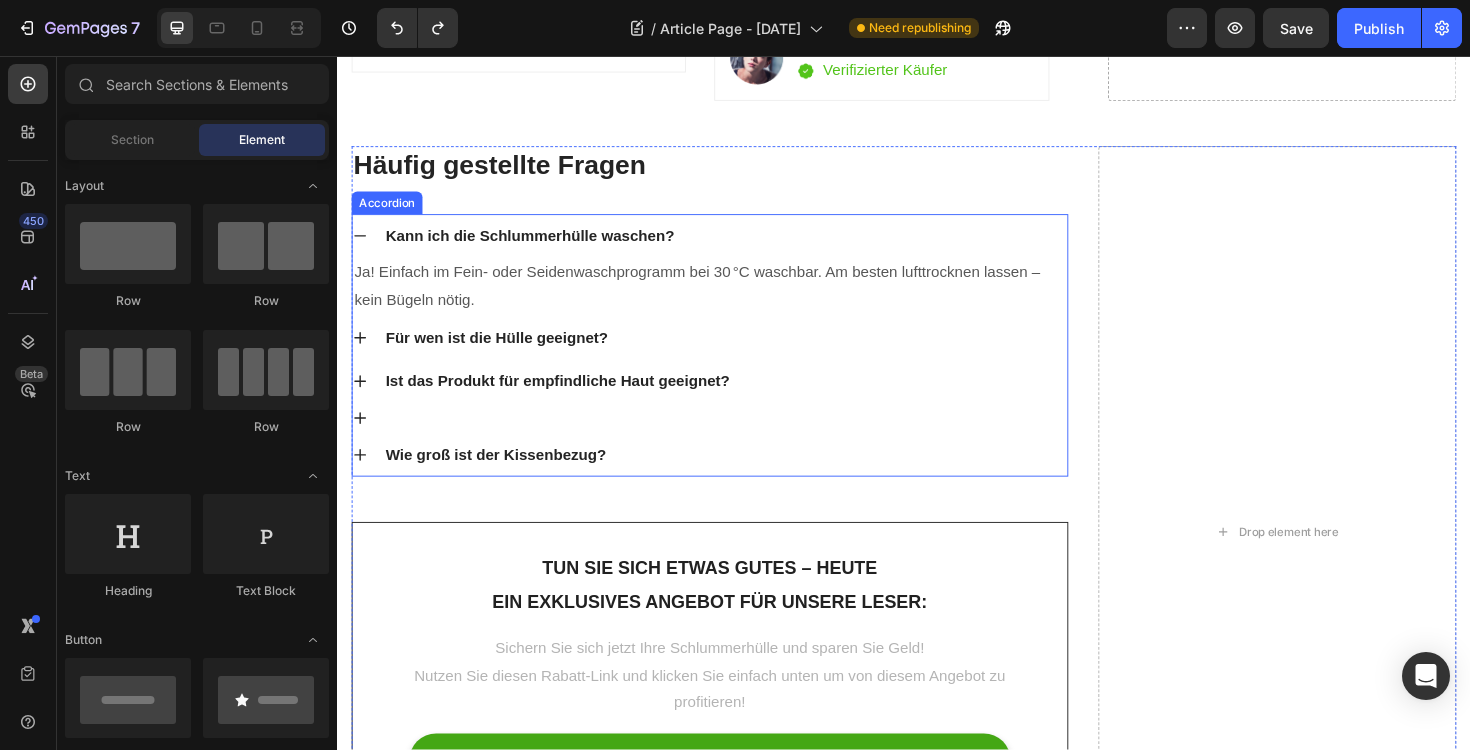 click at bounding box center [747, 440] 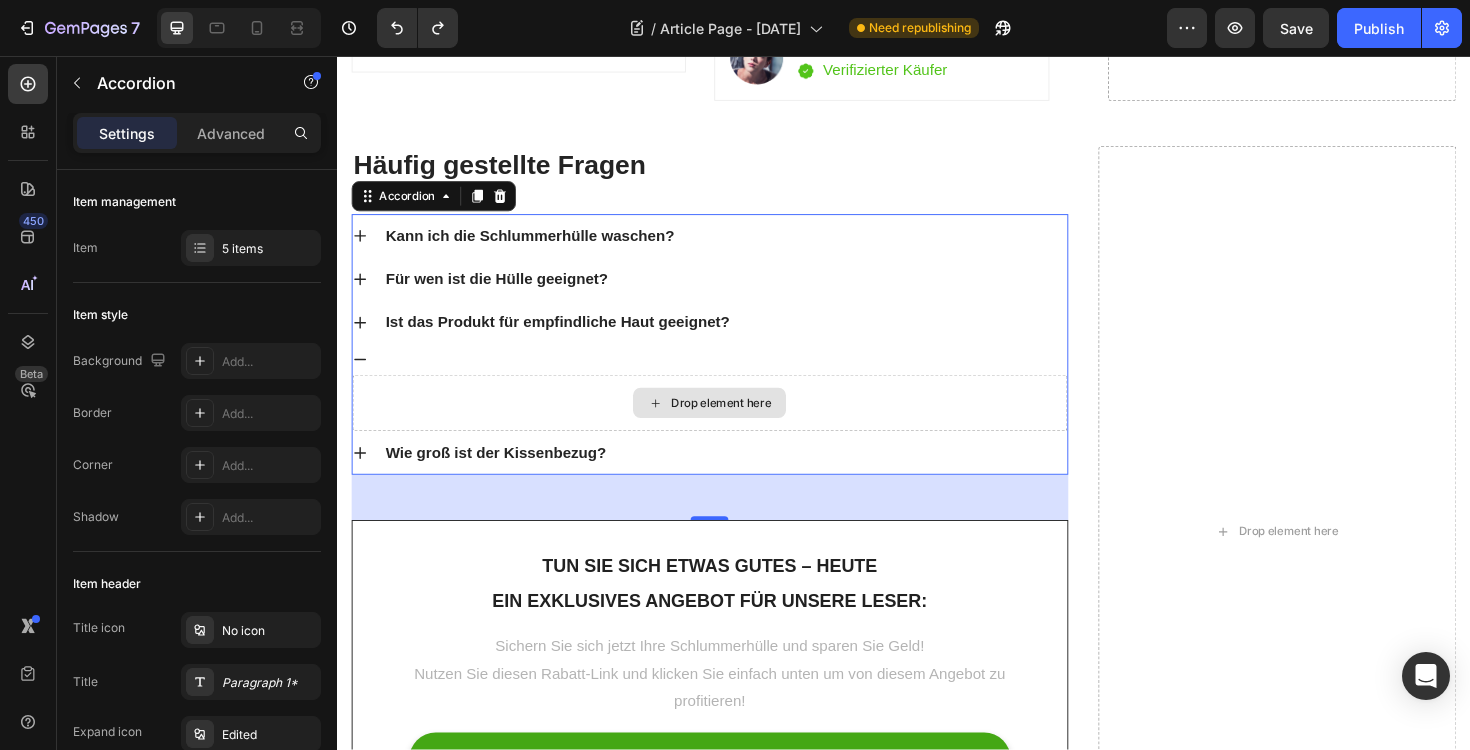 click on "Drop element here" at bounding box center (731, 424) 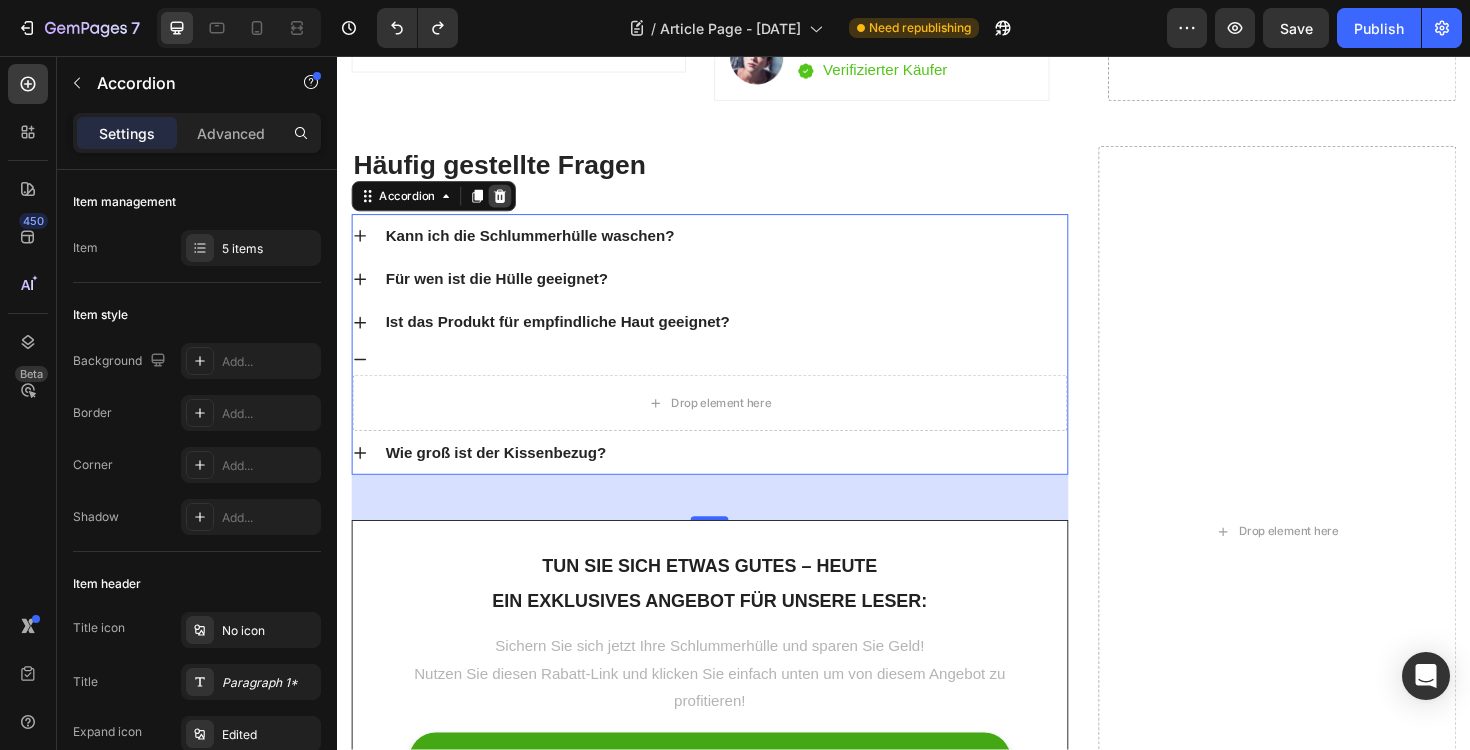 click 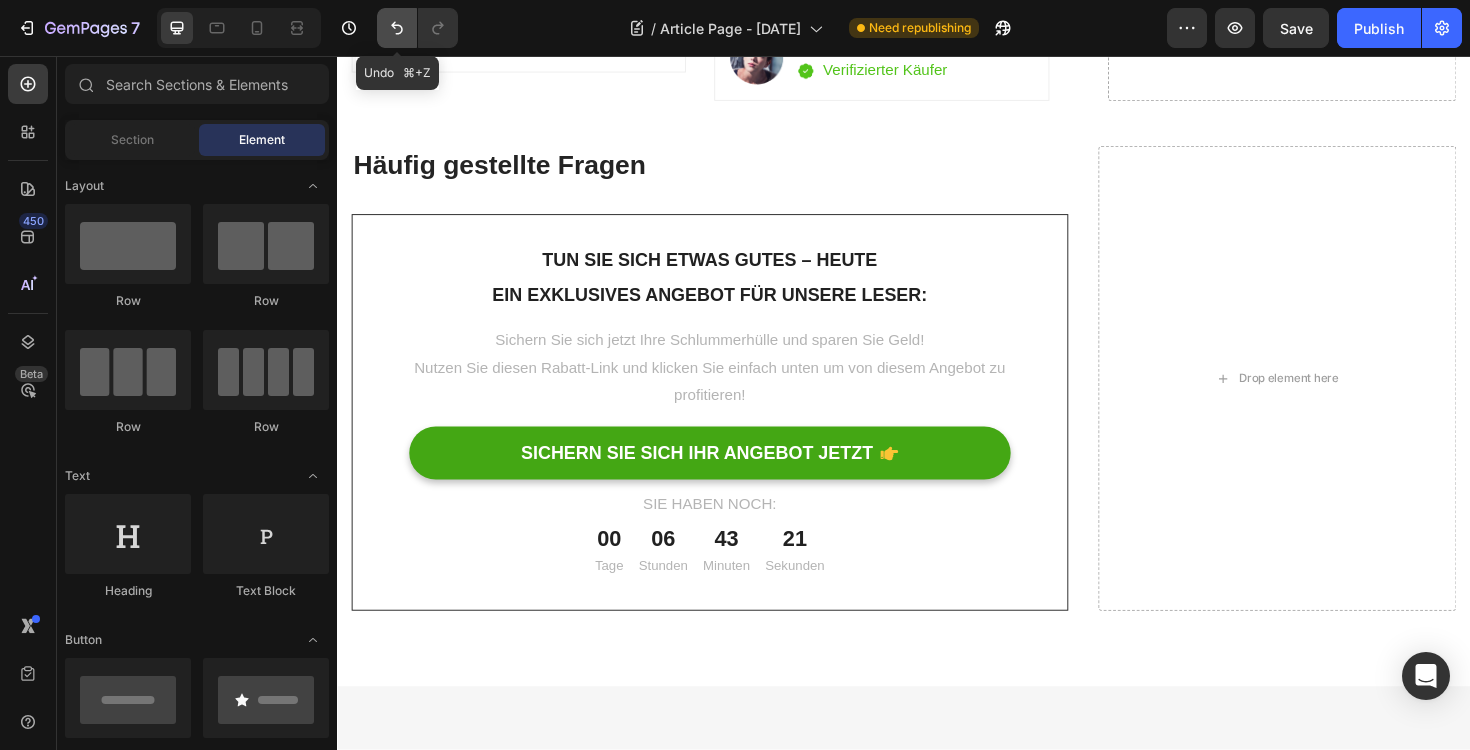 click 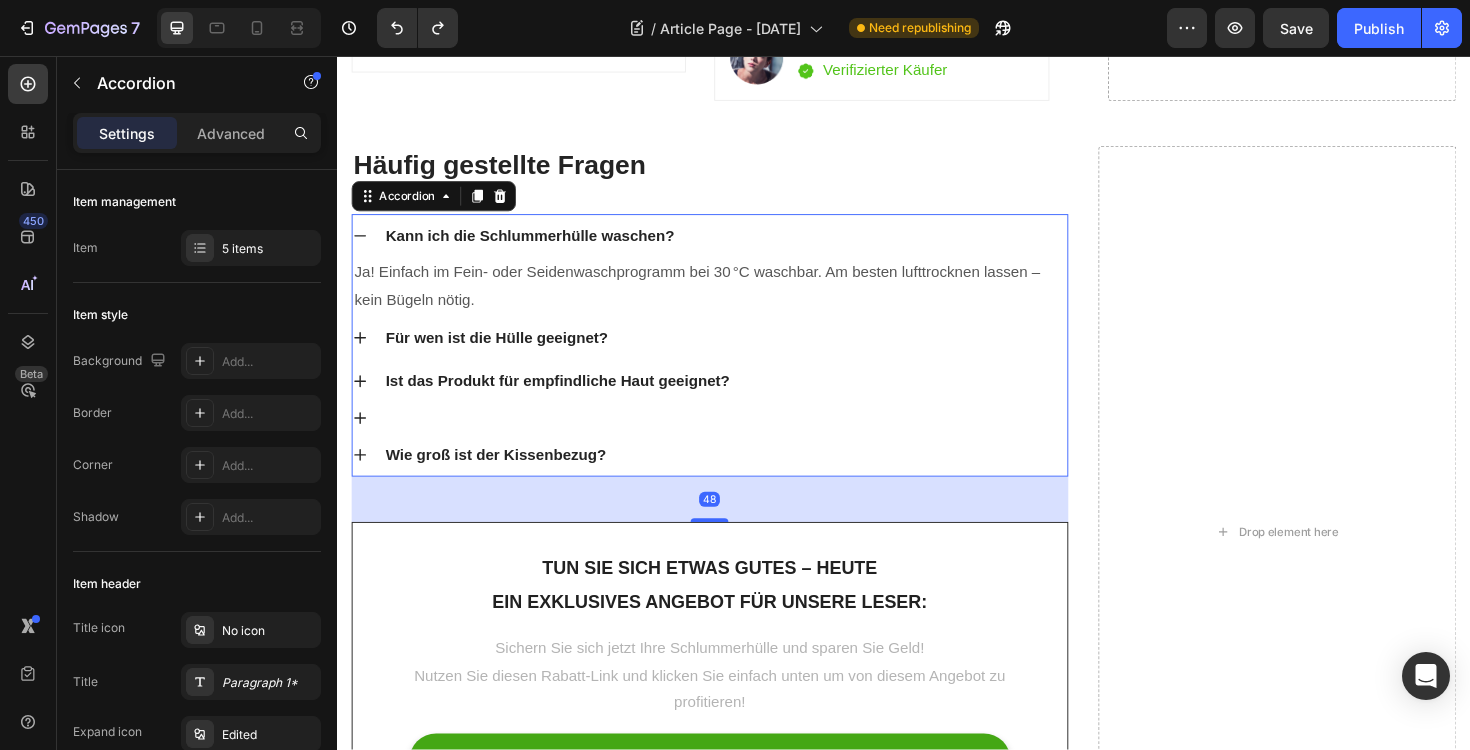 click at bounding box center (731, 440) 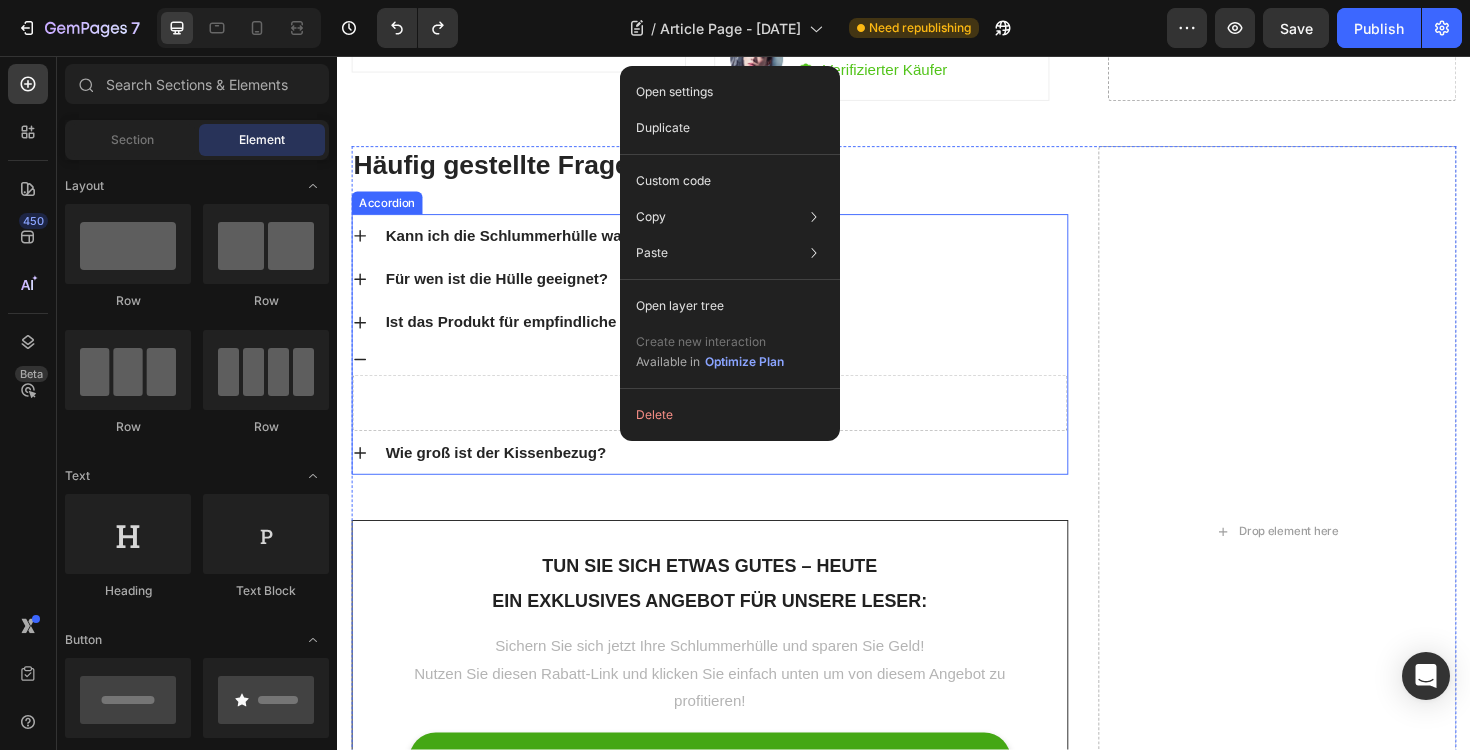 click on "Drop element here" at bounding box center [731, 424] 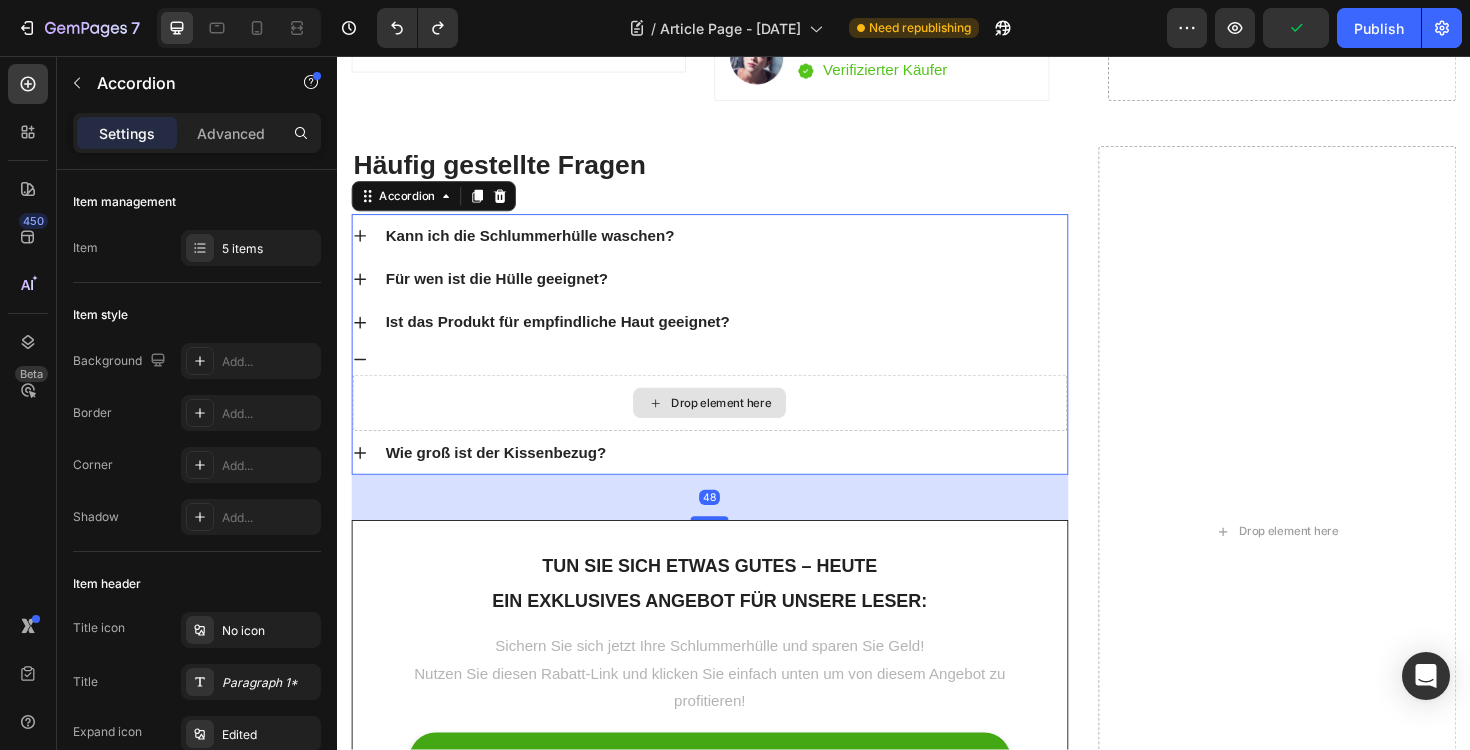 click on "Drop element here" at bounding box center (731, 424) 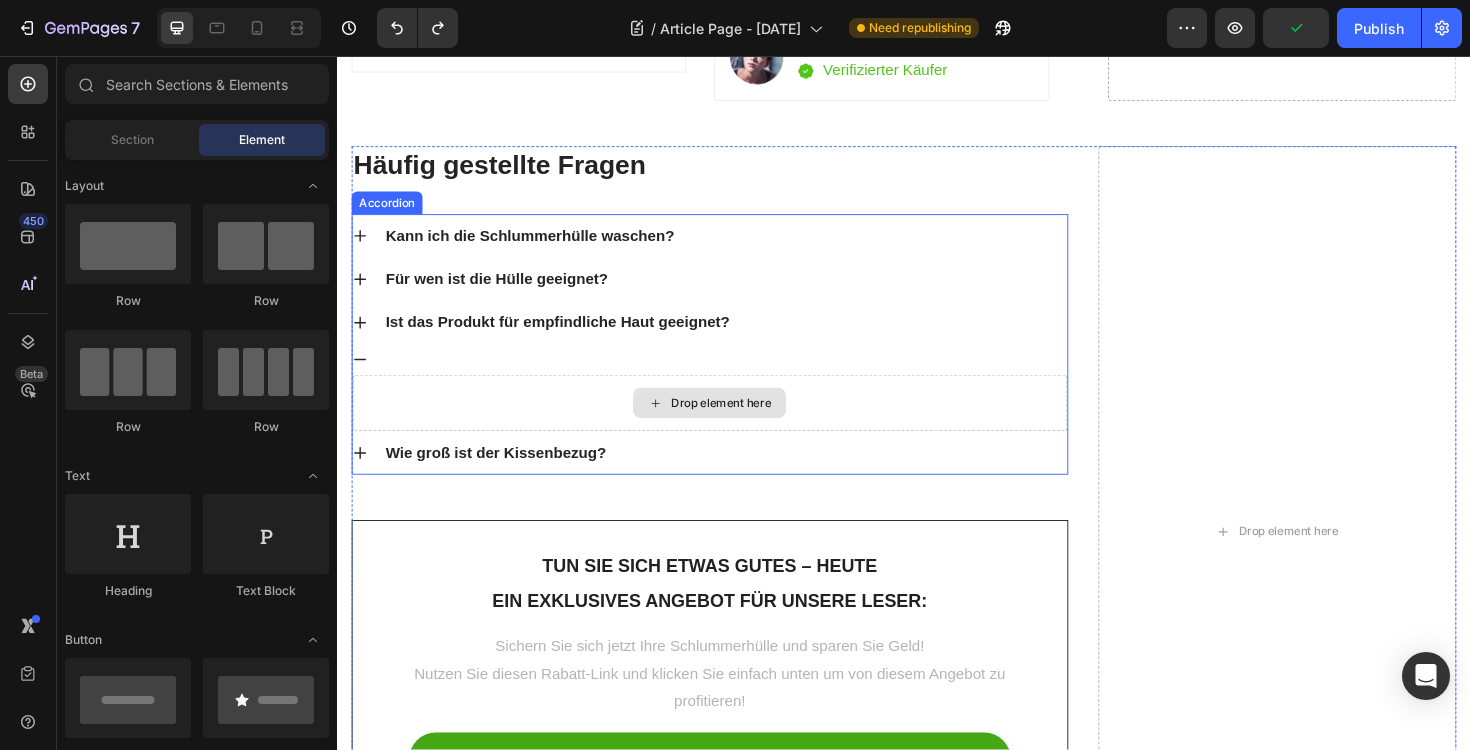 click on "Drop element here" at bounding box center [731, 424] 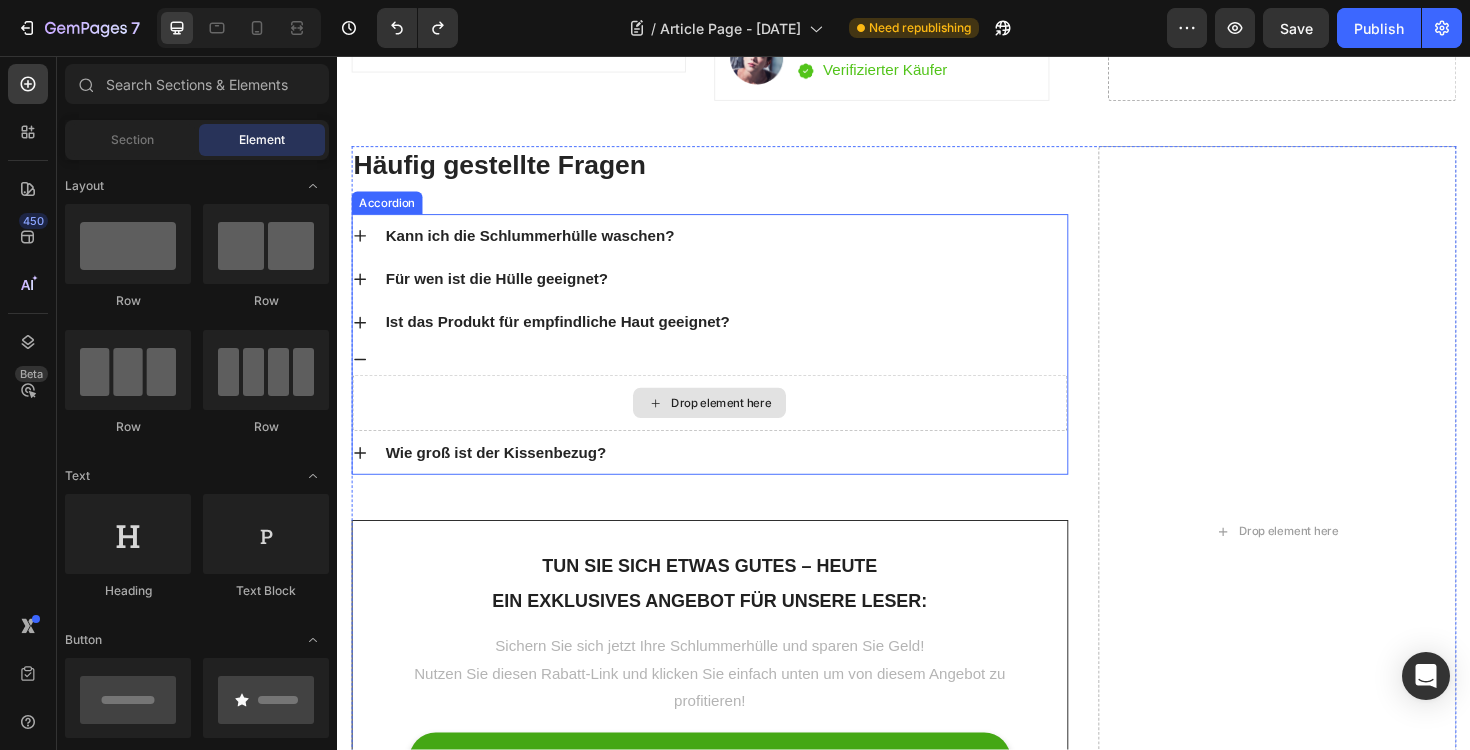 click on "Drop element here" at bounding box center [731, 424] 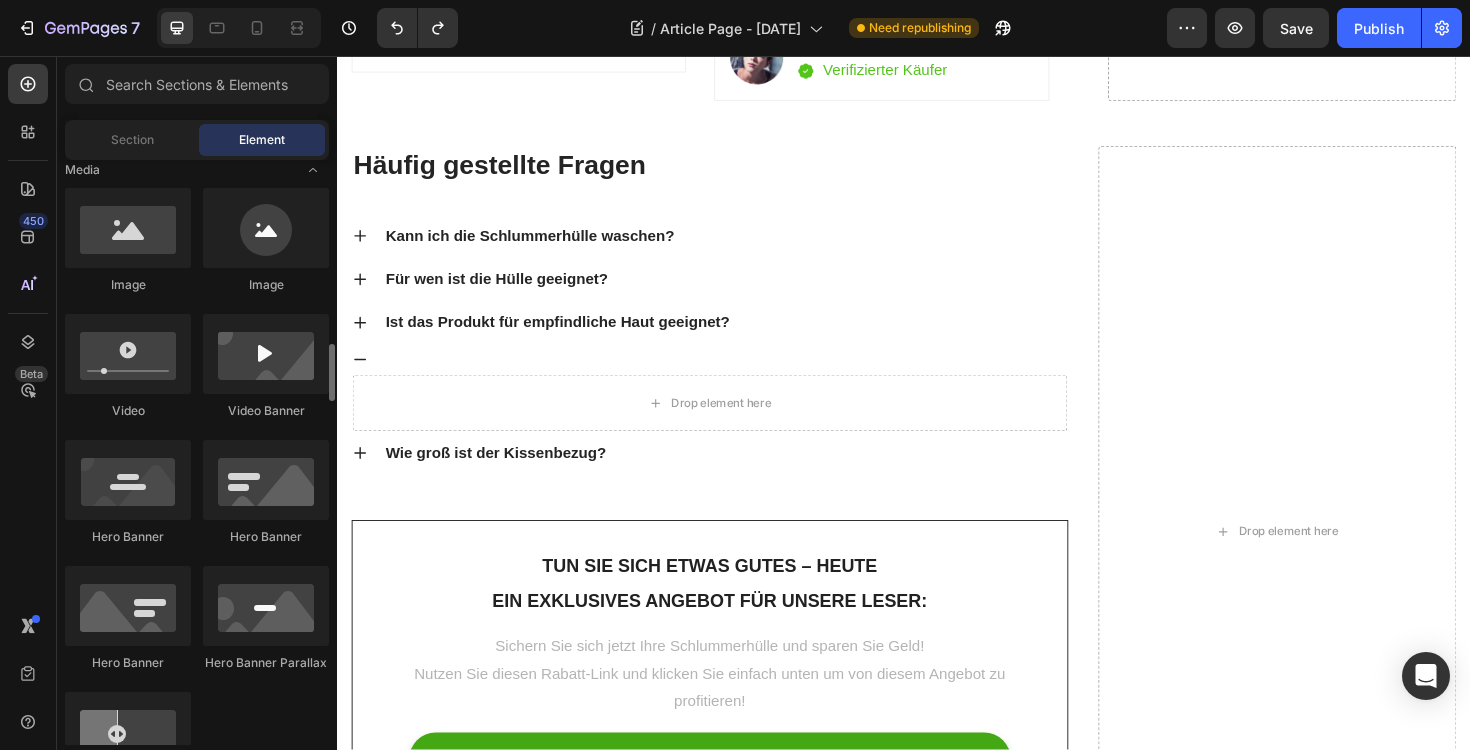 scroll, scrollTop: 0, scrollLeft: 0, axis: both 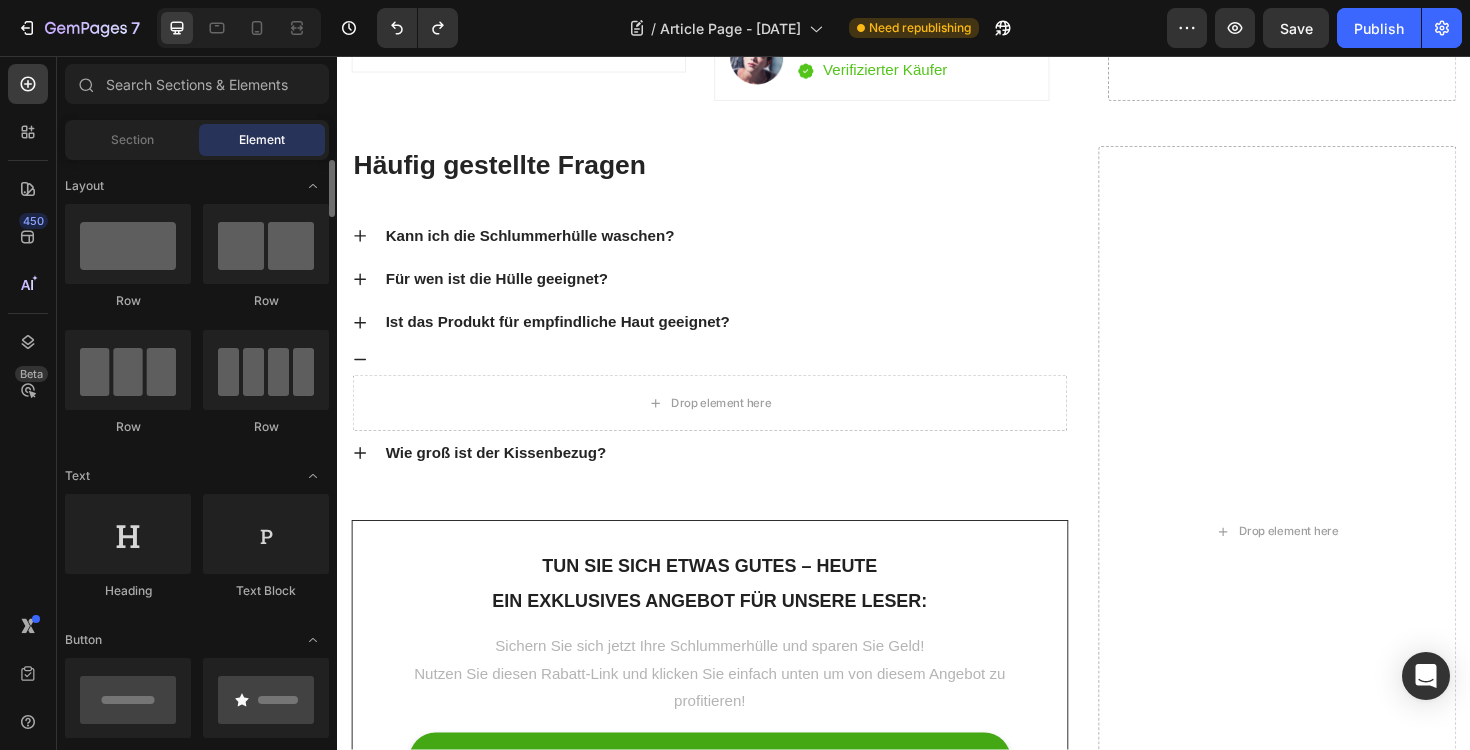 click on "Sections(18) Elements(83) Section Element Hero Section Product Detail Brands Trusted Badges Guarantee Product Breakdown How to use Testimonials Compare Bundle FAQs Social Proof Brand Story Product List Collection Blog List Contact Sticky Add to Cart Custom Footer Browse Library 450 Layout
Row
Row
Row
Row Text
Heading
Text Block Button
Button
Button Media
Image
Image
Video" at bounding box center [197, 404] 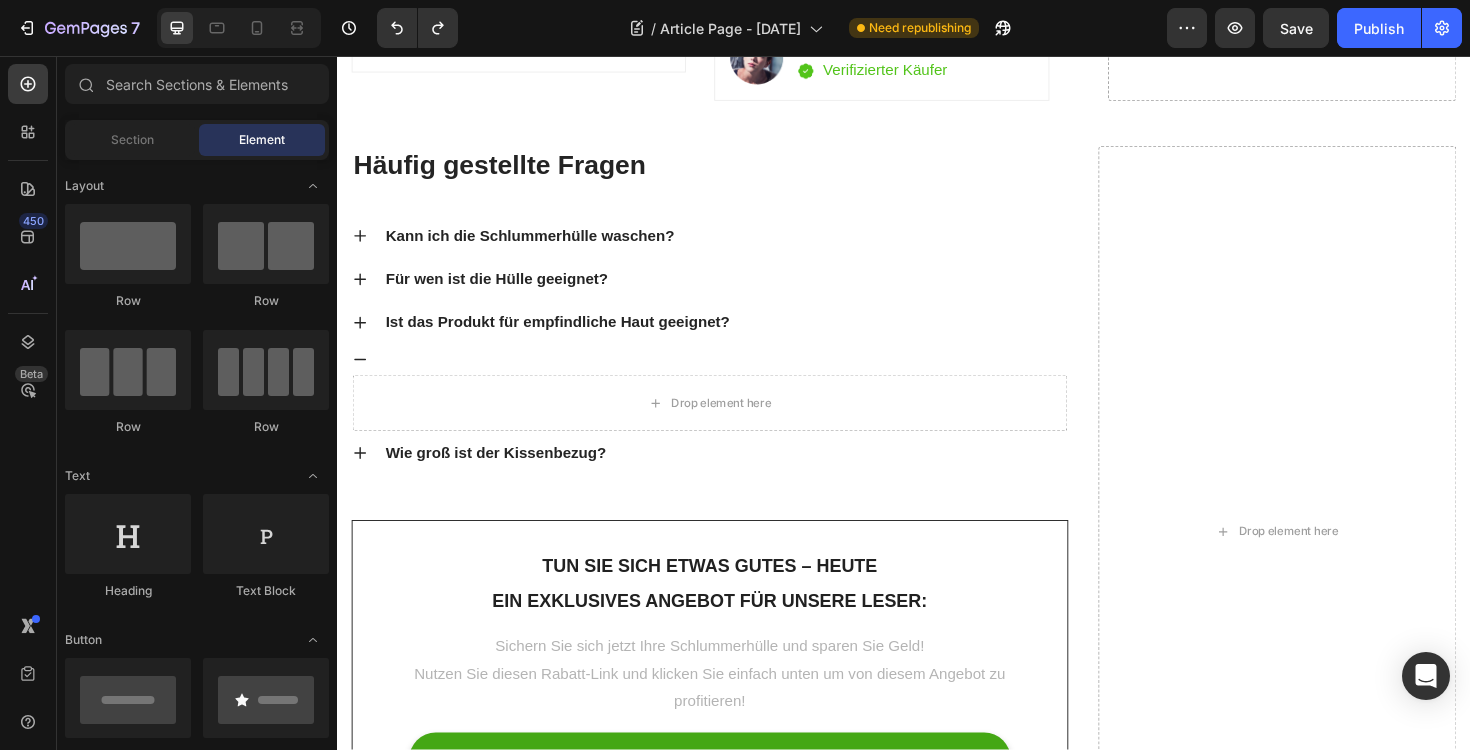 click on "Sections(18) Elements(83) Section Element Hero Section Product Detail Brands Trusted Badges Guarantee Product Breakdown How to use Testimonials Compare Bundle FAQs Social Proof Brand Story Product List Collection Blog List Contact Sticky Add to Cart Custom Footer Browse Library 450 Layout
Row
Row
Row
Row Text
Heading
Text Block Button
Button
Button Media
Image
Image
Video" at bounding box center (197, 404) 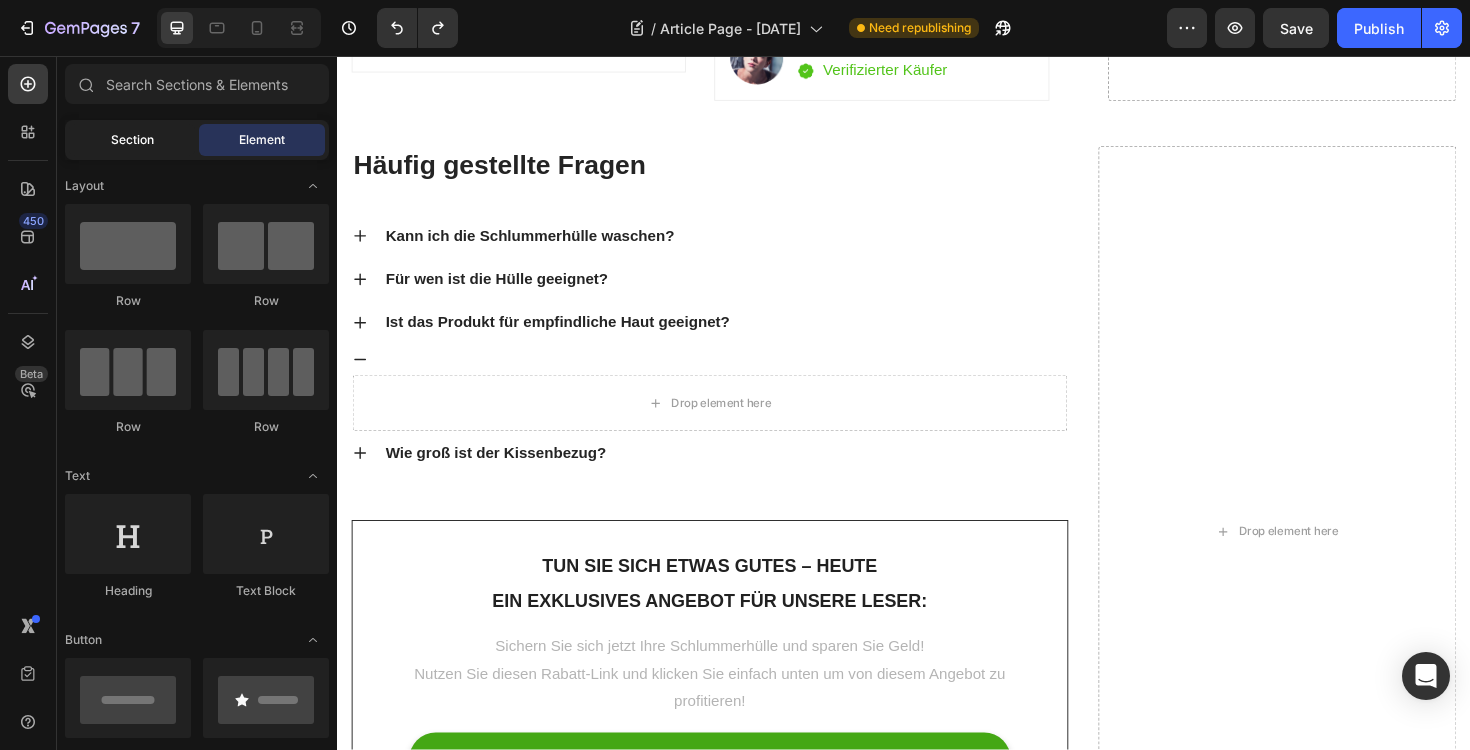 click on "Section" at bounding box center [132, 140] 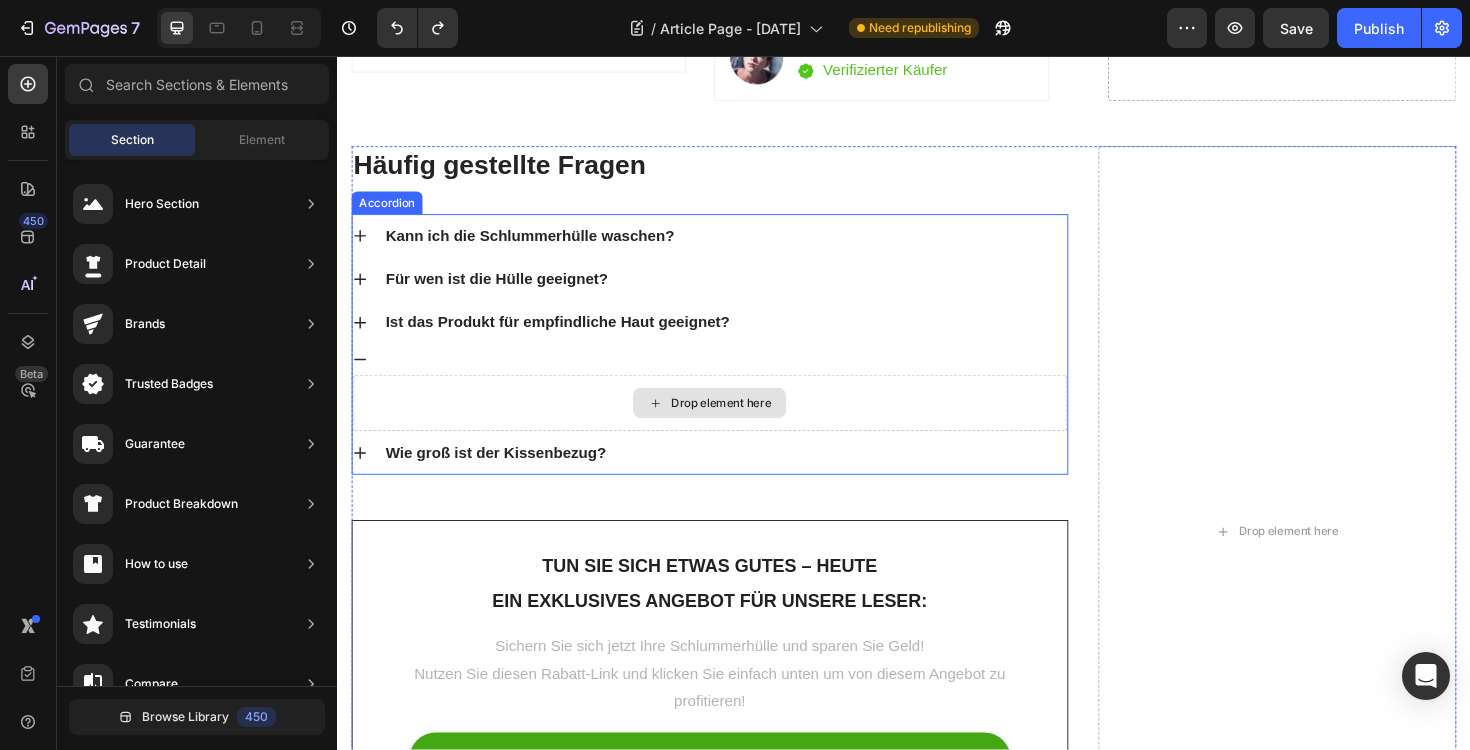 click on "Drop element here" at bounding box center (731, 424) 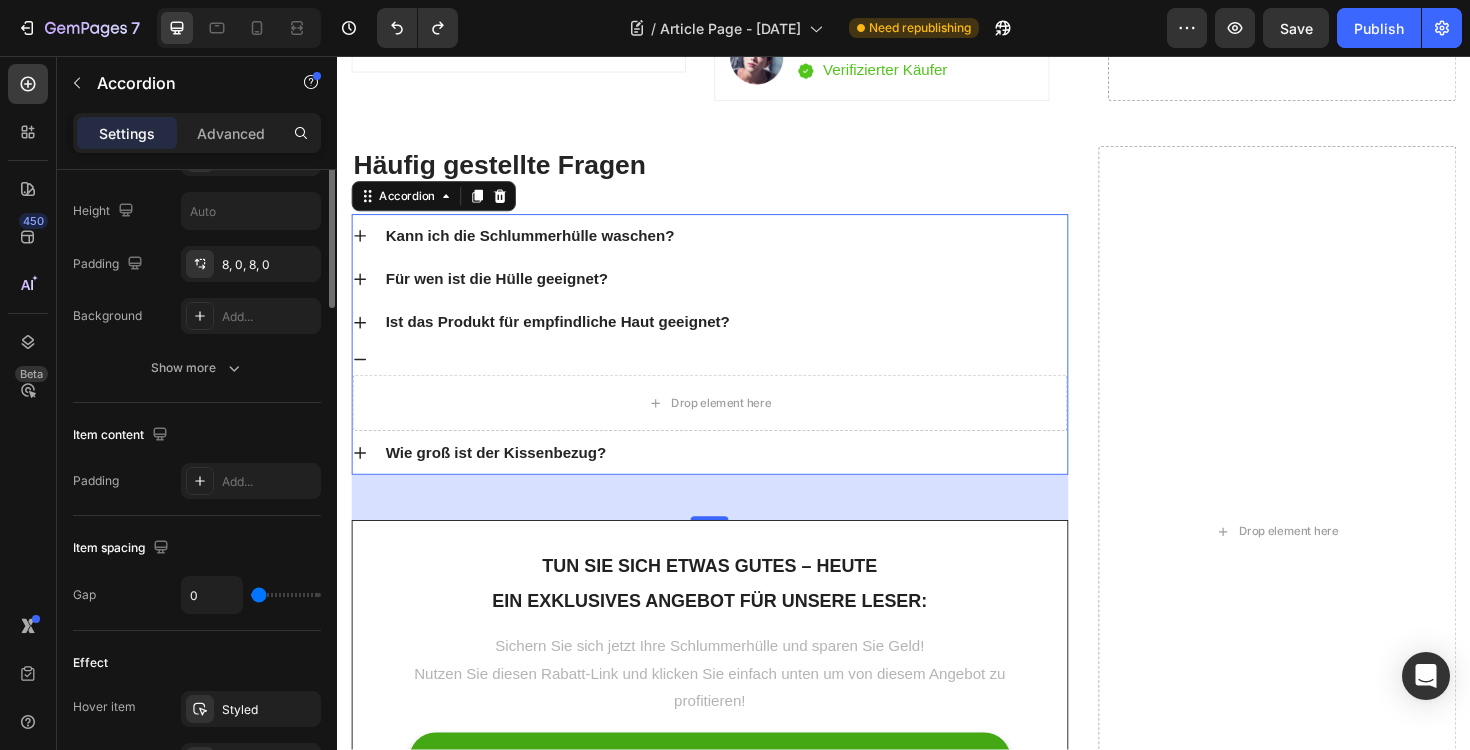 scroll, scrollTop: 0, scrollLeft: 0, axis: both 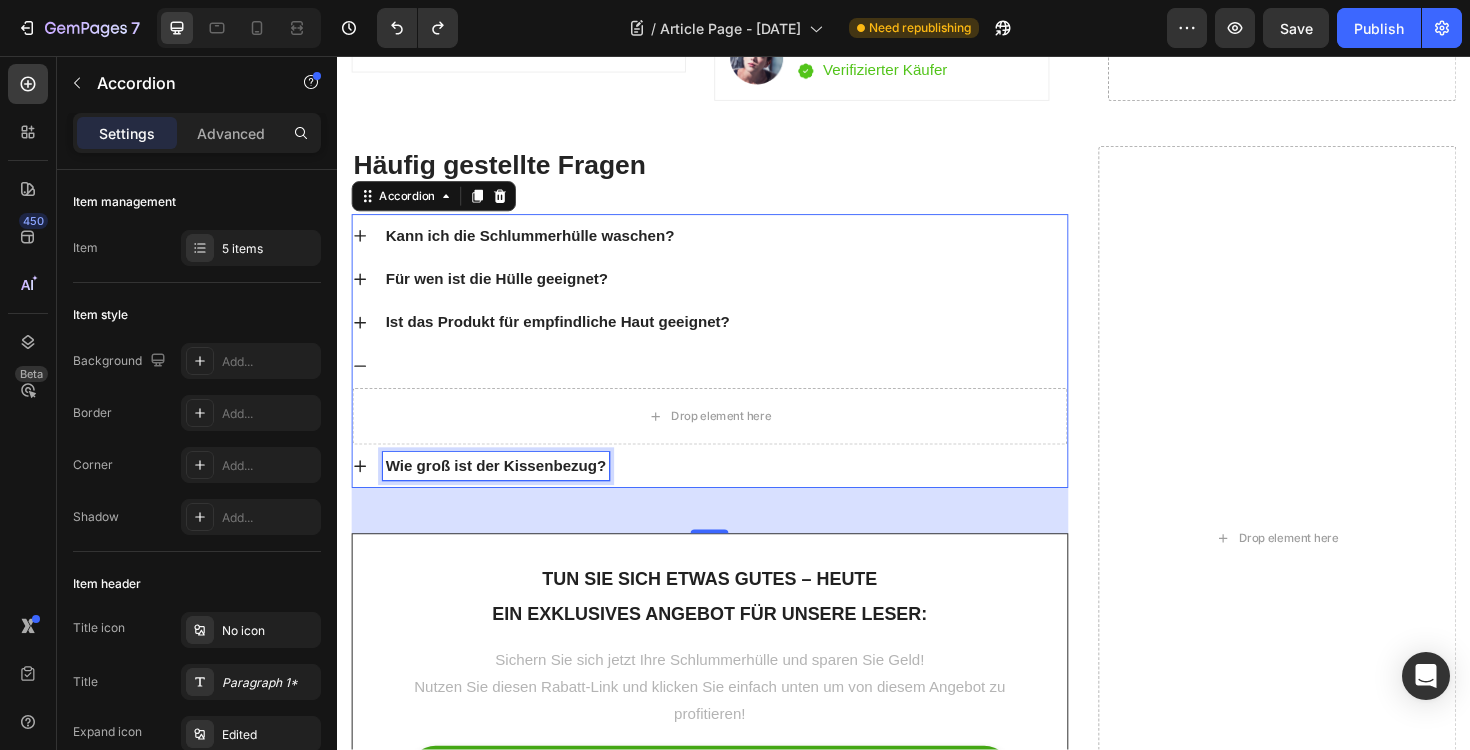 click on "Wie groß ist der Kissenbezug?" at bounding box center [731, 491] 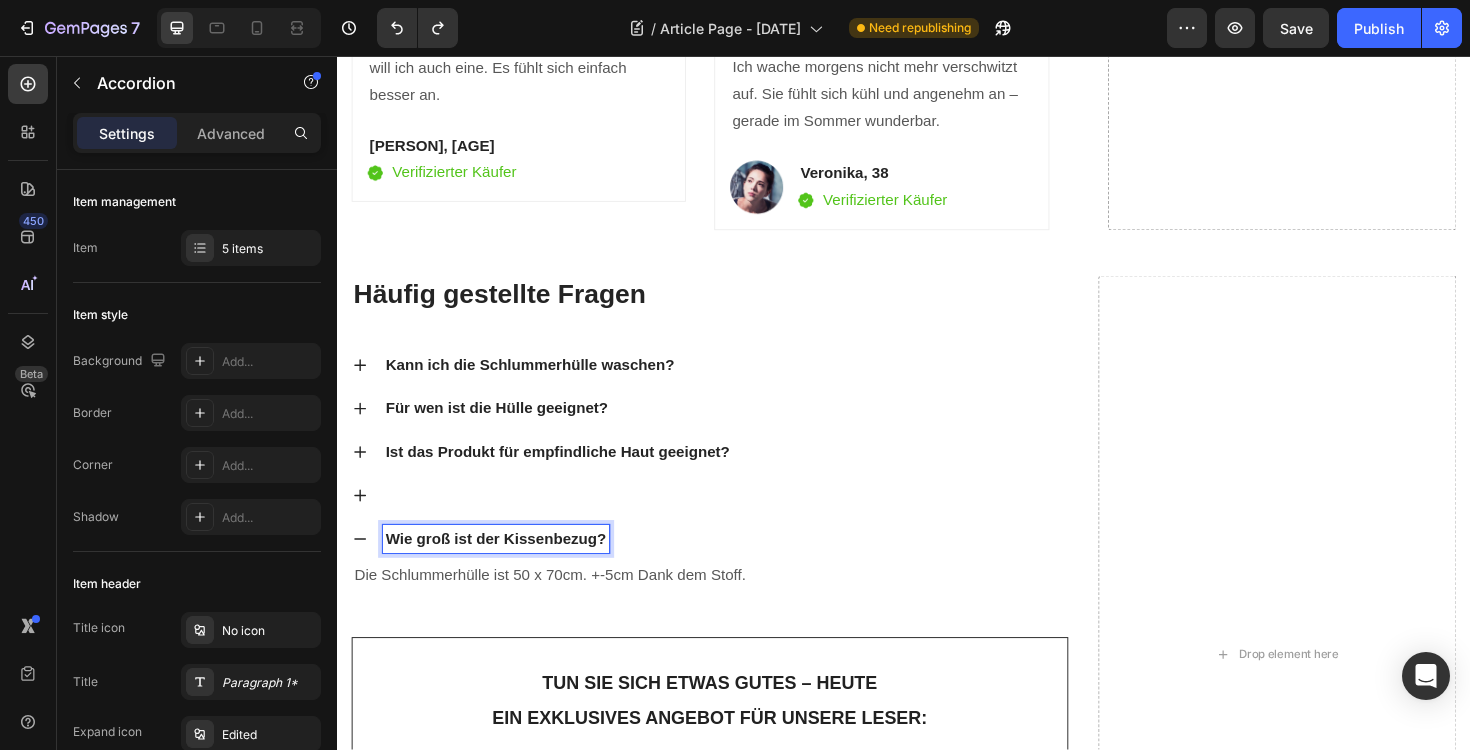 scroll, scrollTop: 4839, scrollLeft: 0, axis: vertical 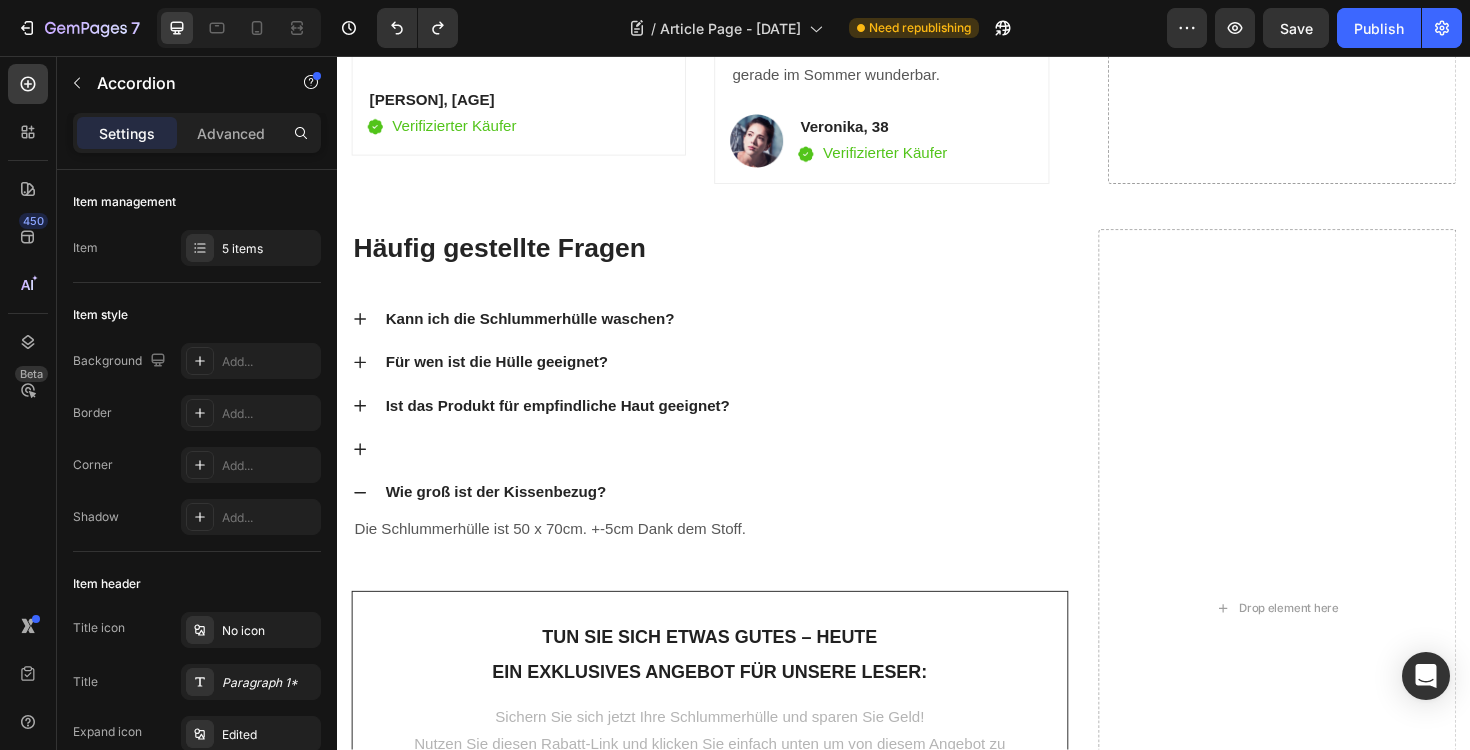 click 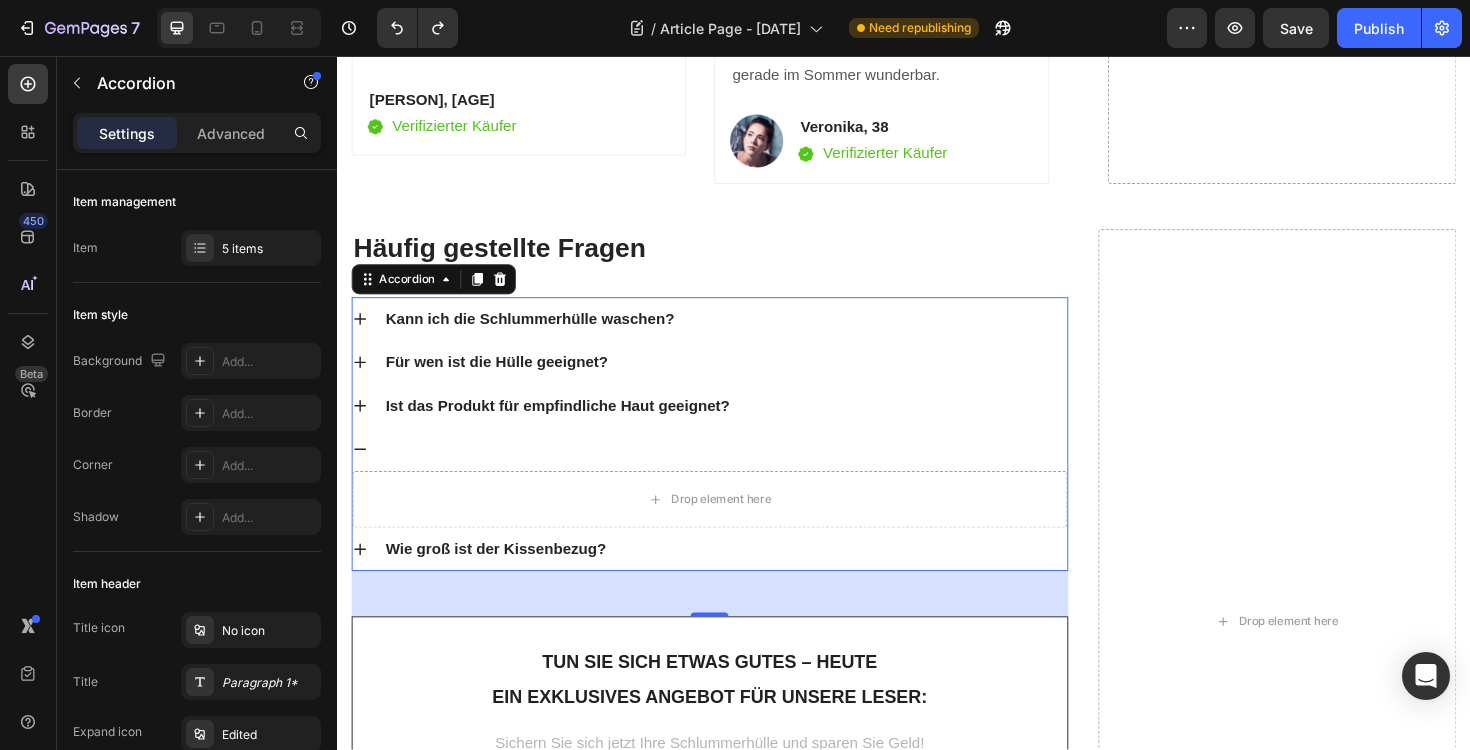 click at bounding box center (747, 473) 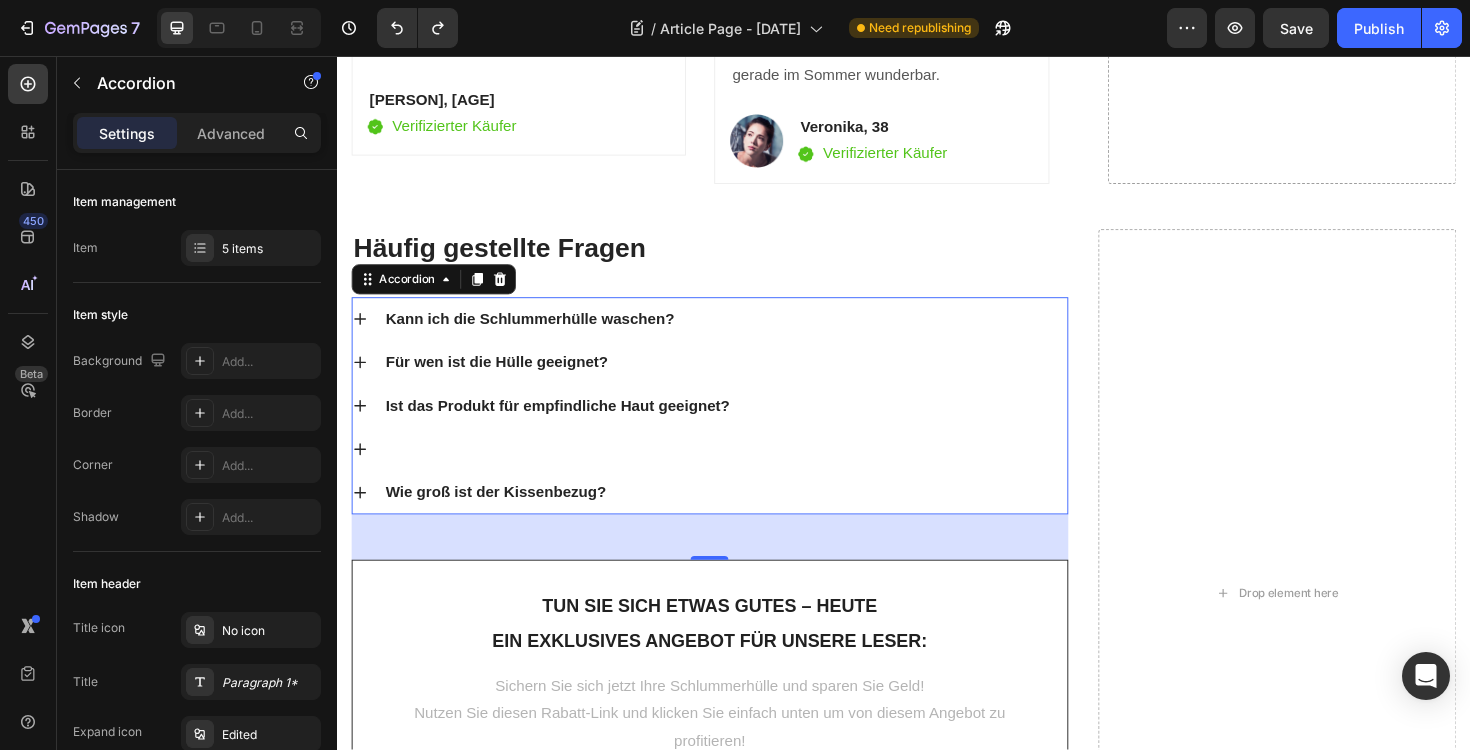click at bounding box center (731, 473) 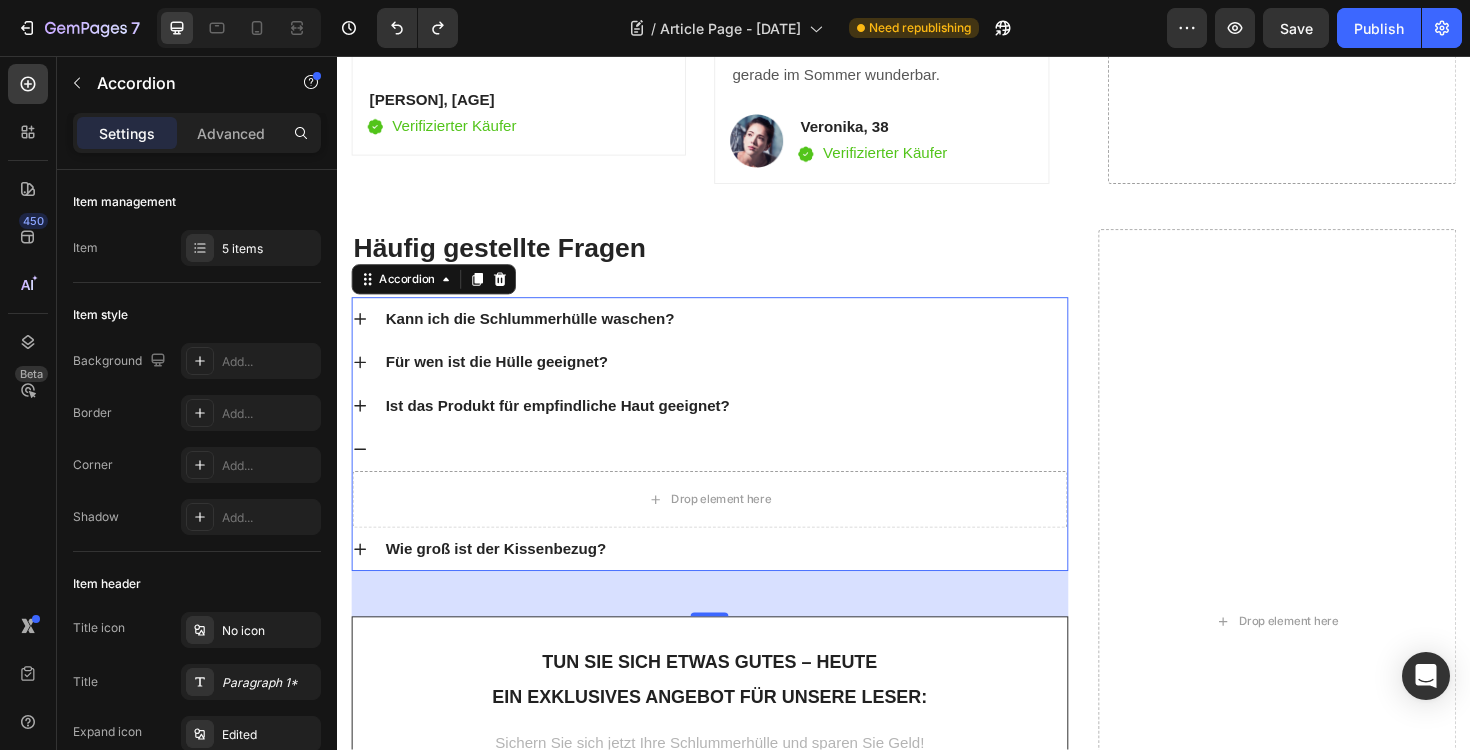 click at bounding box center (747, 473) 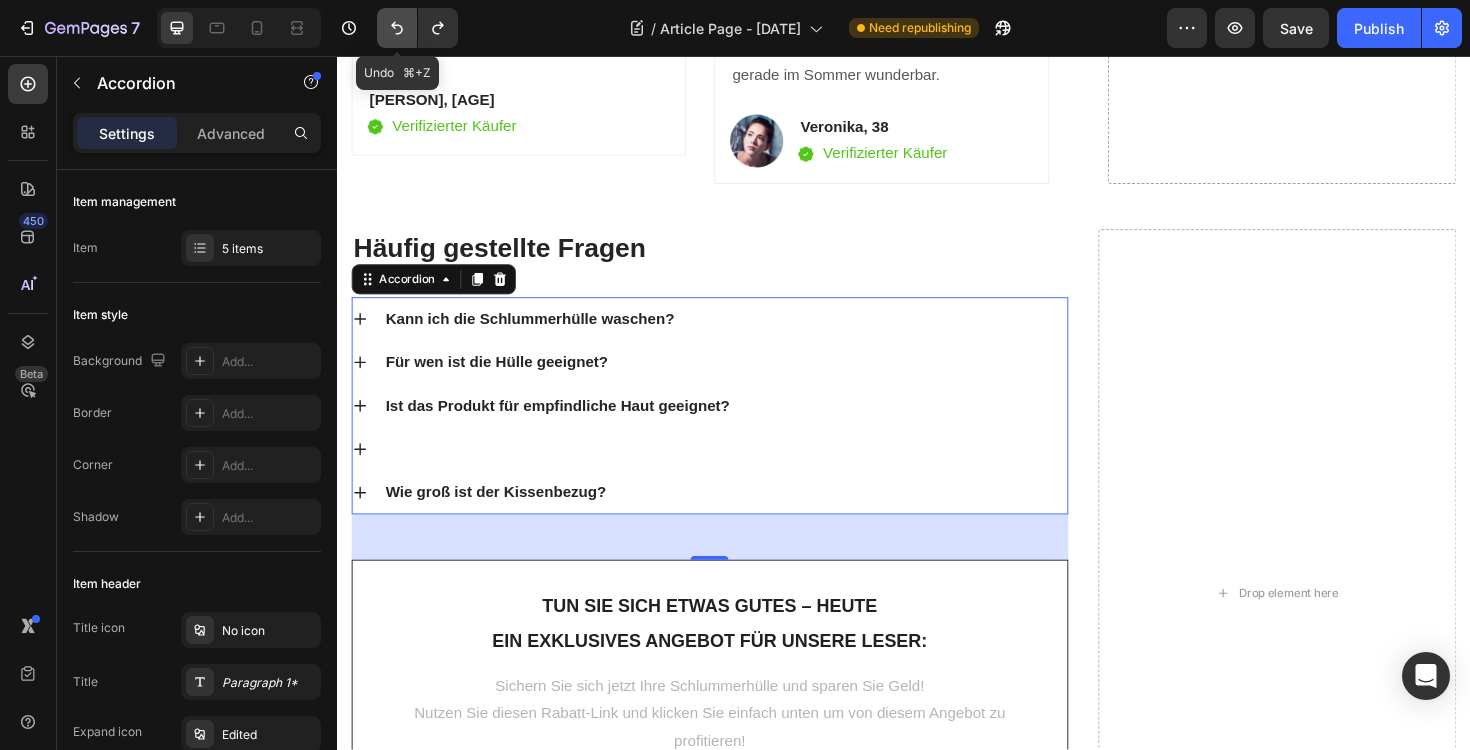 click 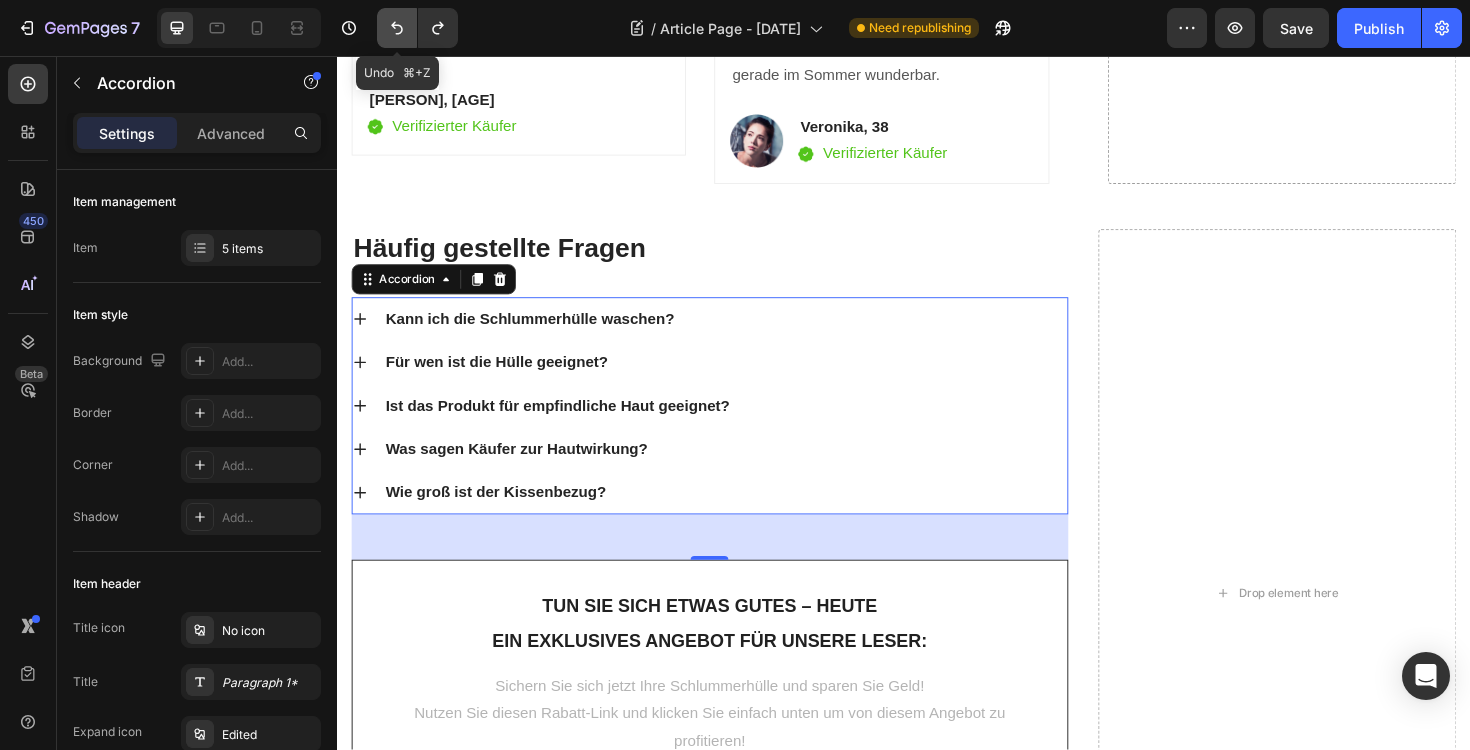 click 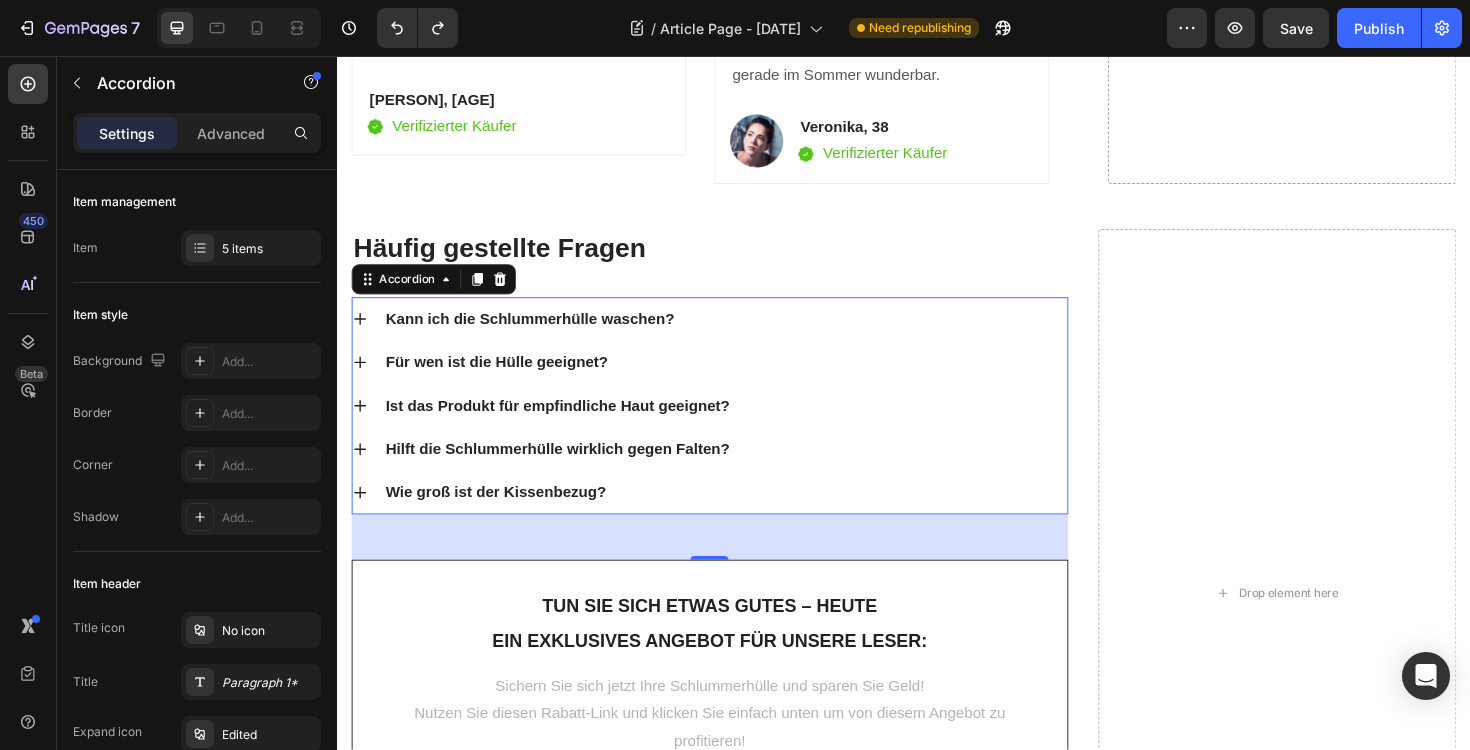 click 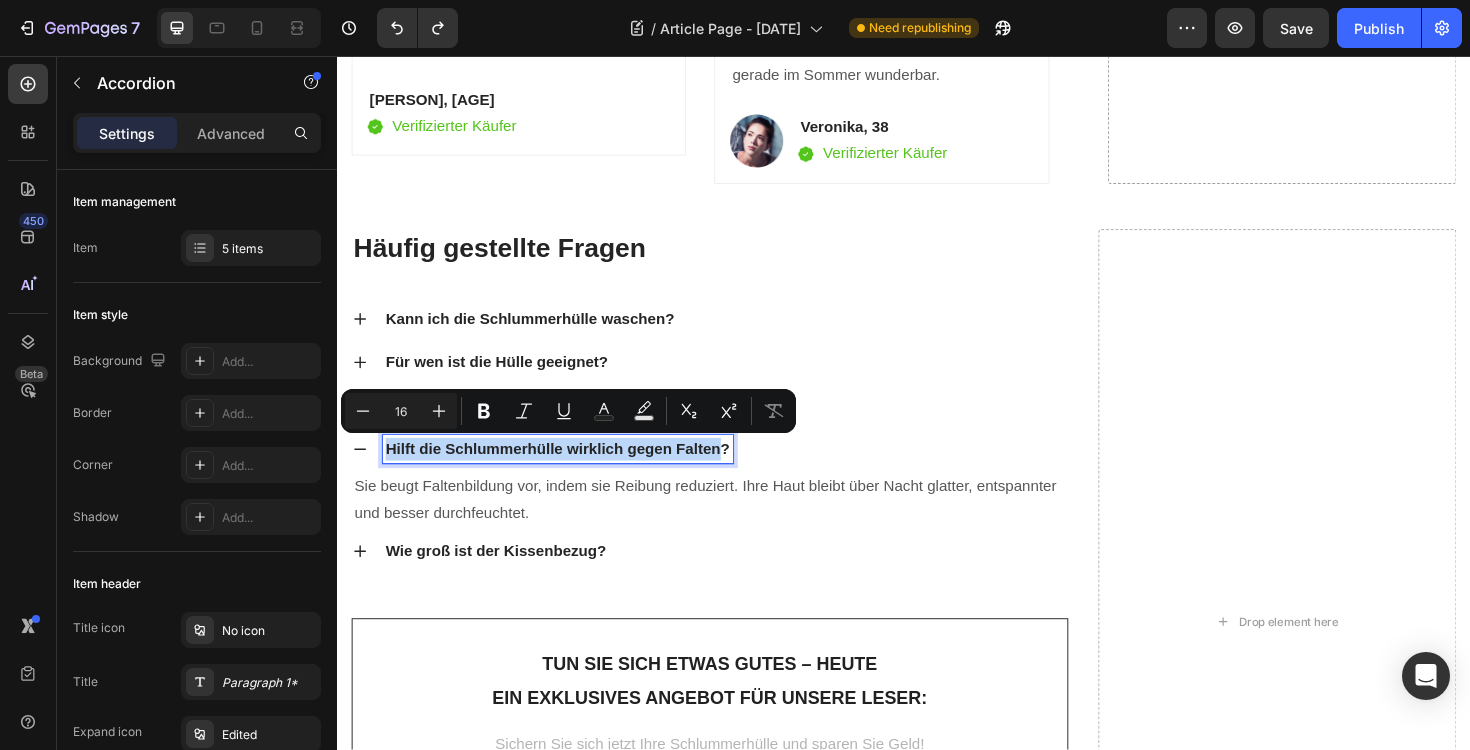 drag, startPoint x: 390, startPoint y: 469, endPoint x: 745, endPoint y: 472, distance: 355.01266 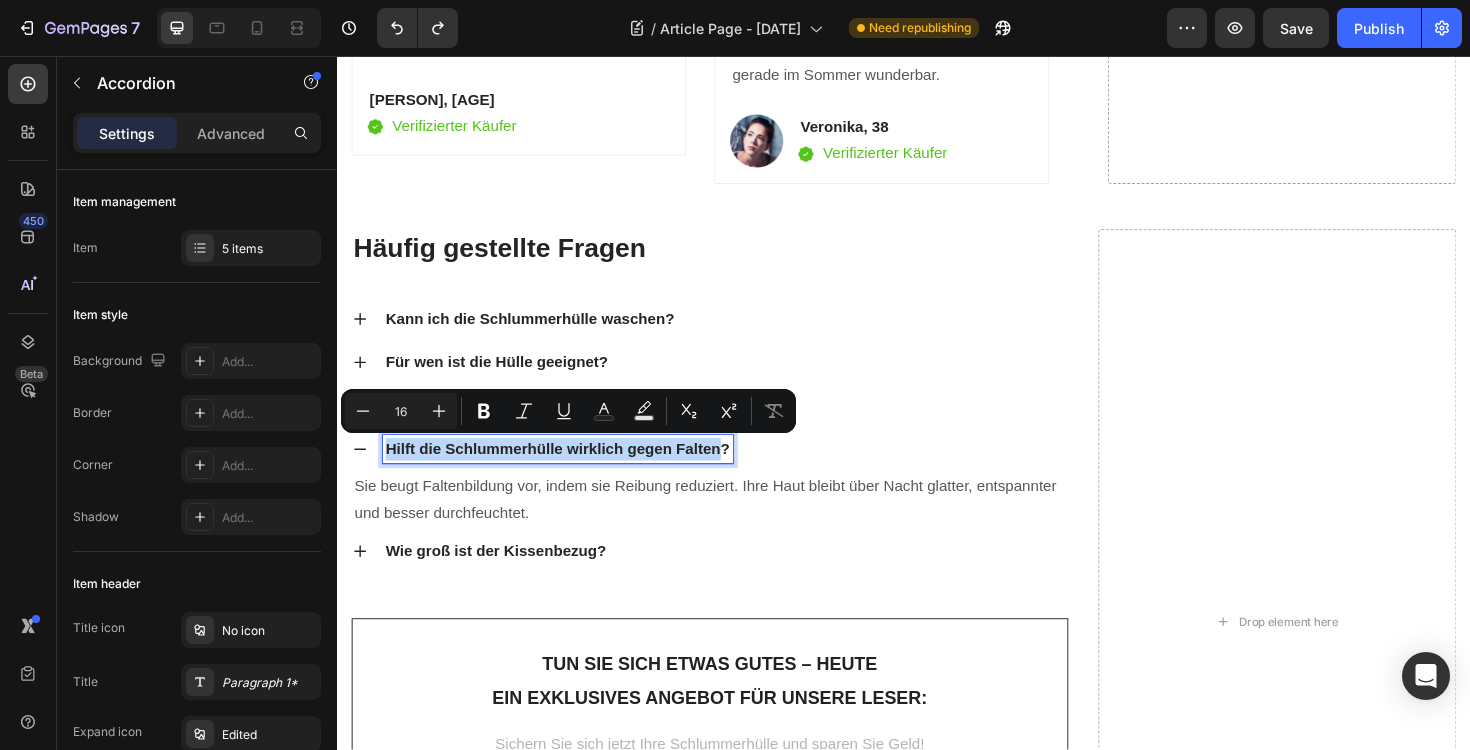 click on "Hilft die Schlummerhülle wirklich gegen Falten?" at bounding box center (570, 473) 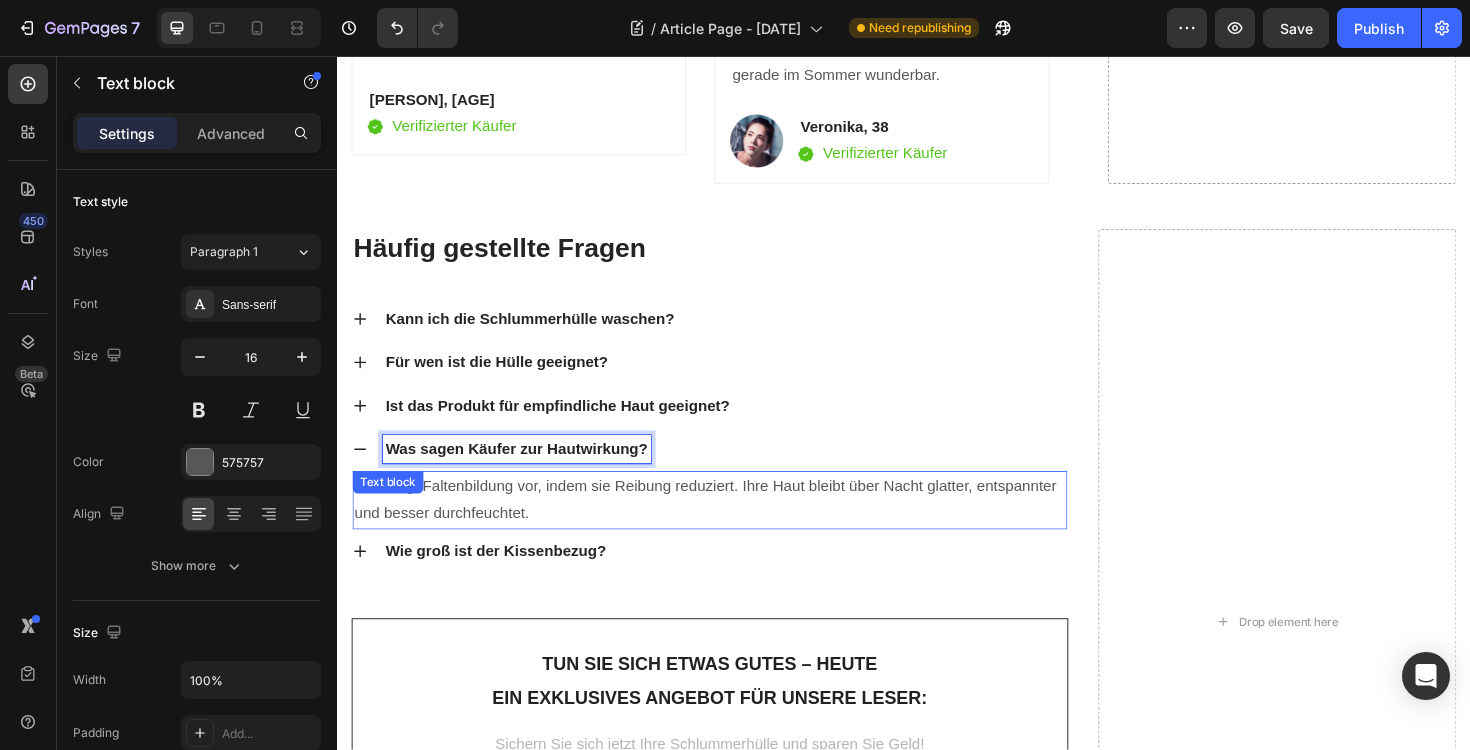 click on "Sie beugt Faltenbildung vor, indem sie Reibung reduziert. Ihre Haut bleibt über Nacht glatter, entspannter und besser durchfeuchtet. Text block" at bounding box center [731, 527] 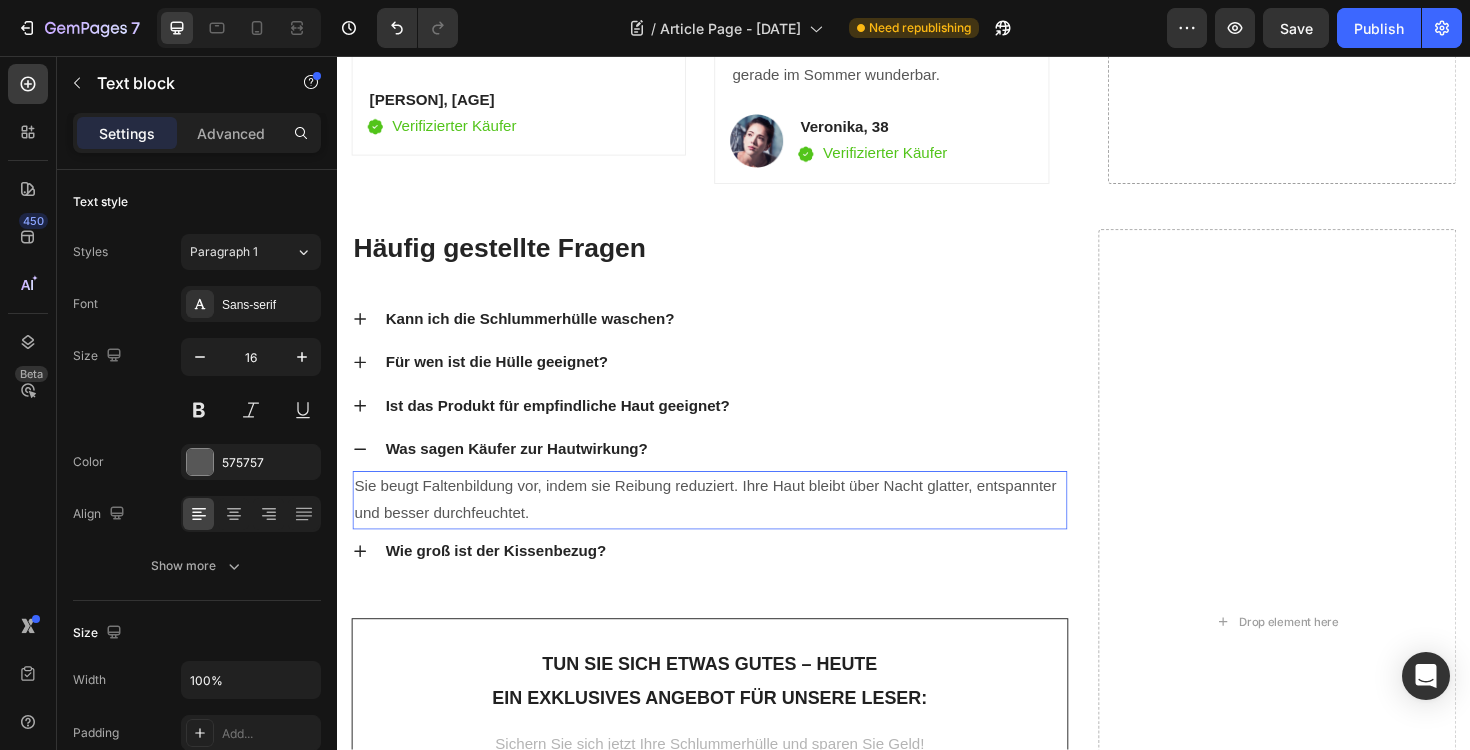 click on "Sie beugt Faltenbildung vor, indem sie Reibung reduziert. Ihre Haut bleibt über Nacht glatter, entspannter und besser durchfeuchtet." at bounding box center [731, 527] 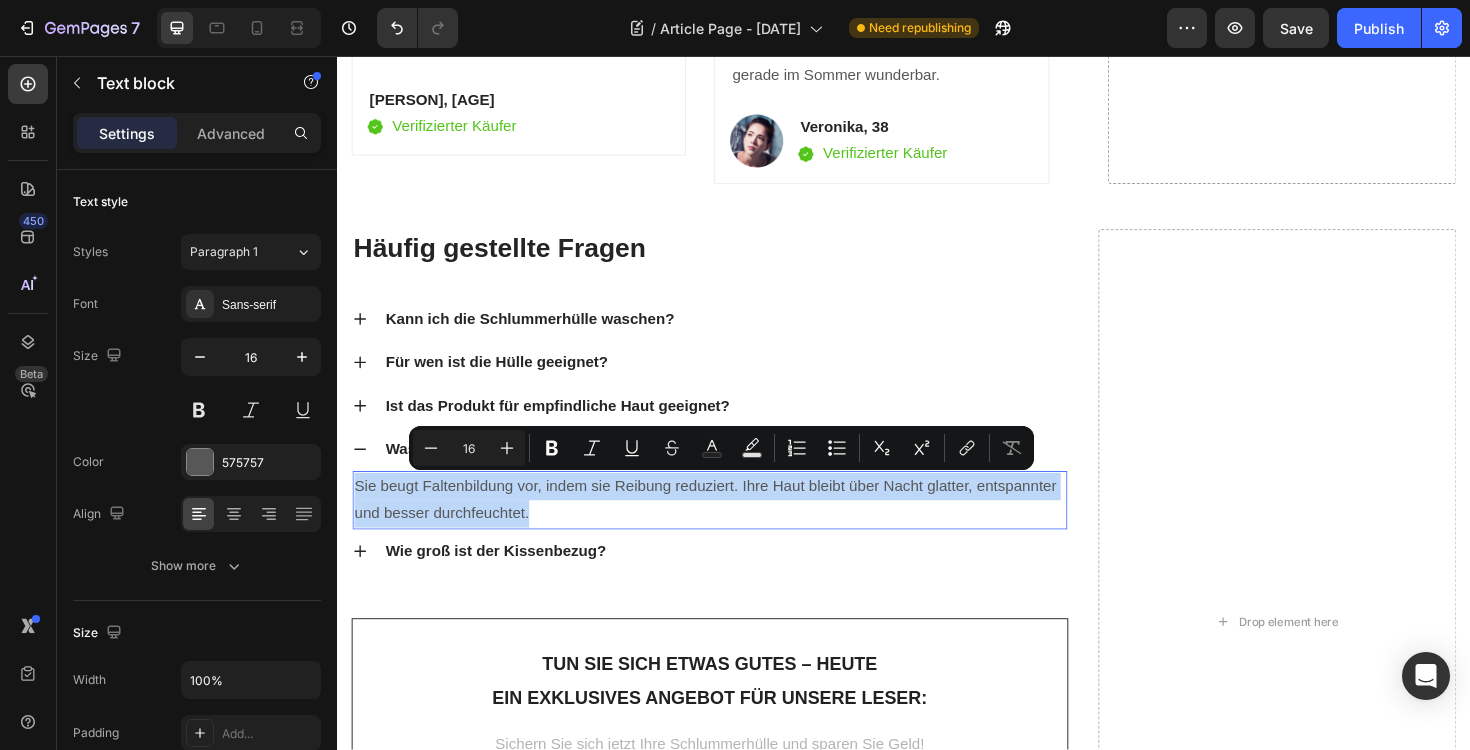 drag, startPoint x: 356, startPoint y: 508, endPoint x: 567, endPoint y: 543, distance: 213.88315 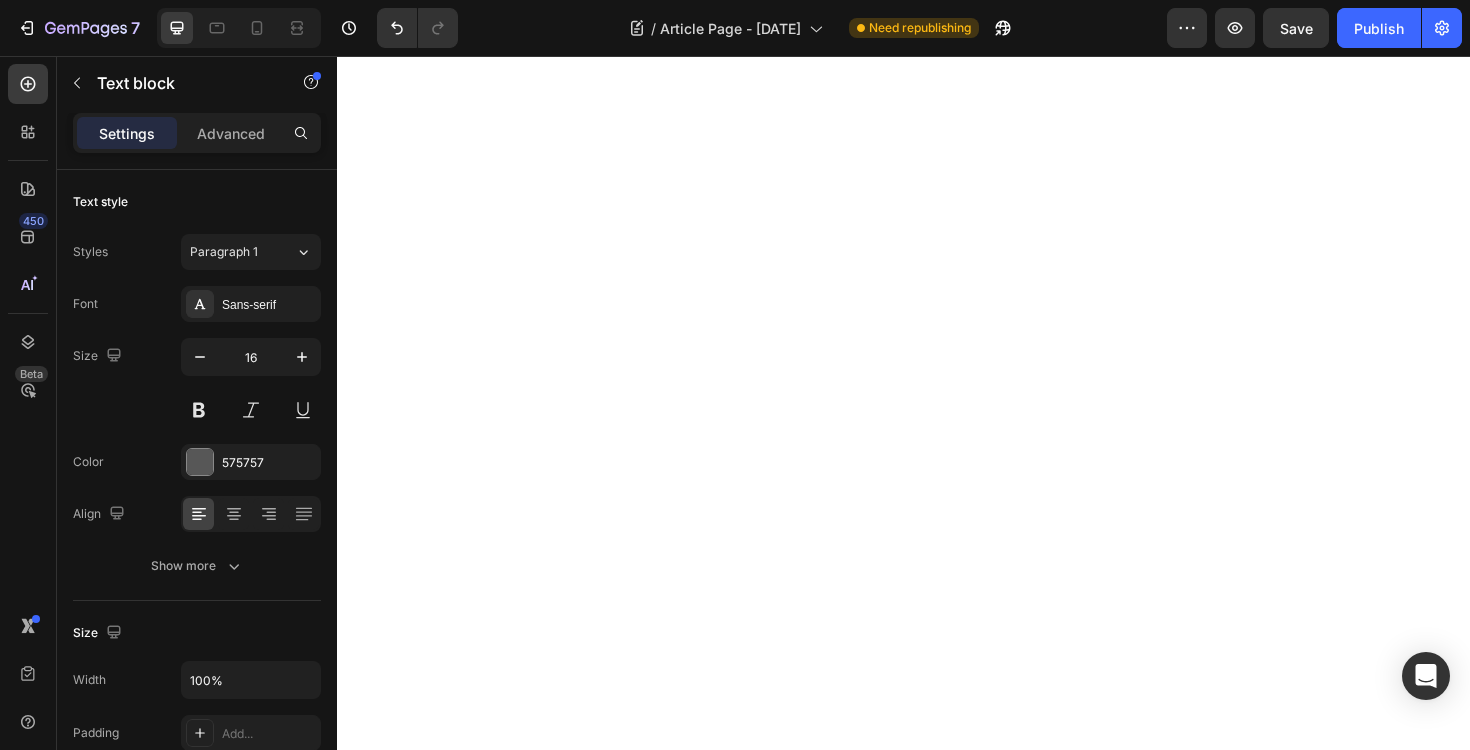 scroll, scrollTop: 1084, scrollLeft: 0, axis: vertical 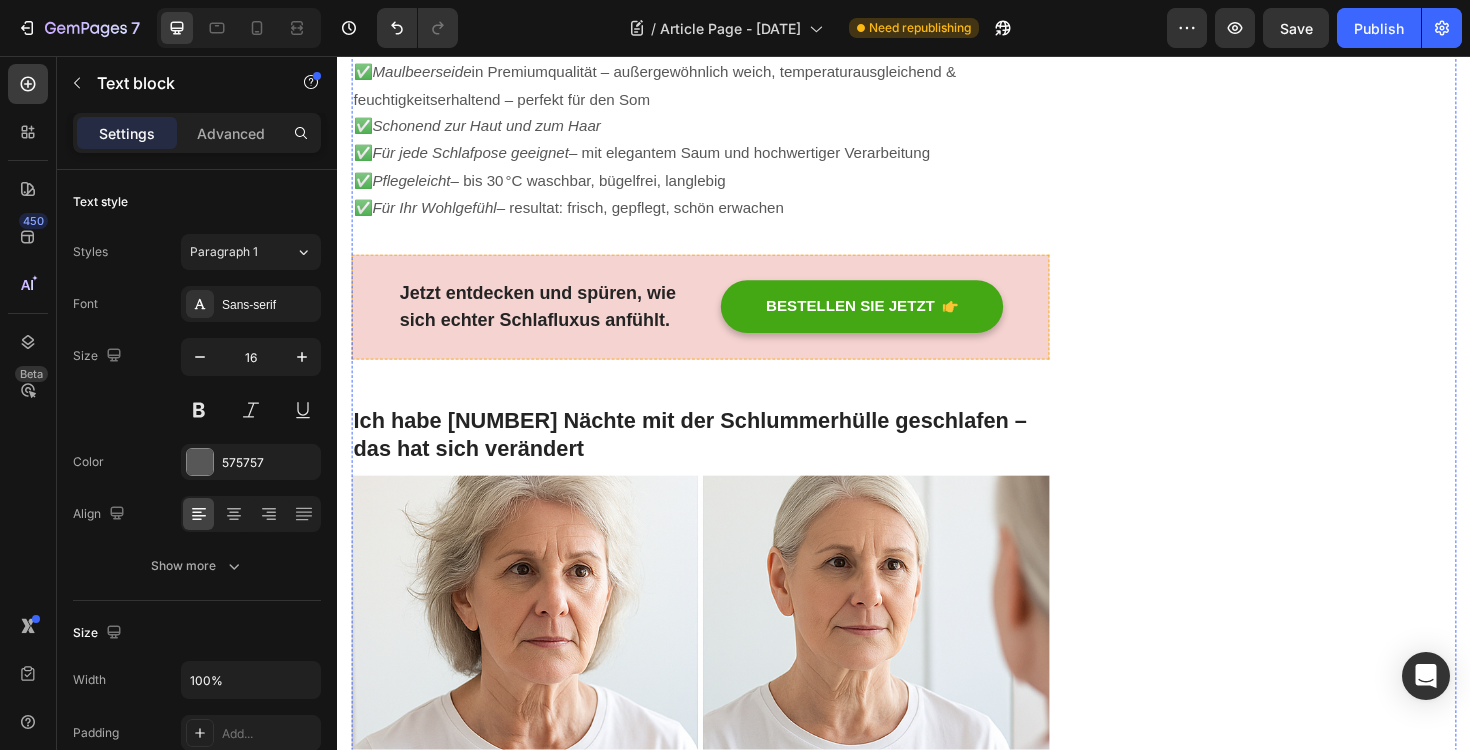 click on "Die Traumseide-Schlummerhülle: Sanfte Pflege im Schlaf" at bounding box center [721, -51] 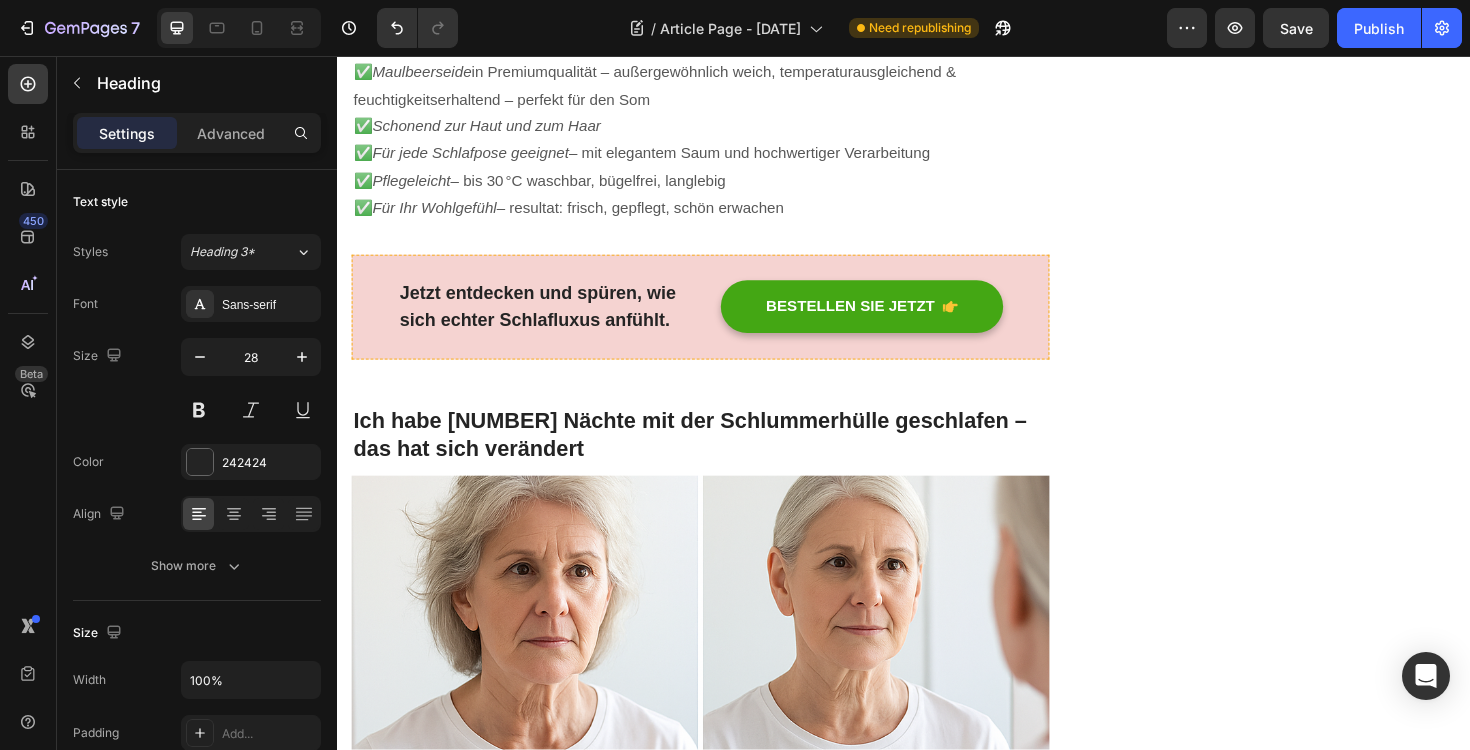 click on "Die Traumseide-Schlummerhülle: Sanfte Pflege im Schlaf" at bounding box center (721, -51) 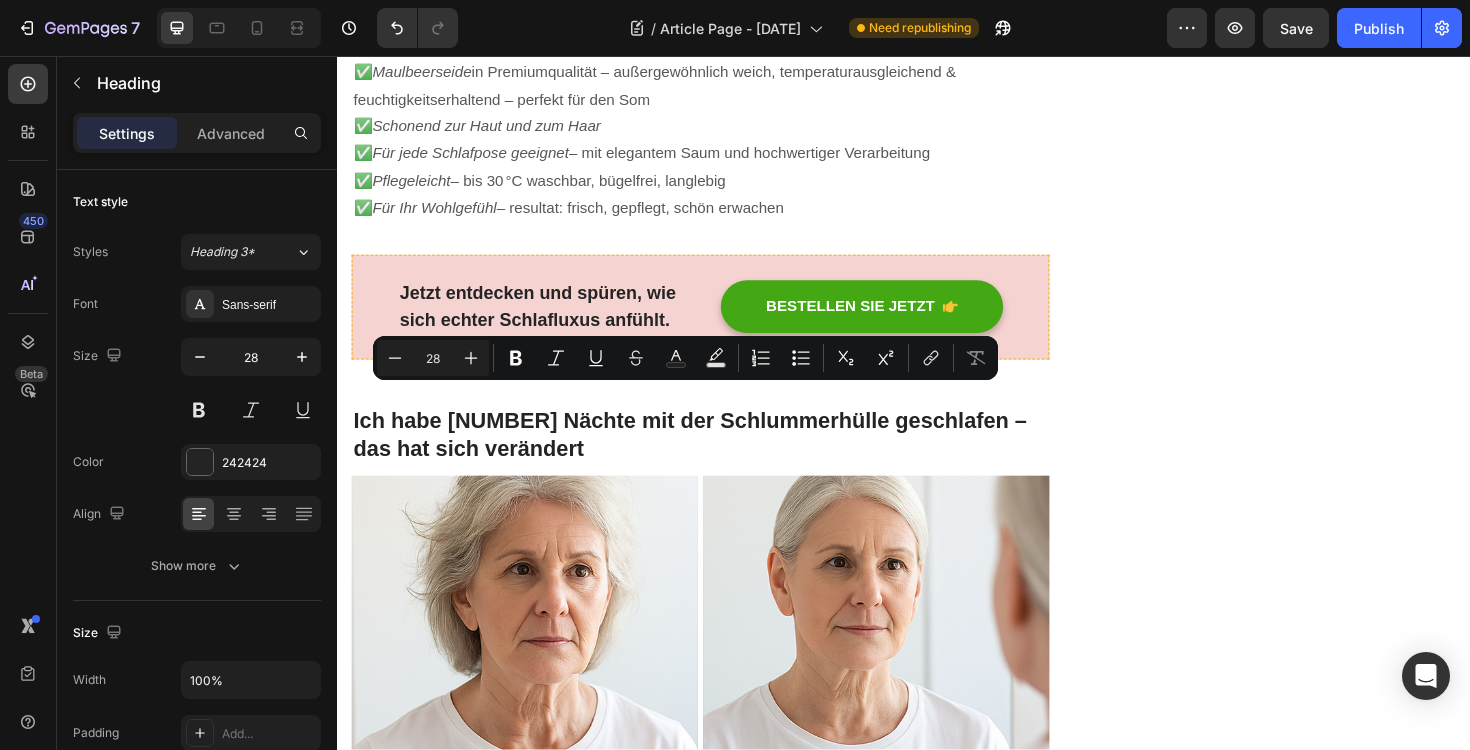 drag, startPoint x: 805, startPoint y: 421, endPoint x: 805, endPoint y: 449, distance: 28 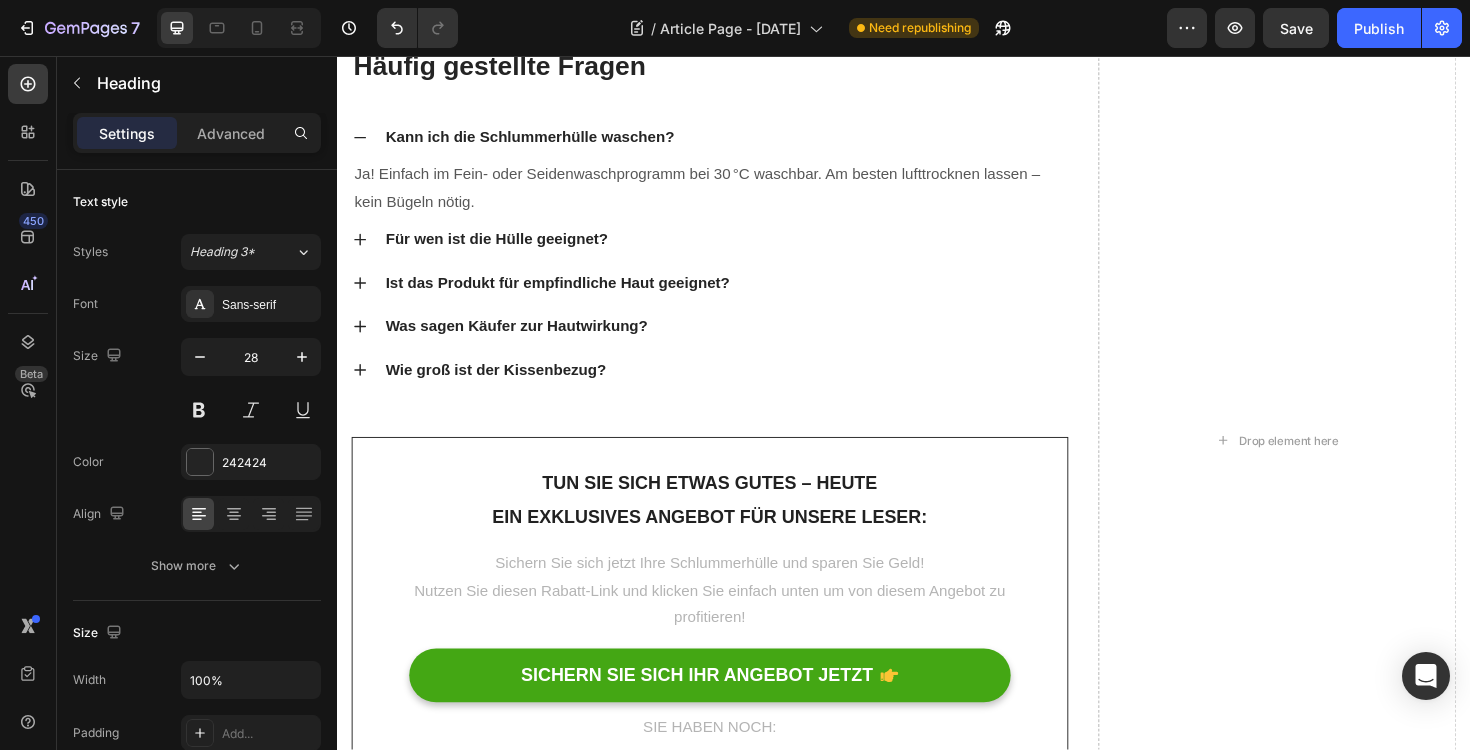 scroll, scrollTop: 4913, scrollLeft: 0, axis: vertical 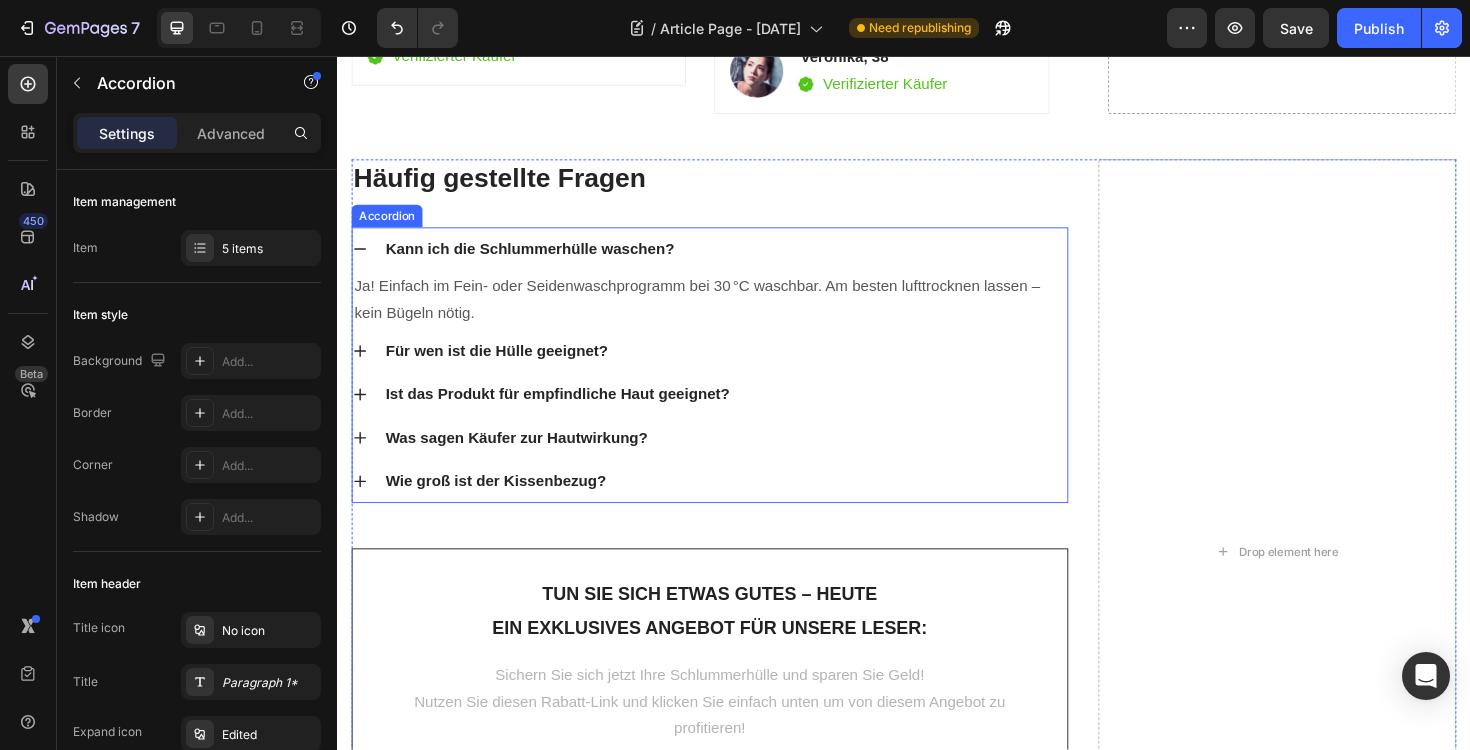 click 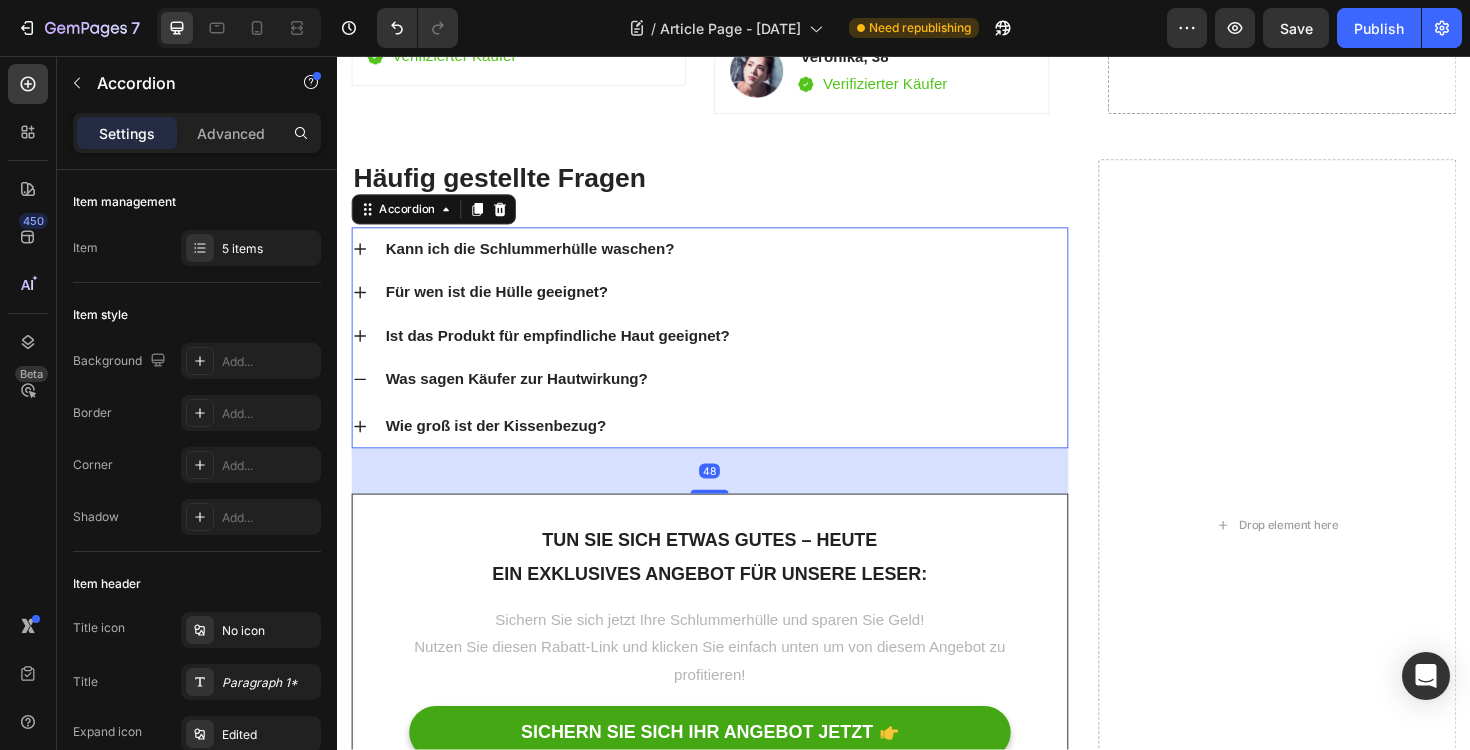 click on "Was sagen Käufer zur Hautwirkung?" at bounding box center (731, 399) 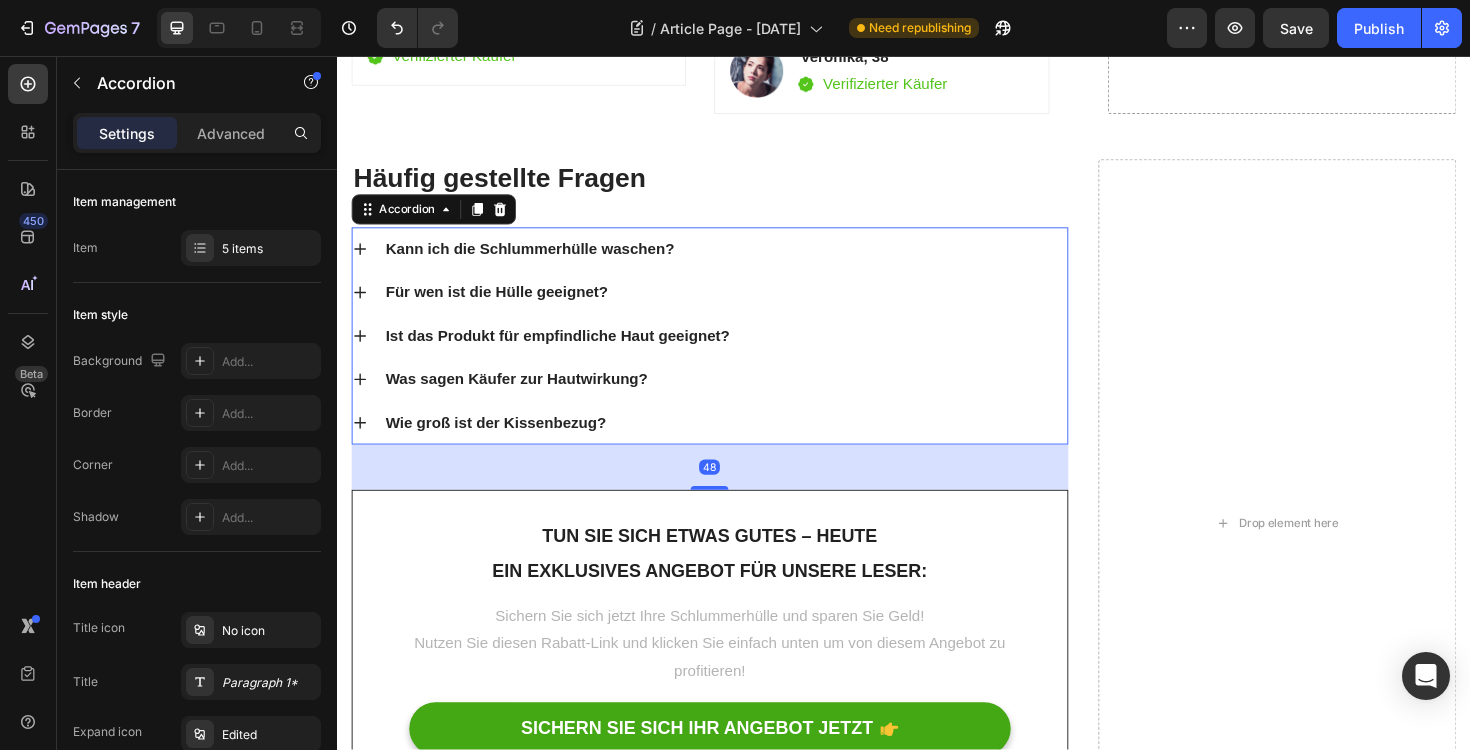click on "Was sagen Käufer zur Hautwirkung?" at bounding box center [731, 399] 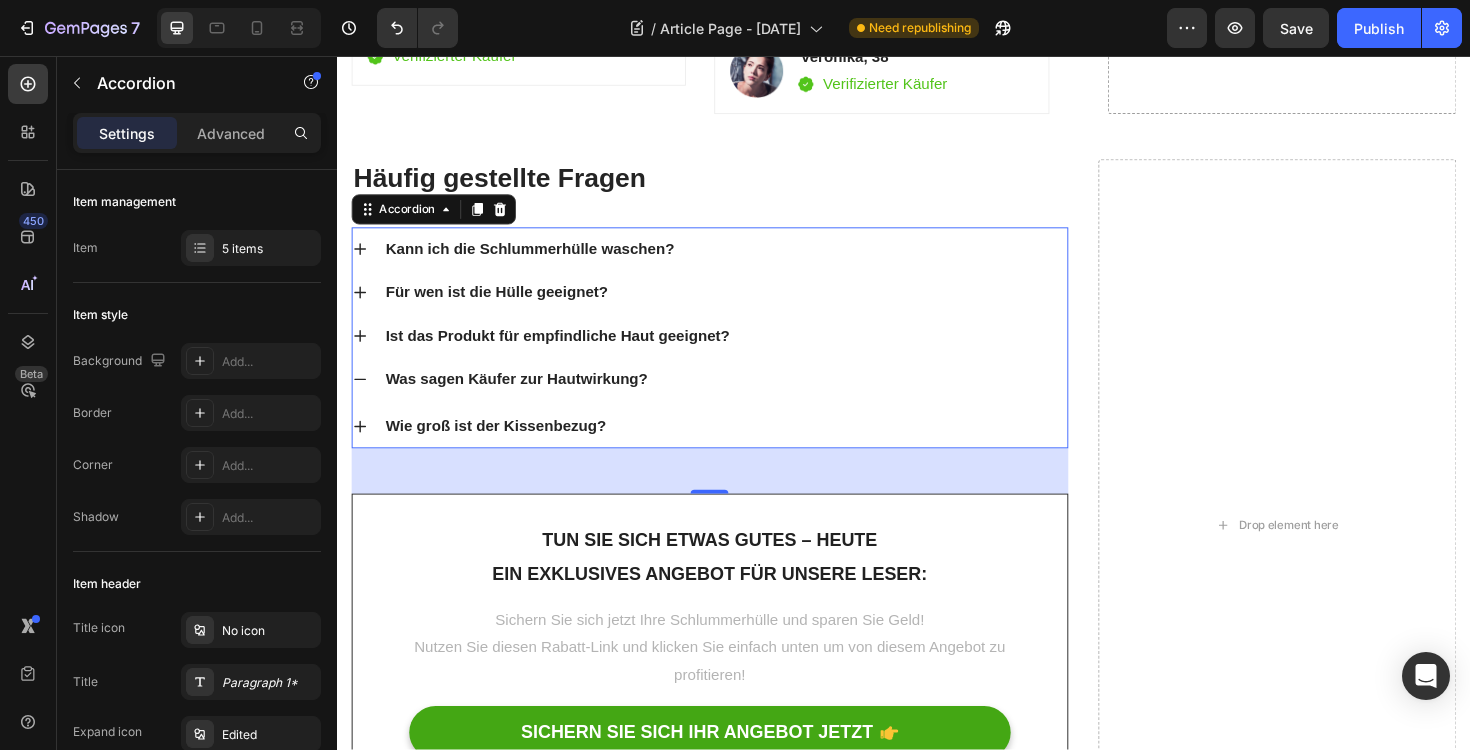 click on "Was sagen Käufer zur Hautwirkung?" at bounding box center [527, 399] 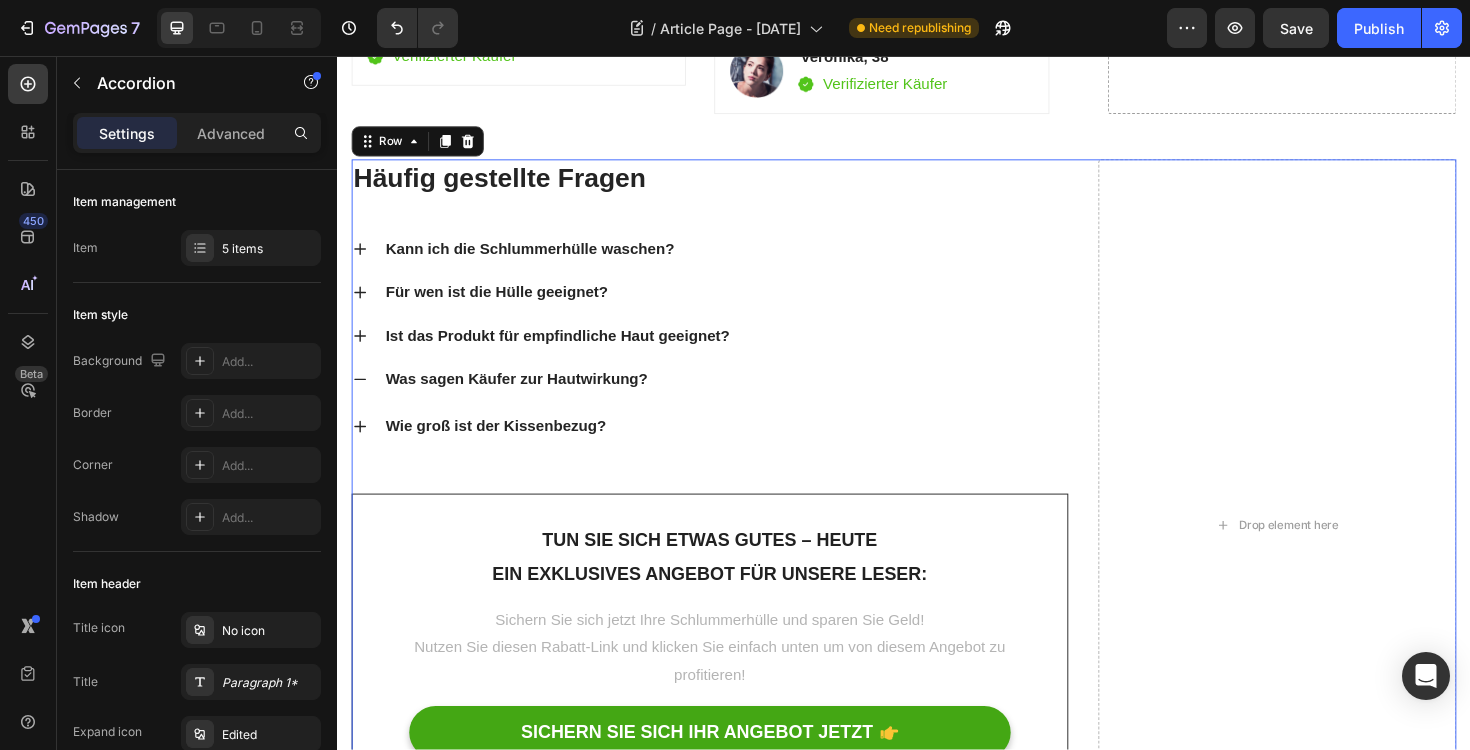 click on "Häufig gestellte Fragen Heading
Kann ich die Schlummerhülle waschen?
Für wen ist die Hülle geeignet?
Ist das Produkt für empfindliche Haut geeignet?
Was sagen Käufer zur Hautwirkung? Text block
Wie groß ist der Kissenbezug? Accordion Tun Sie sich etwas Gutes – heute Text block Ein Exklusives angebot für unsere leser: Text block Sichern Sie sich jetzt Ihre Schlummerhülle und sparen Sie Geld! Nutzen Sie diesen Rabatt-Link und klicken Sie einfach unten um von diesem Angebot zu profitieren! Text block  	   SICHERN SIE SICH IHR ANGEBOT JETZT Button SIE HABEN NOCH: Text block 00 Tage 06 Stunden 41 Minuten 05 Sekunden CountDown Timer Row" at bounding box center [731, 553] 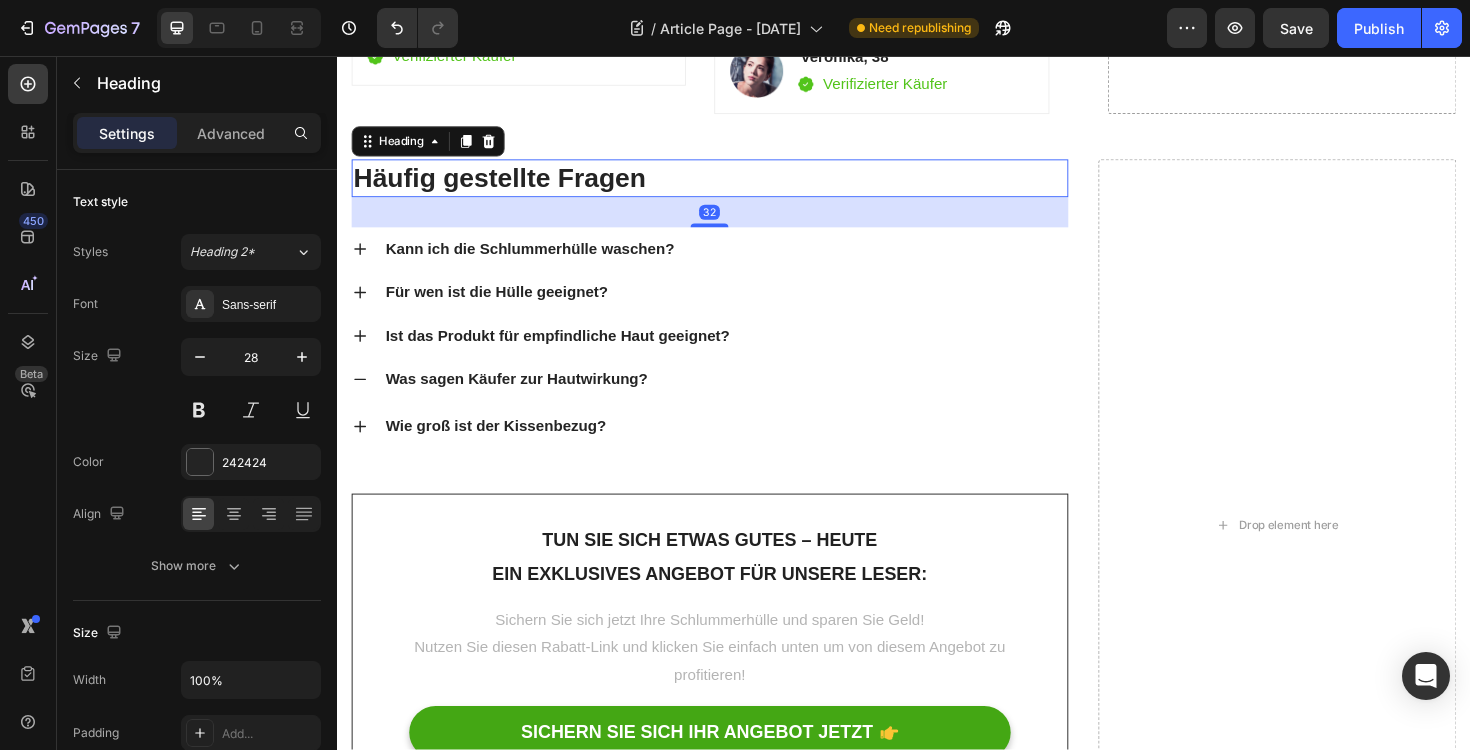 click on "Häufig gestellte Fragen" at bounding box center [731, 186] 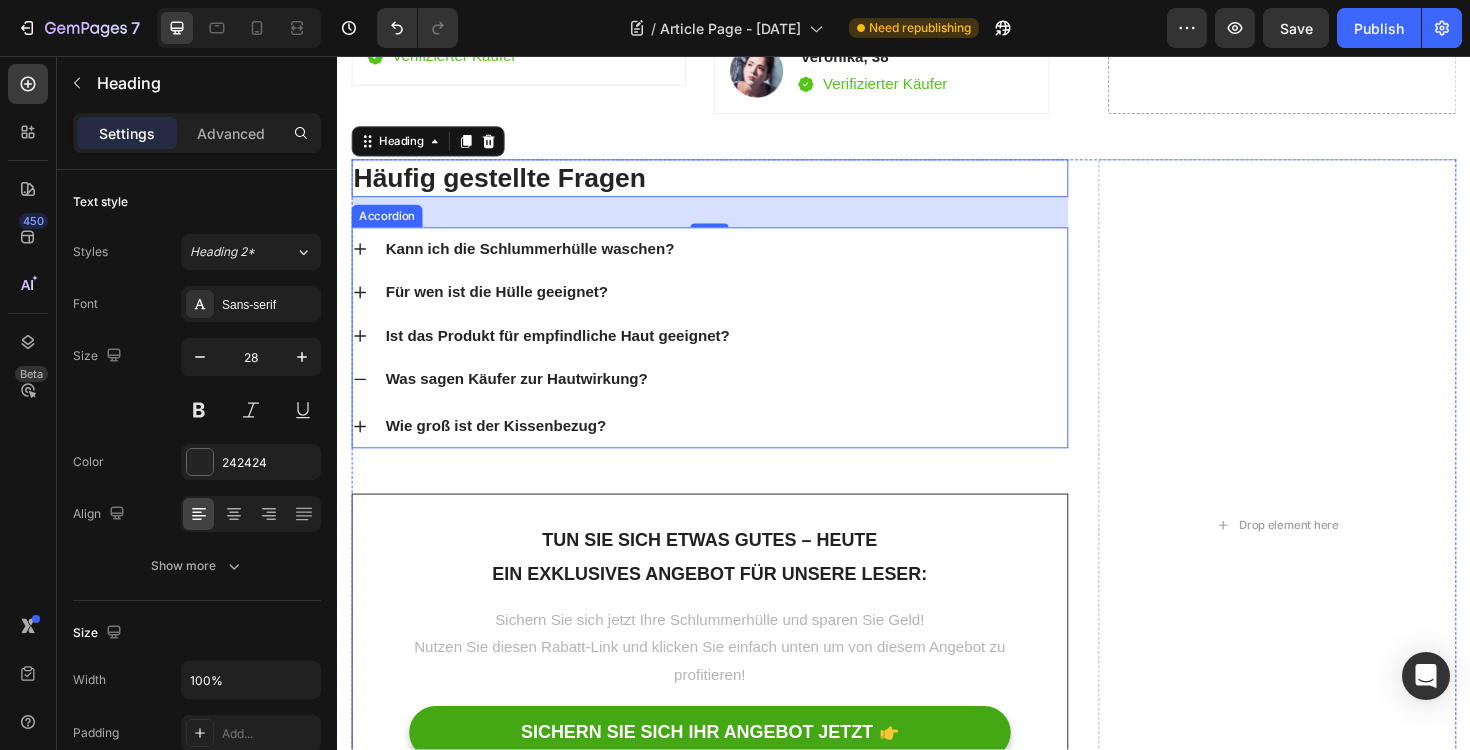 click on "Kann ich die Schlummerhülle waschen?" at bounding box center (541, 261) 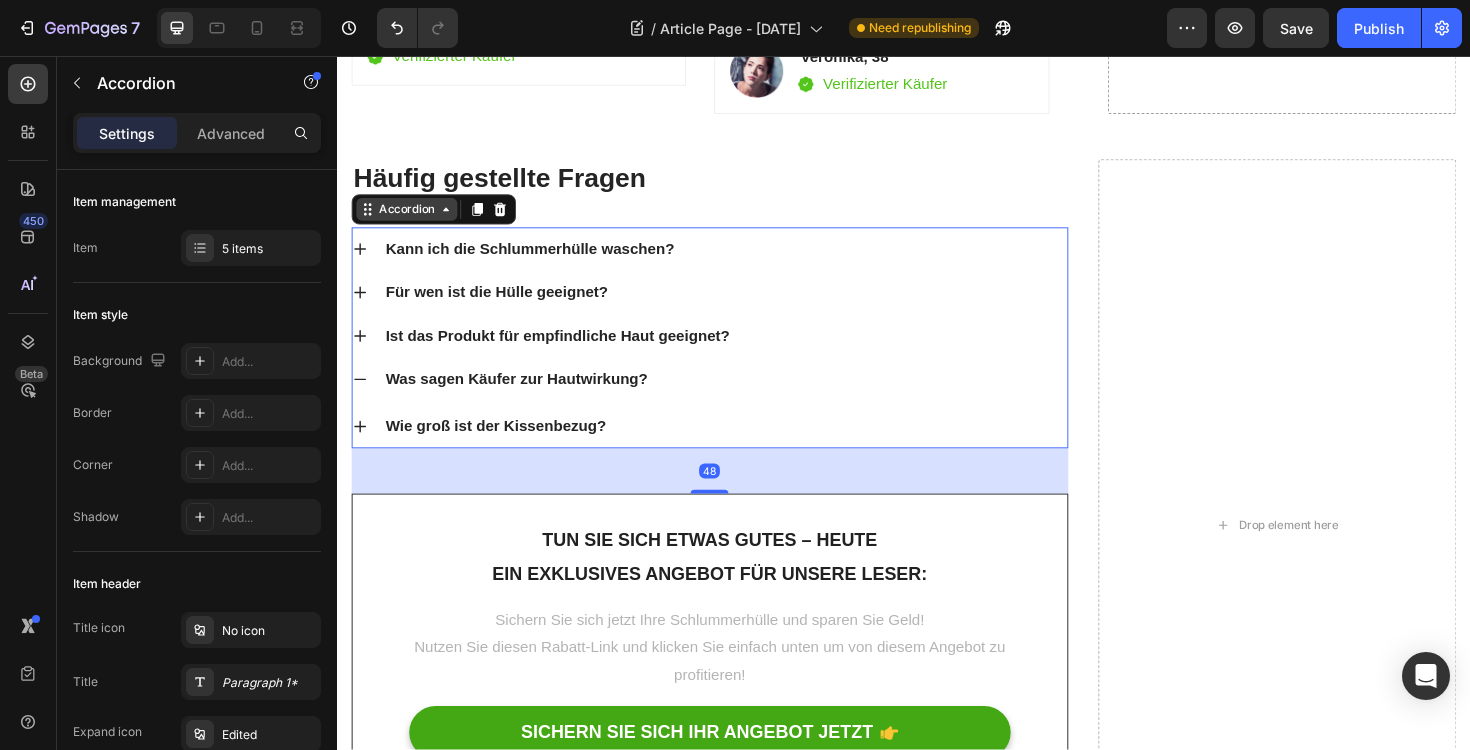 click 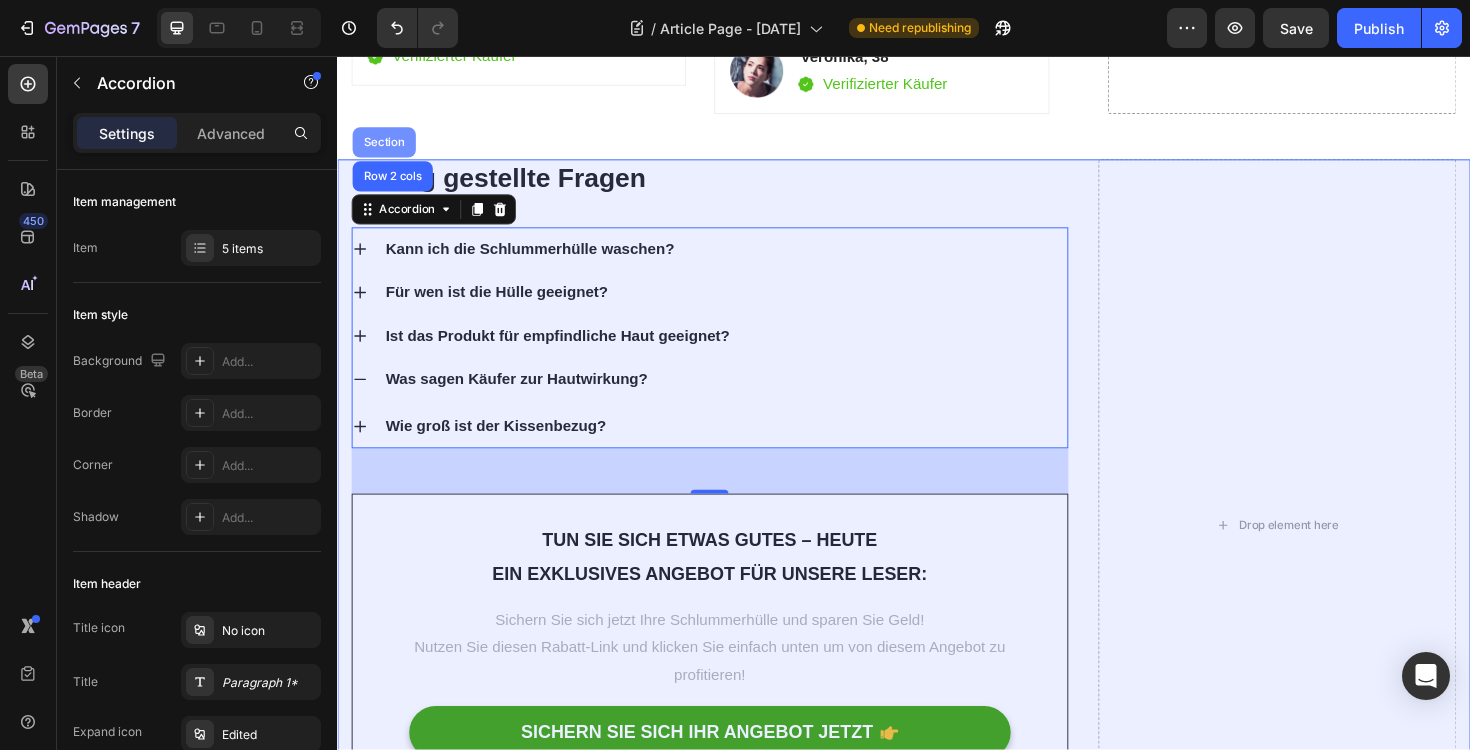 click on "Section" at bounding box center (386, 148) 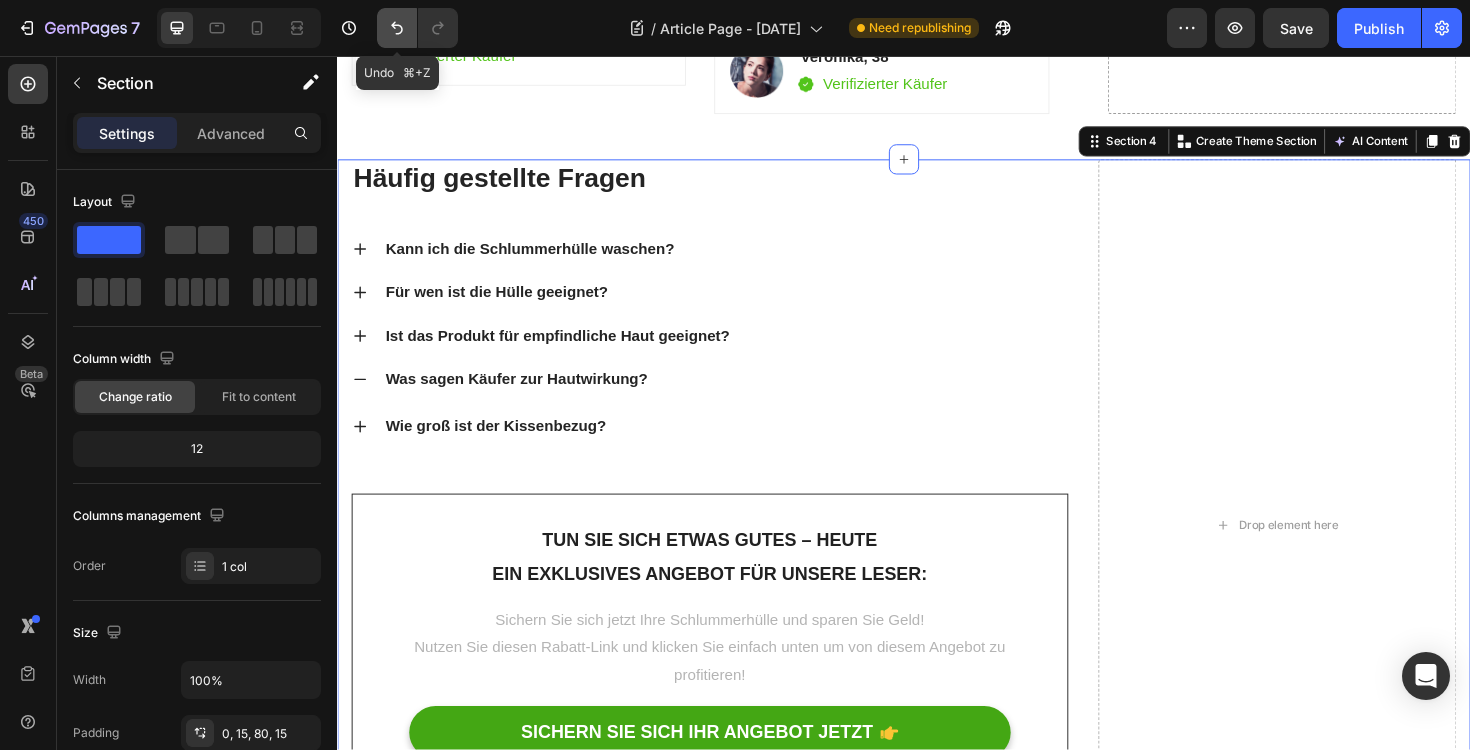 click 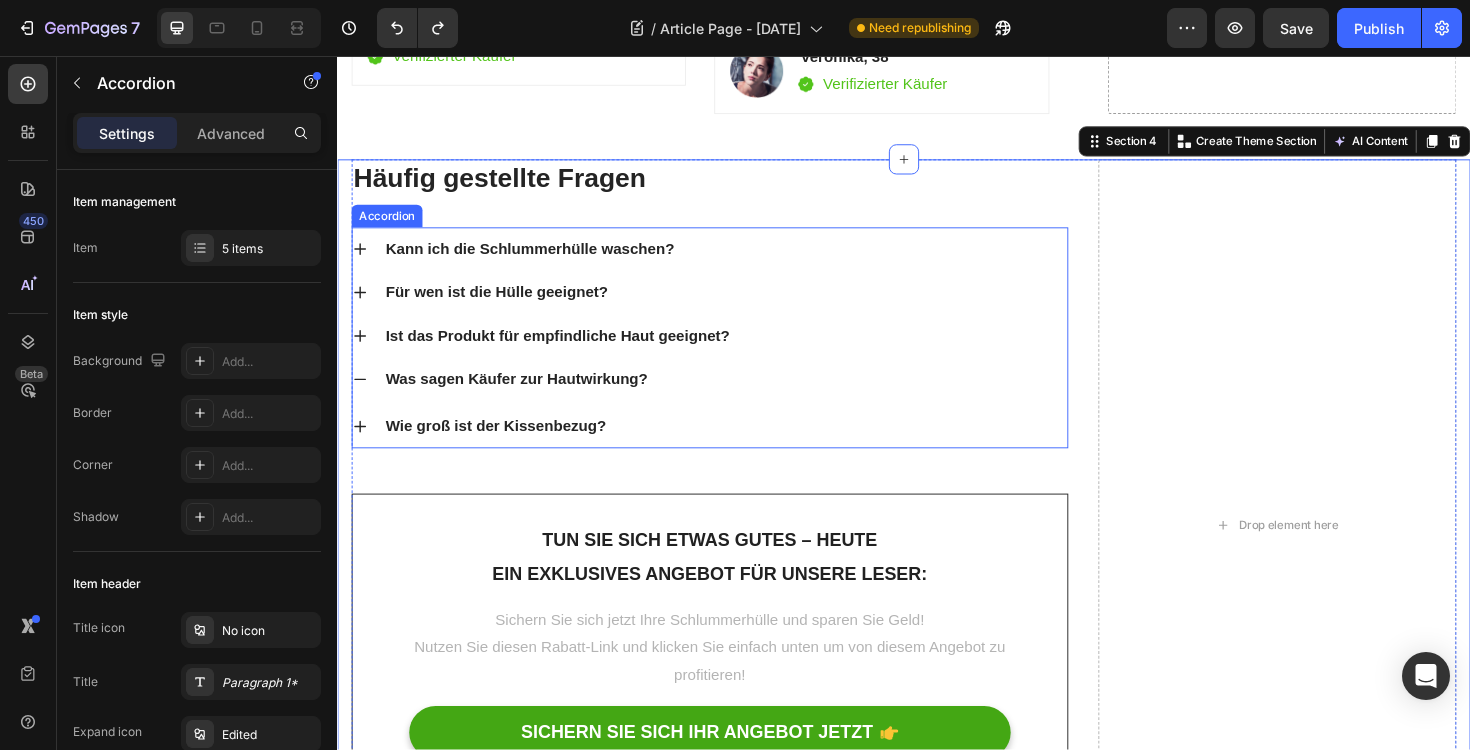 click on "Kann ich die Schlummerhülle waschen?" at bounding box center [731, 261] 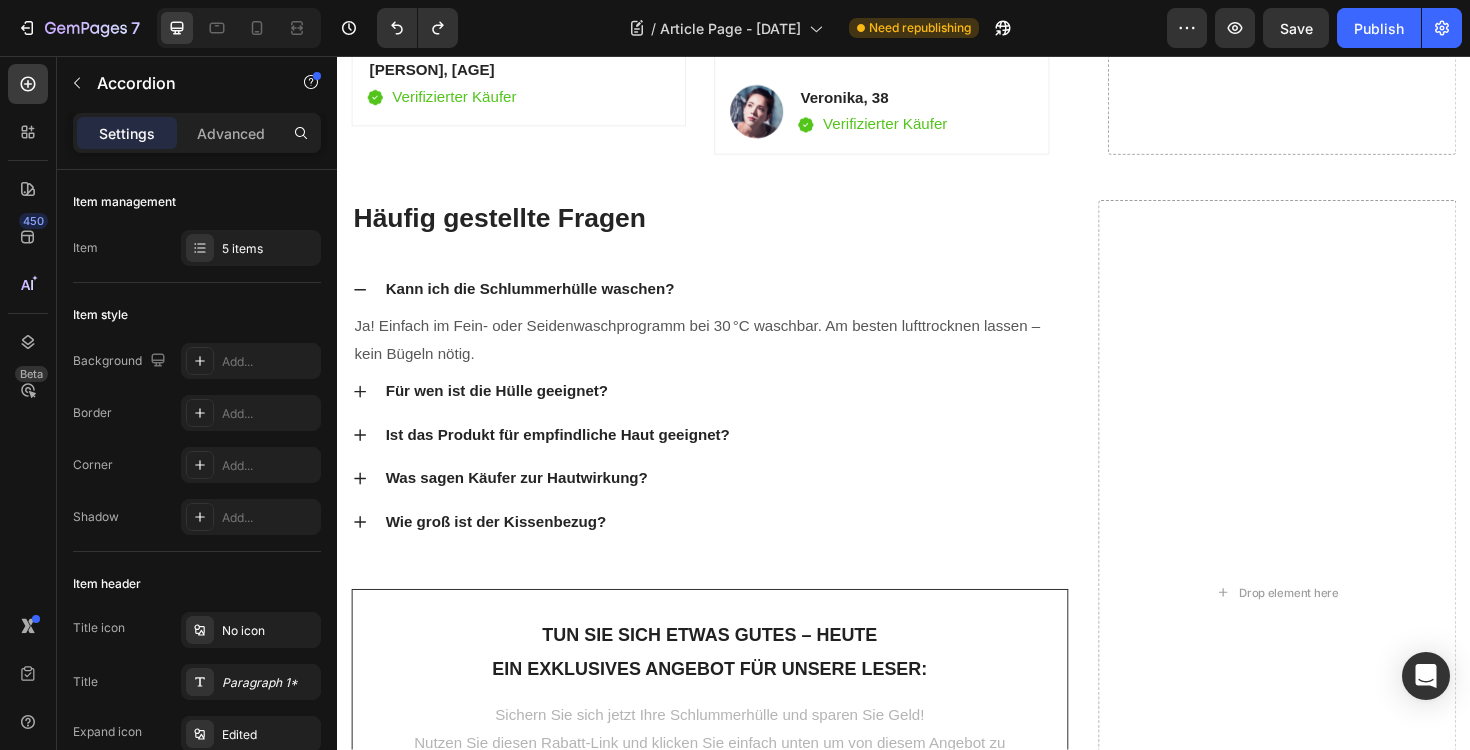 scroll, scrollTop: 4903, scrollLeft: 0, axis: vertical 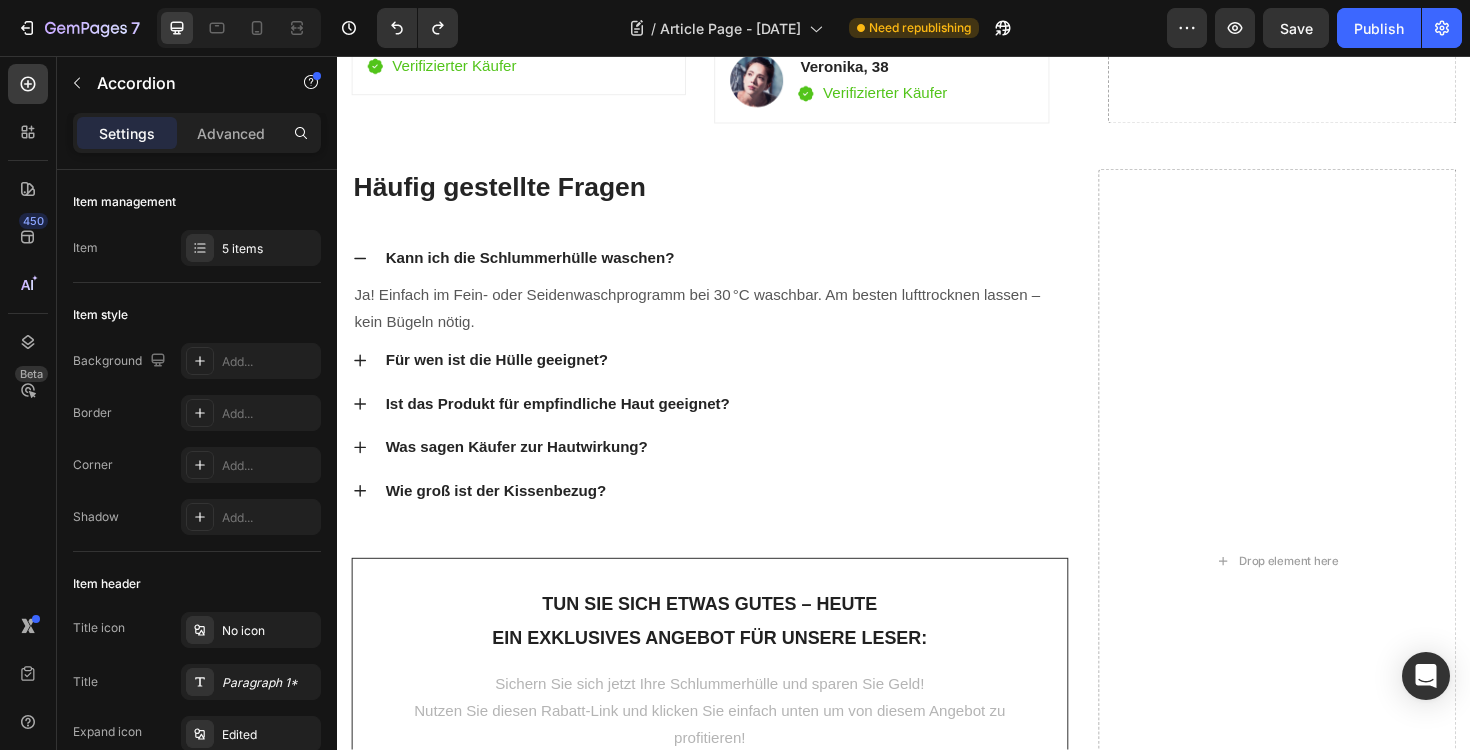 click 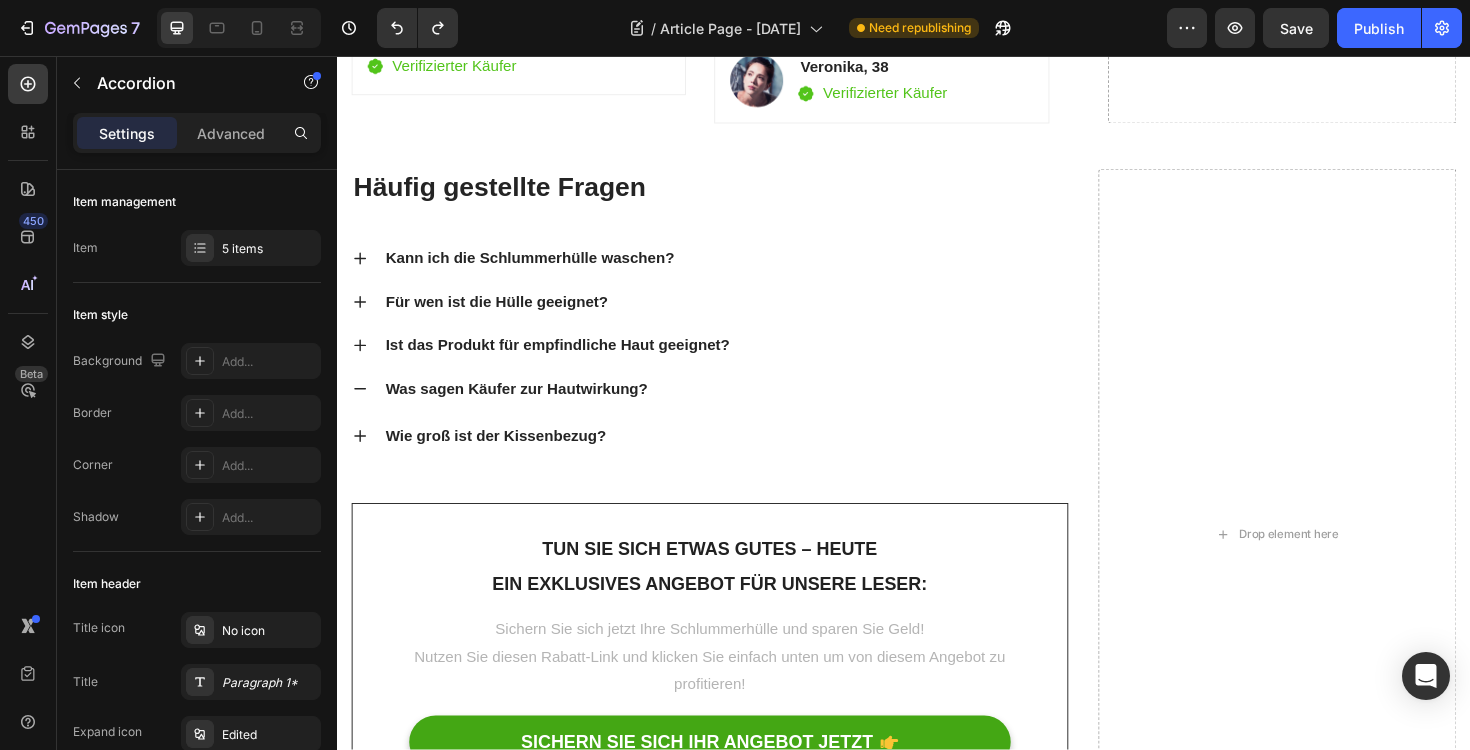 click 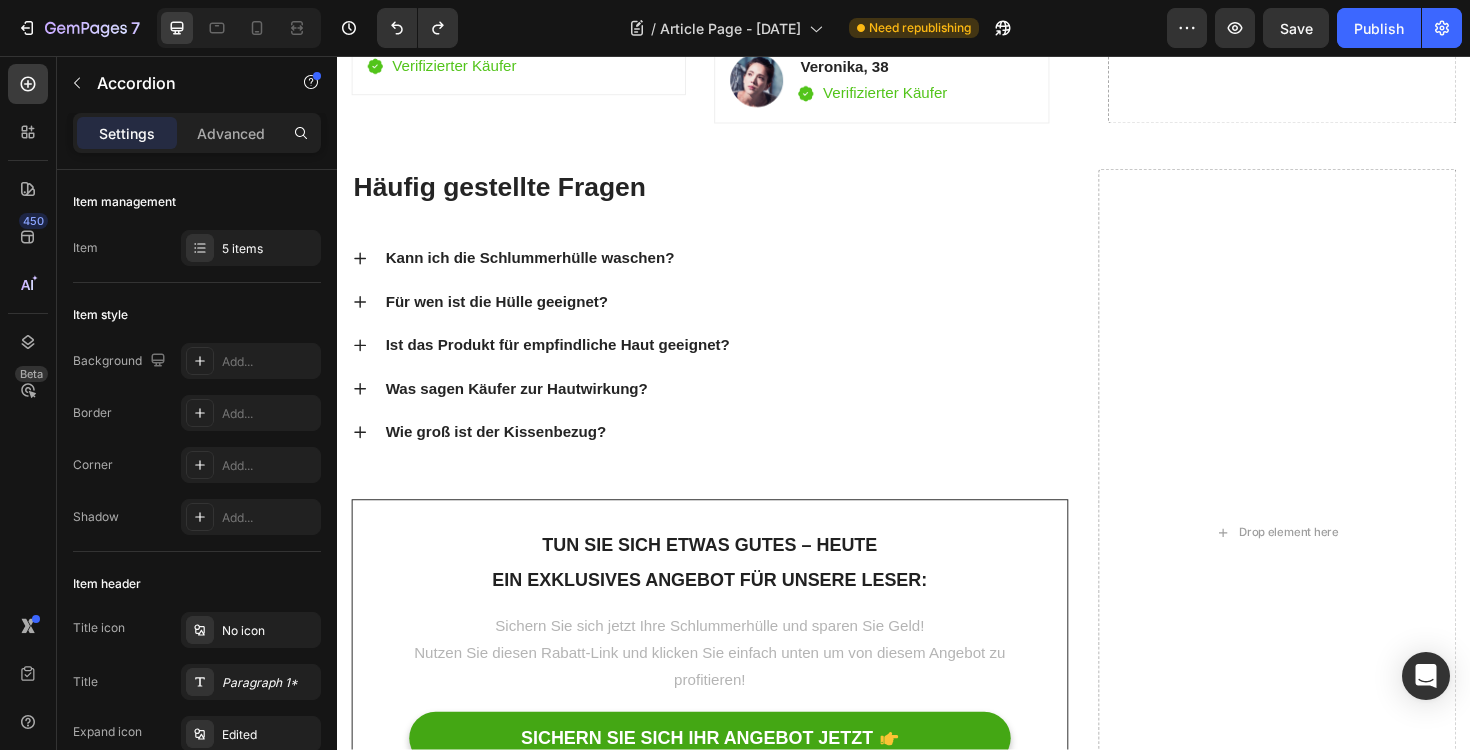 click 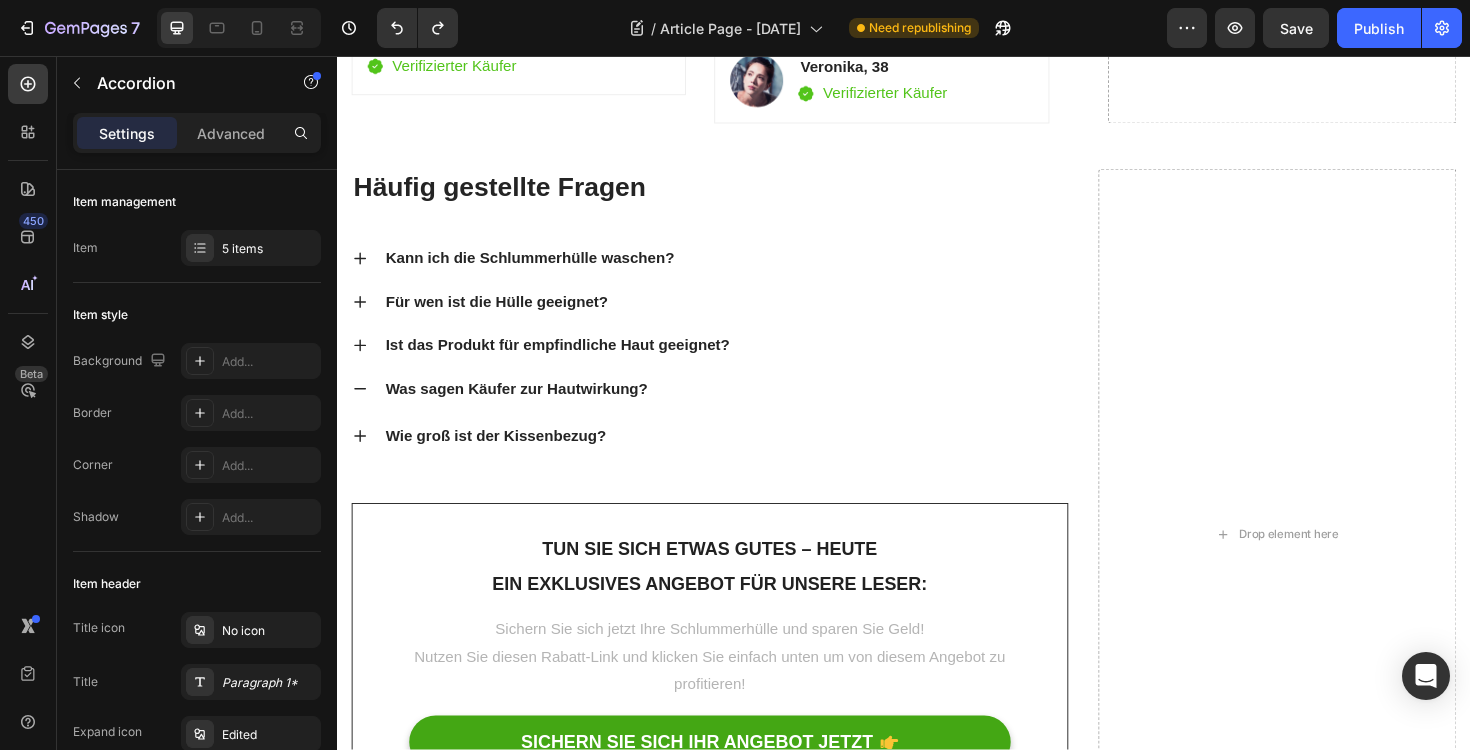 click on "Was sagen Käufer zur Hautwirkung?" at bounding box center (527, 409) 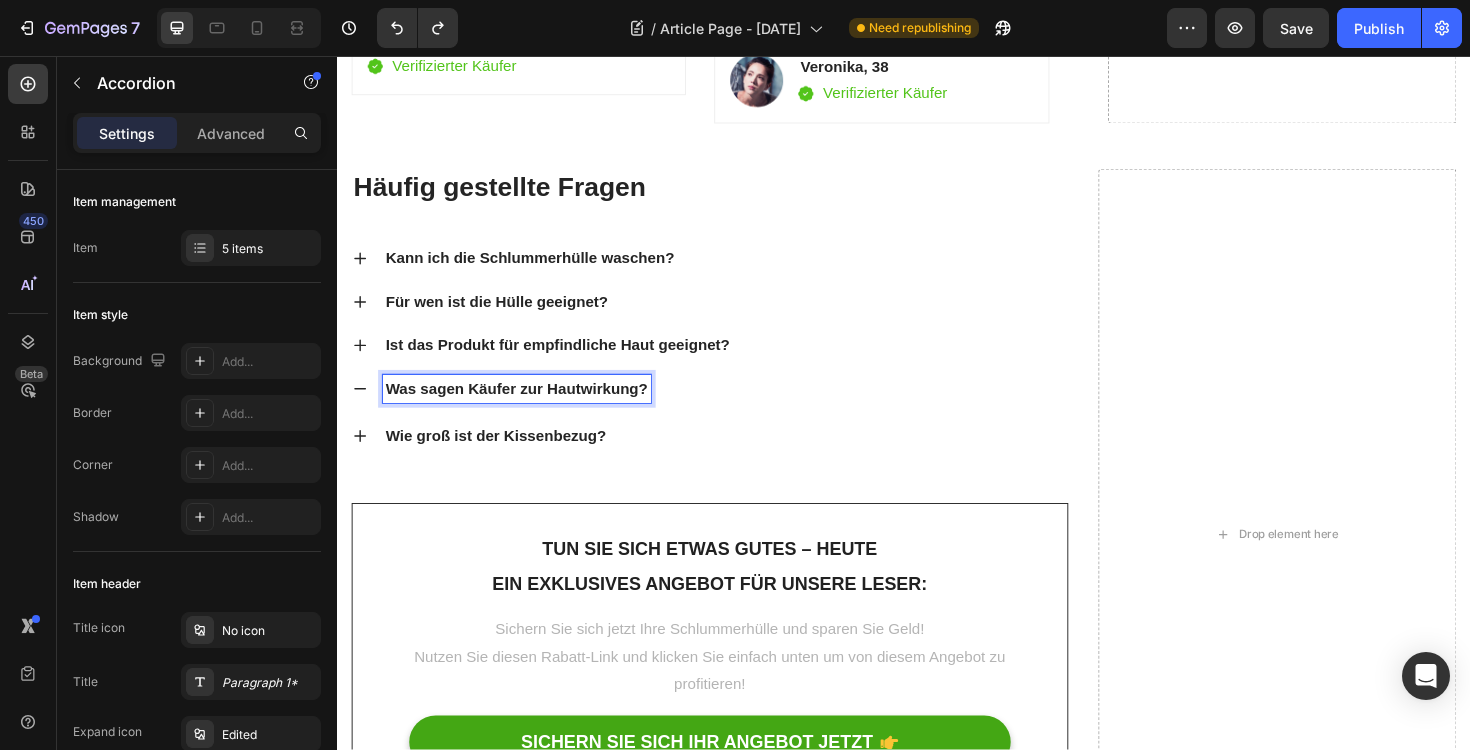 click on "Was sagen Käufer zur Hautwirkung?" at bounding box center (731, 409) 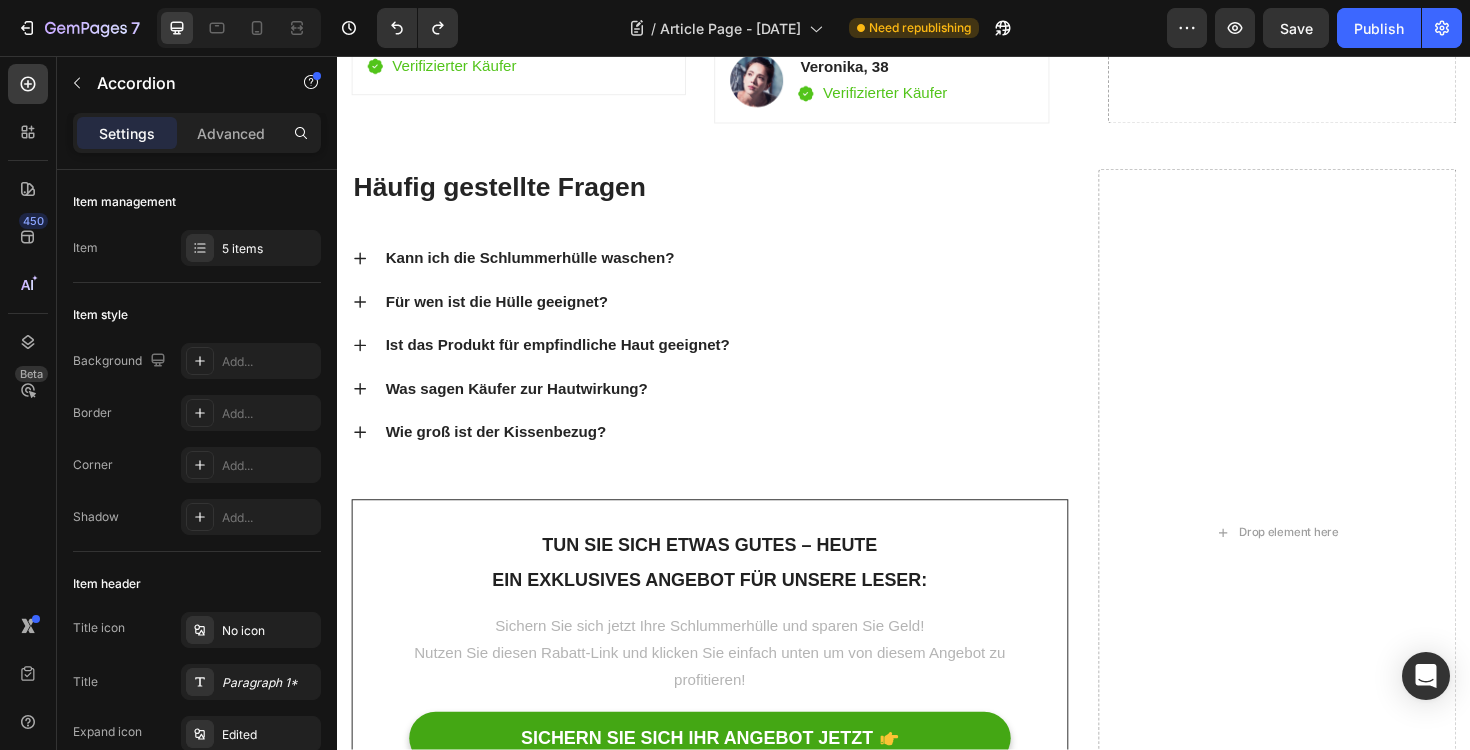 click 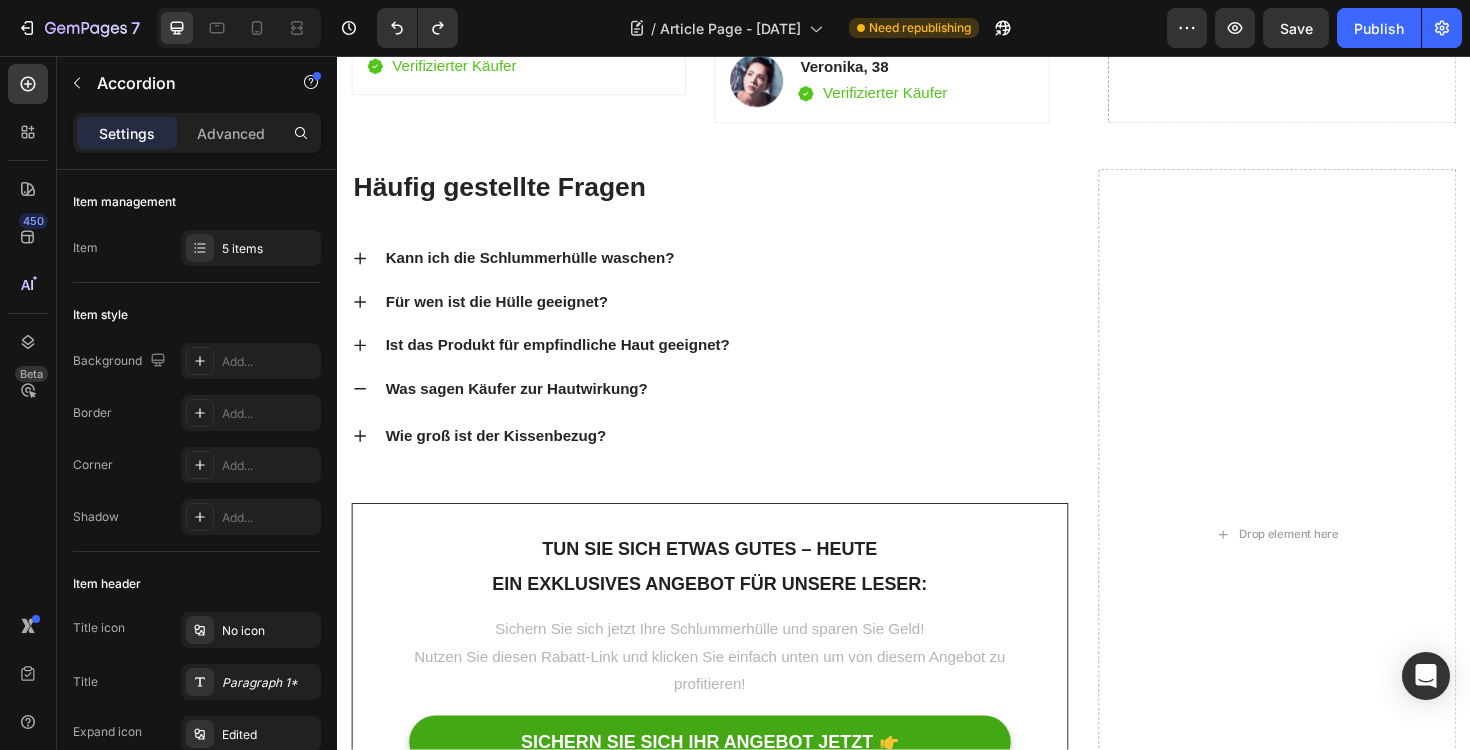 click on "Was sagen Käufer zur Hautwirkung?" at bounding box center [527, 409] 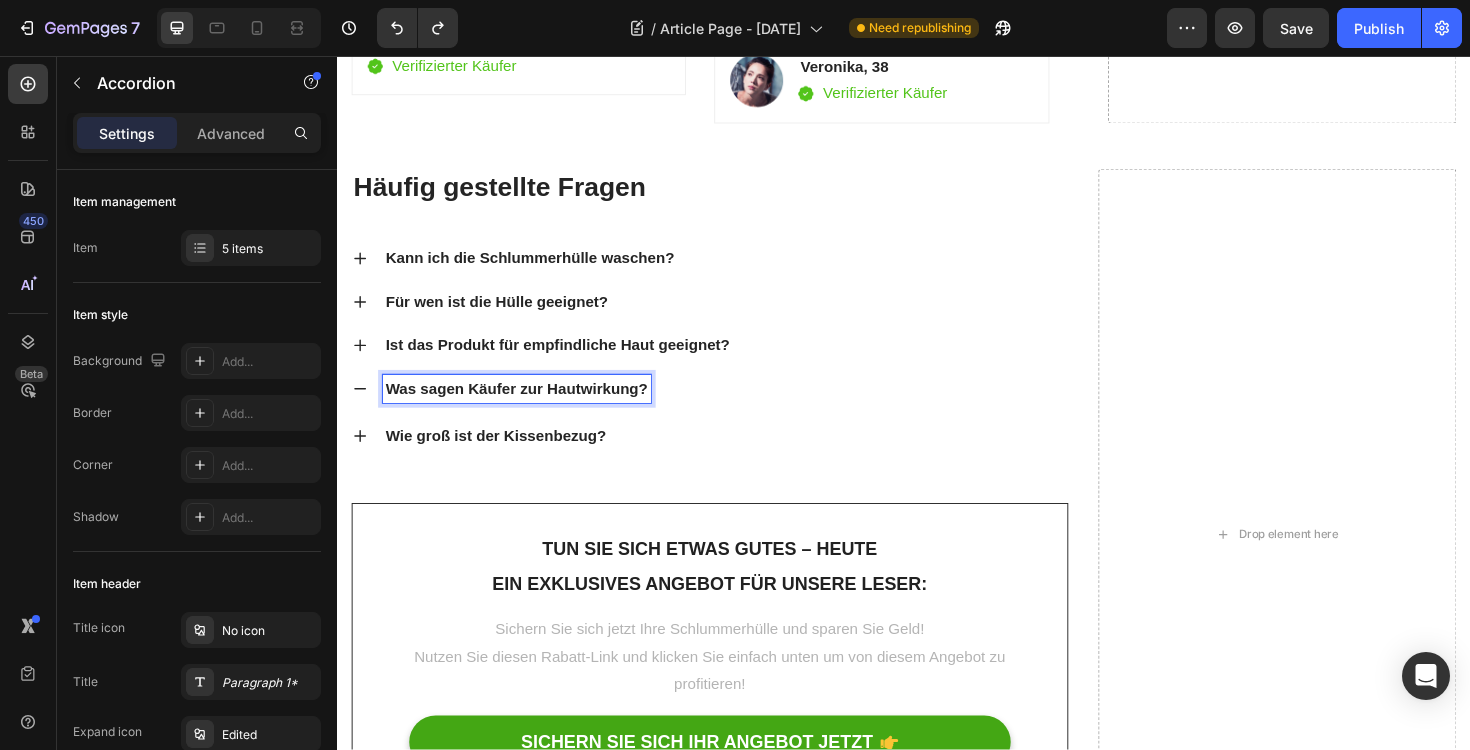 click 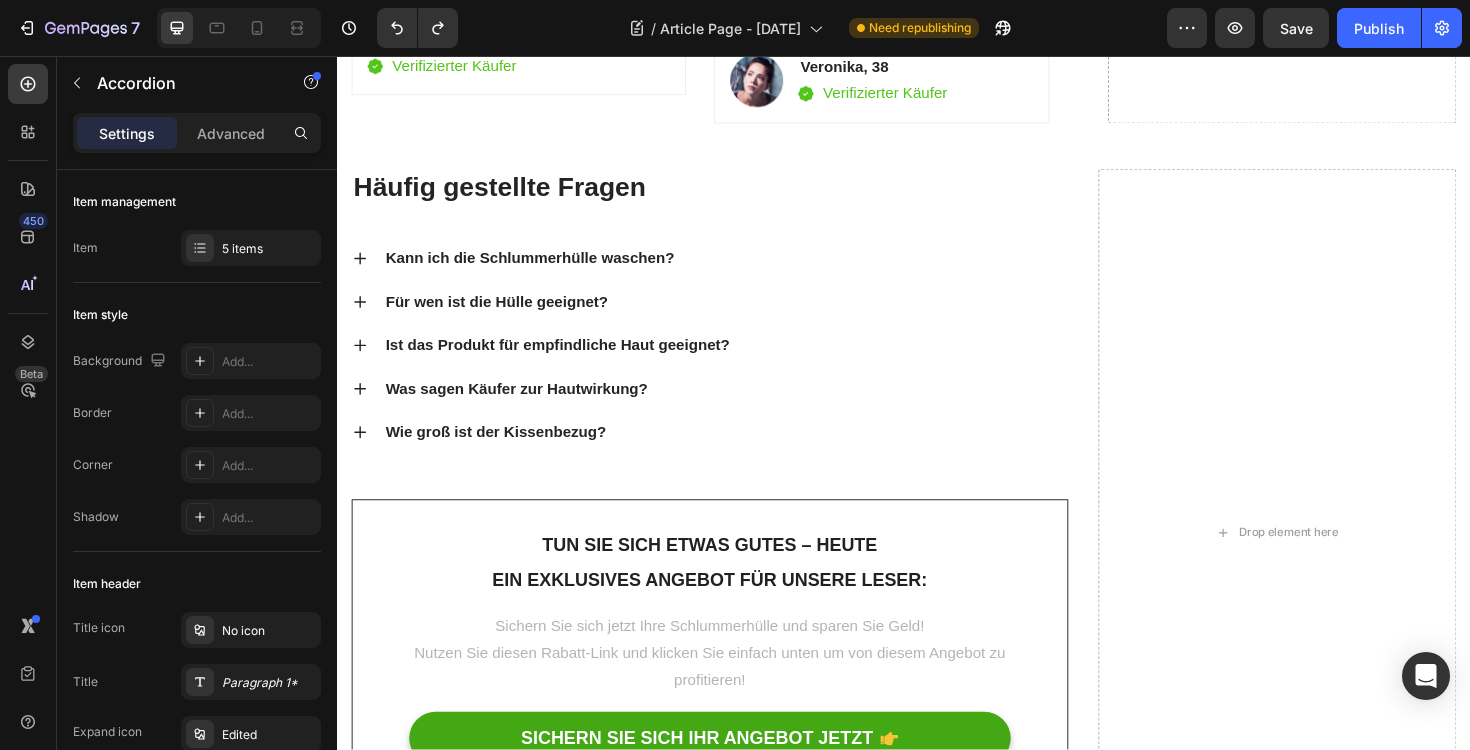 click 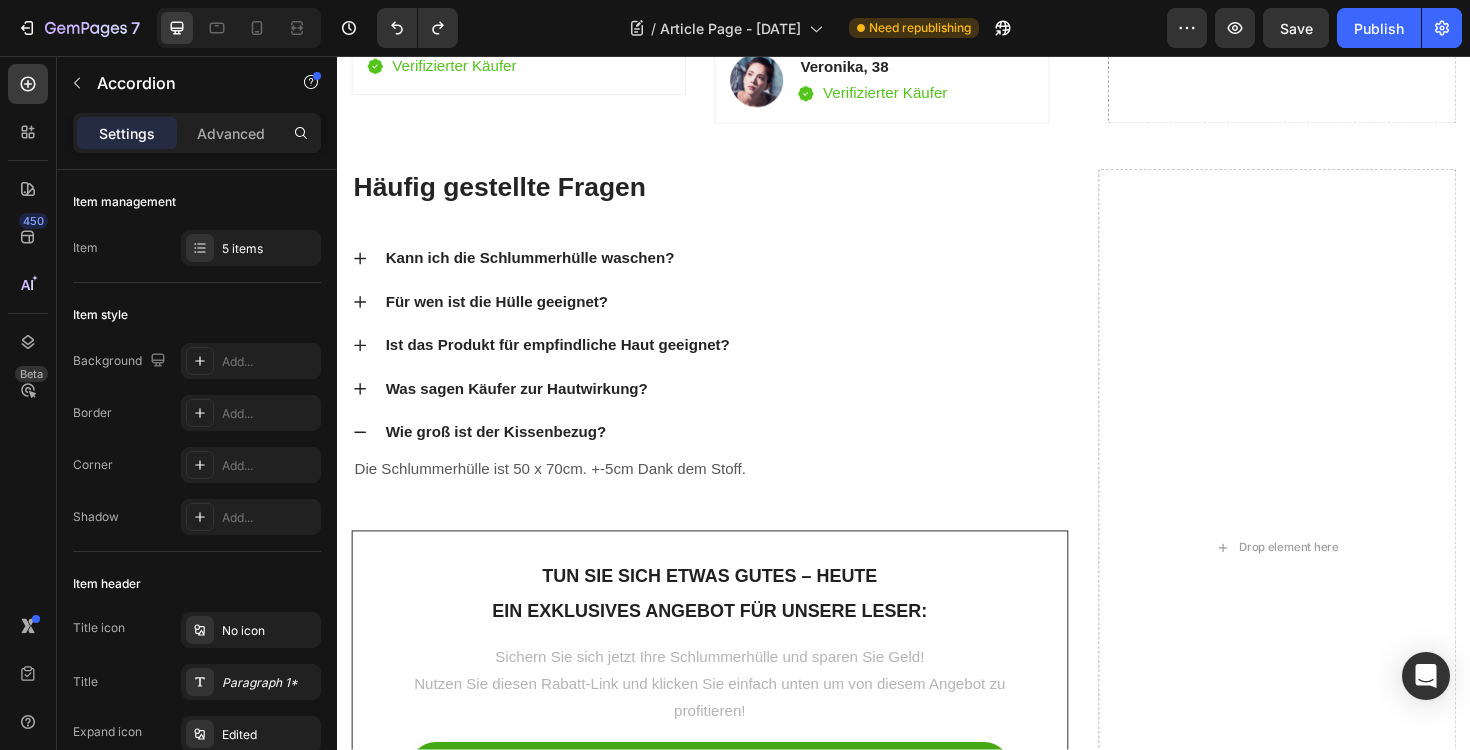 click 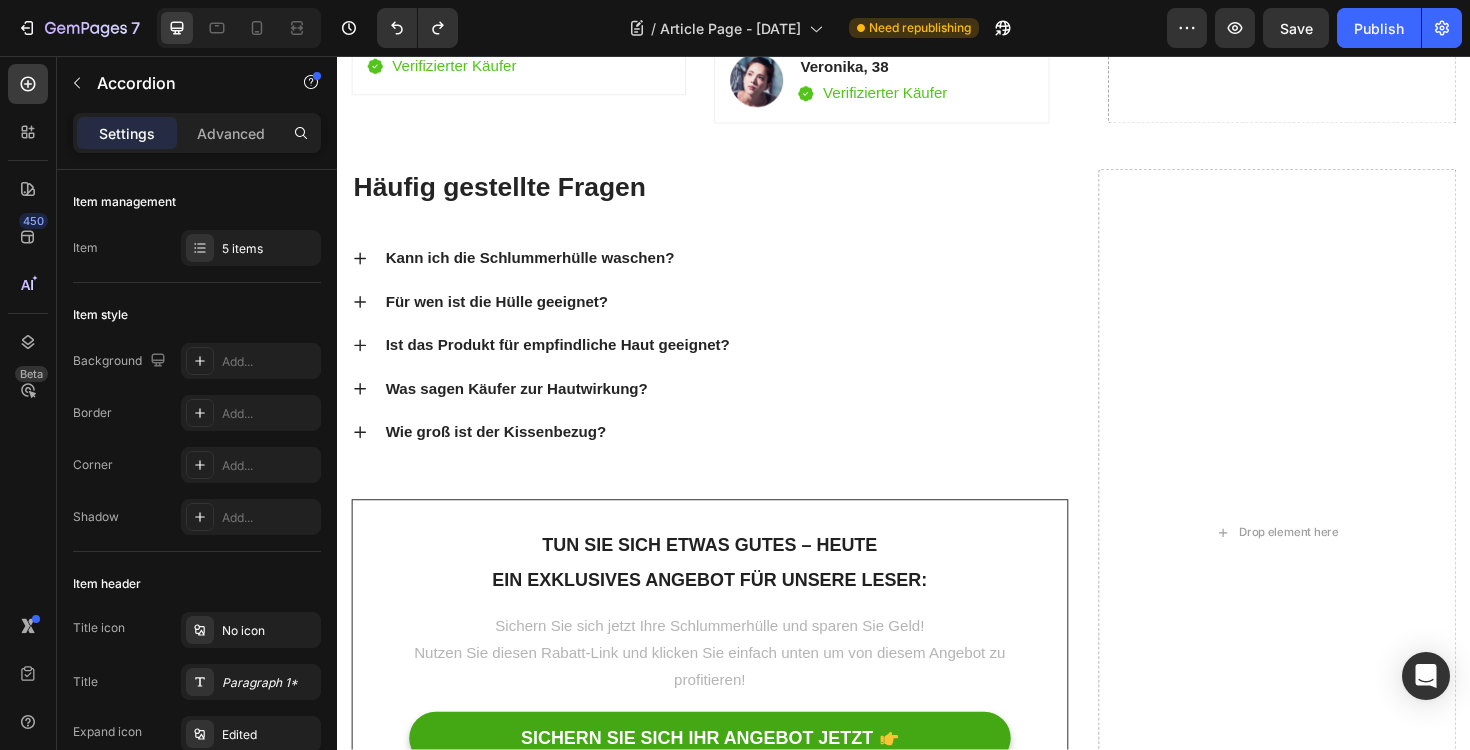 click 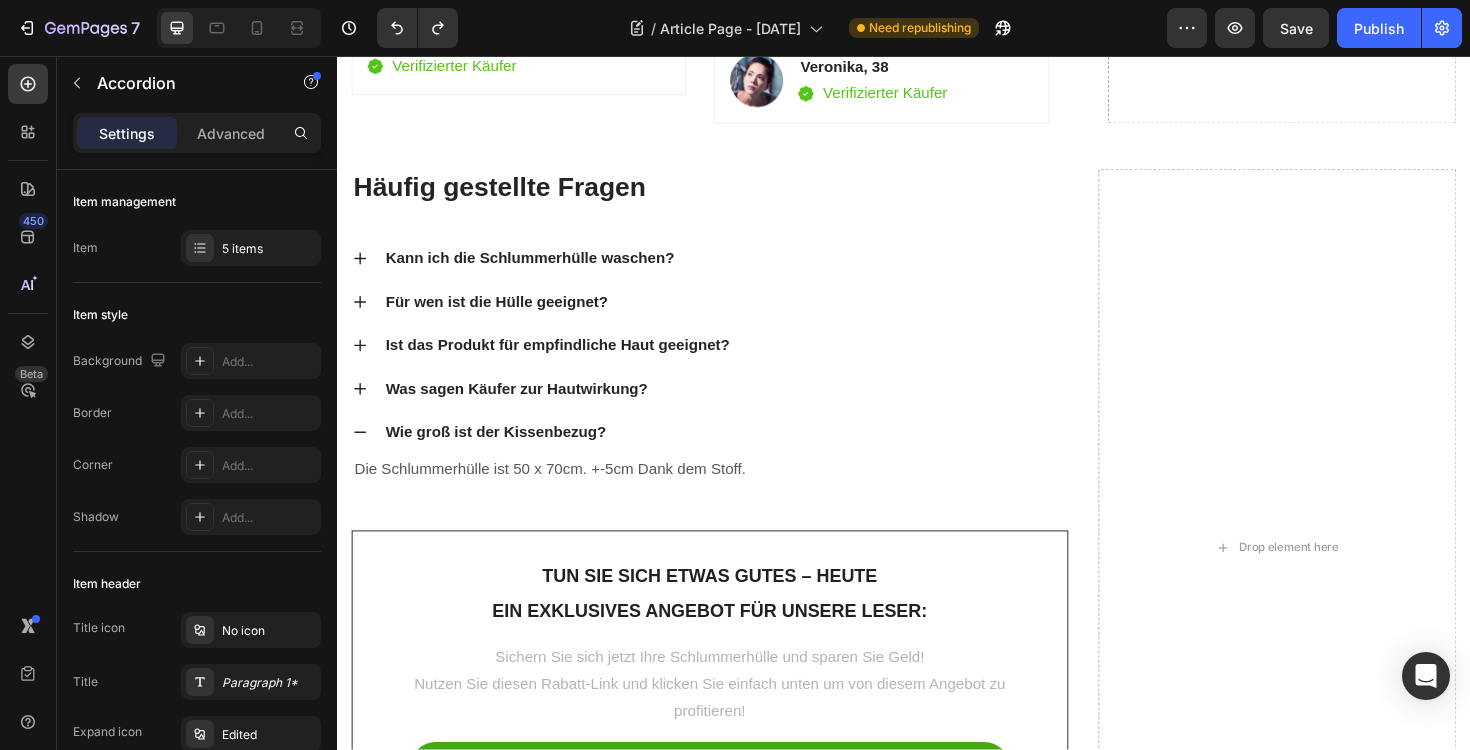click on "Wie groß ist der Kissenbezug?" at bounding box center [505, 455] 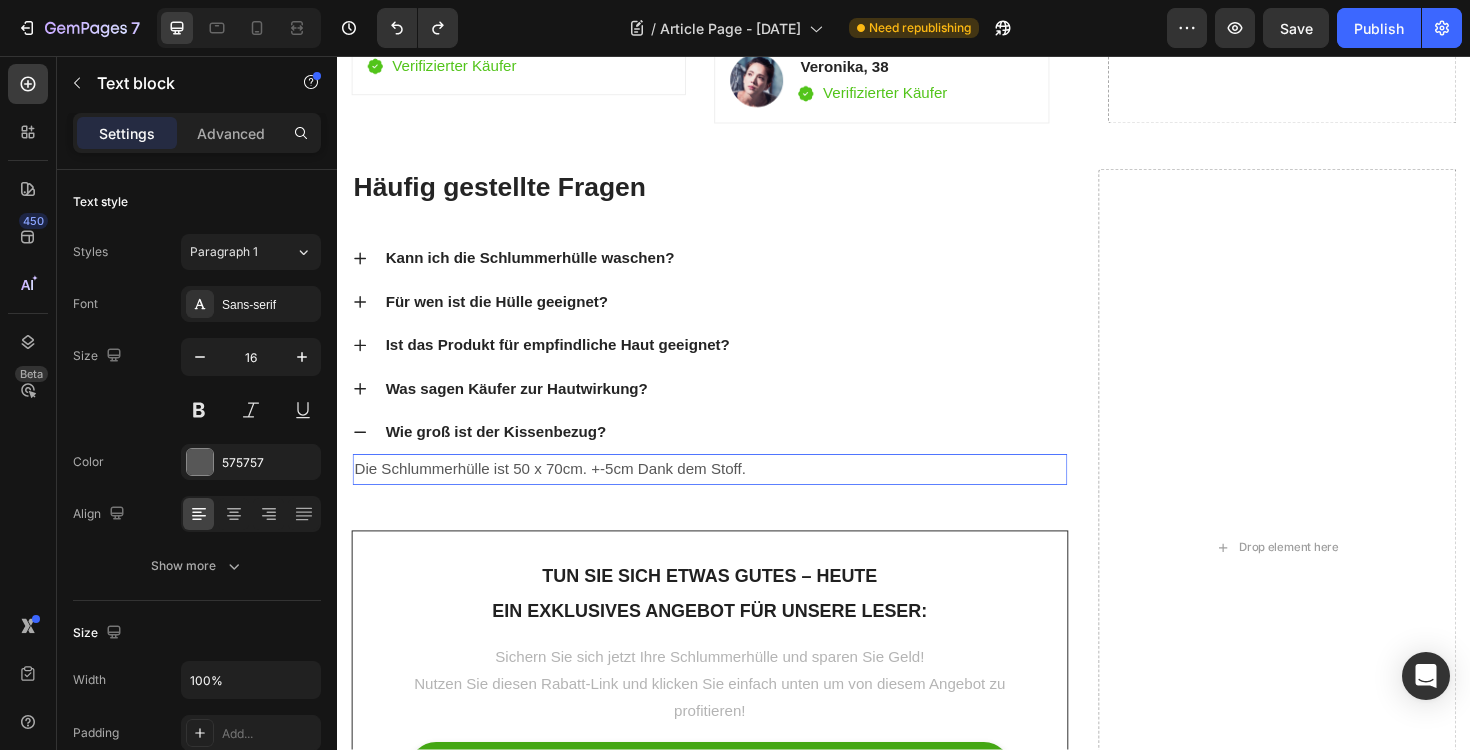 click on "Die Schlummerhülle ist 50 x 70cm. +-5cm Dank dem Stoff." at bounding box center (731, 494) 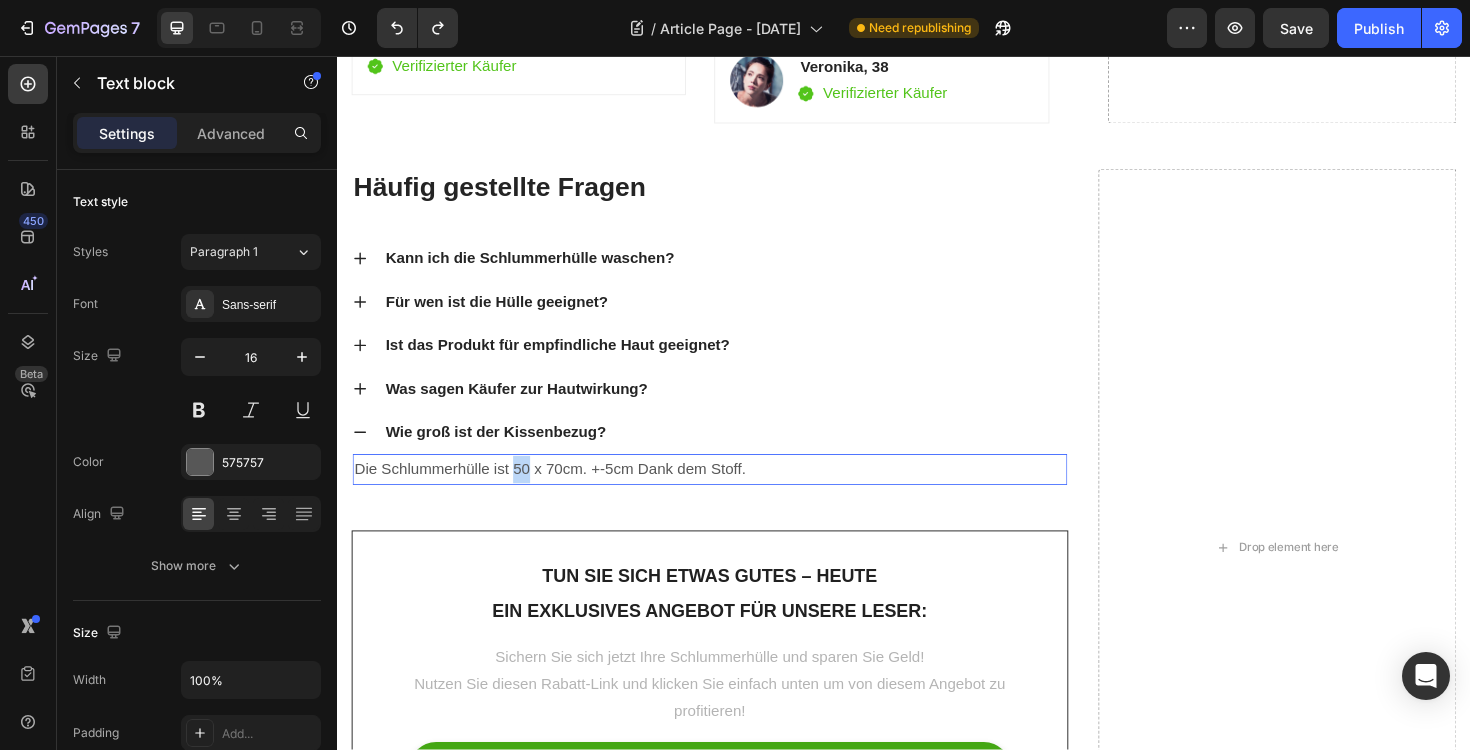 click on "Die Schlummerhülle ist 50 x 70cm. +-5cm Dank dem Stoff." at bounding box center (731, 494) 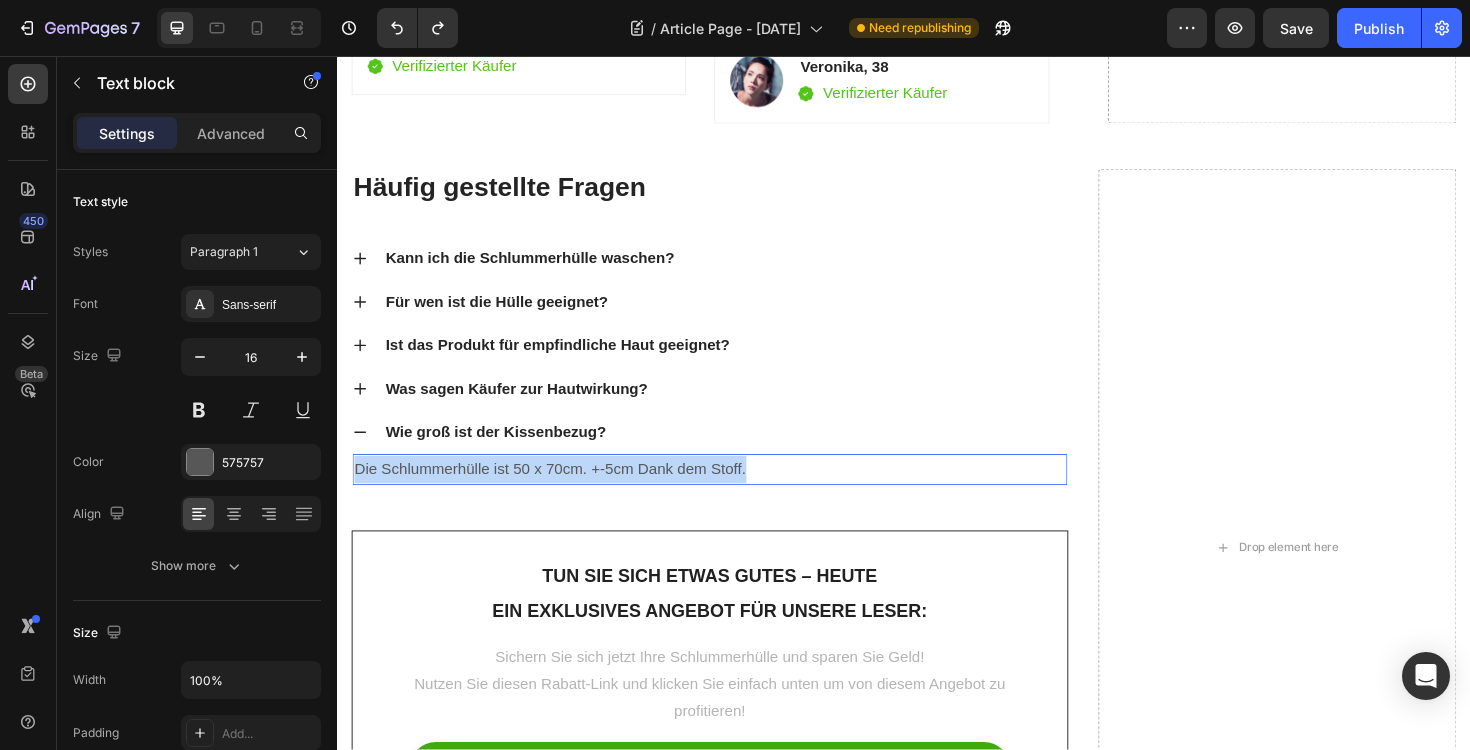 drag, startPoint x: 358, startPoint y: 493, endPoint x: 767, endPoint y: 494, distance: 409.00122 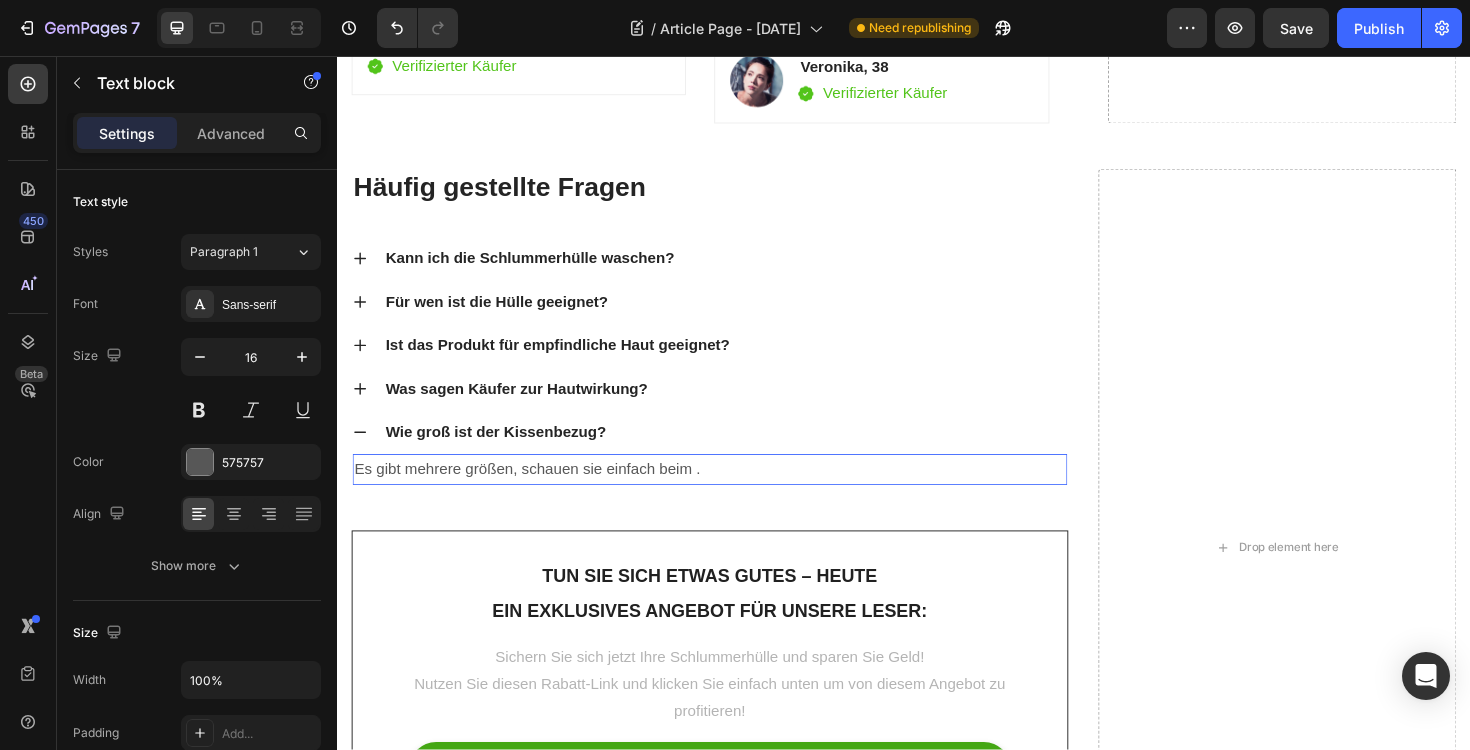 click on "Es gibt mehrere größen, schauen sie einfach beim ." at bounding box center [731, 494] 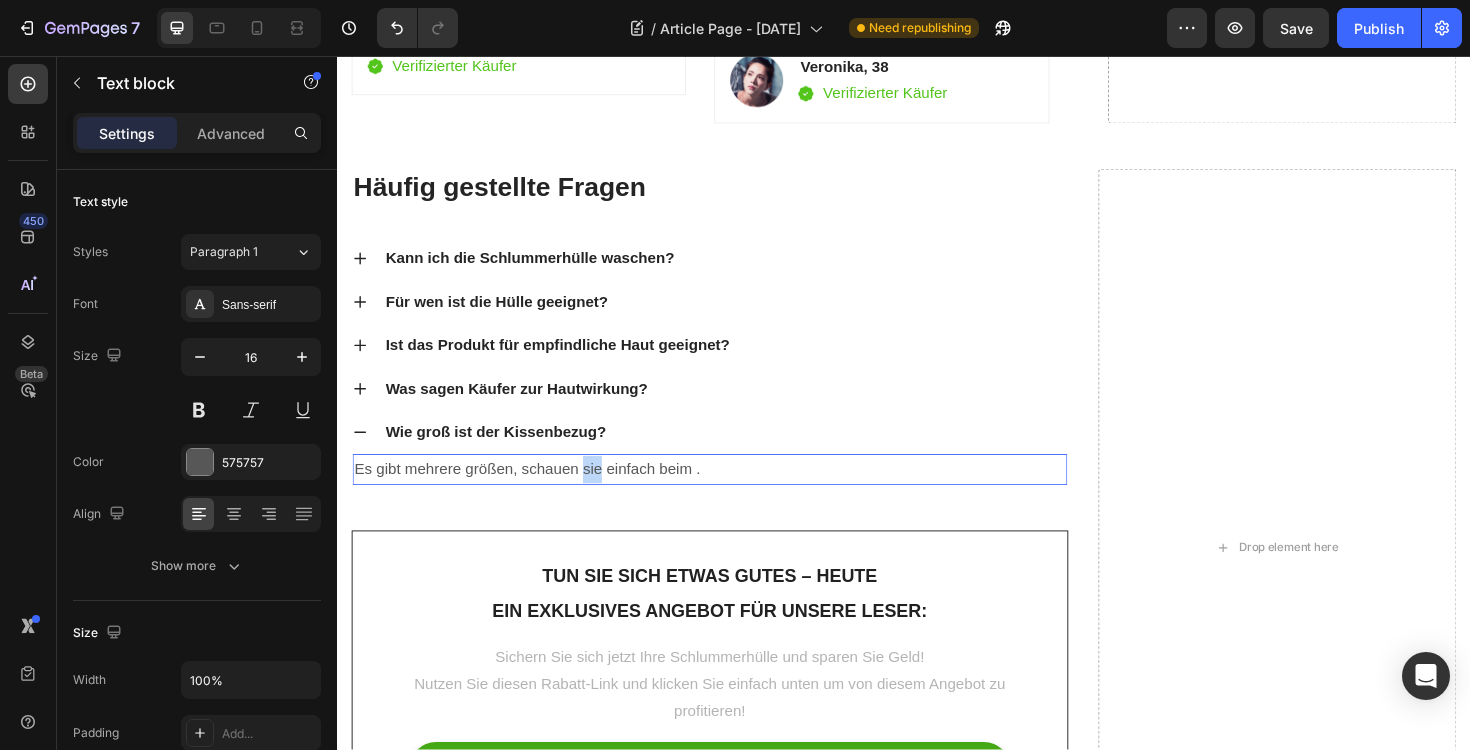 click on "Es gibt mehrere größen, schauen sie einfach beim ." at bounding box center [731, 494] 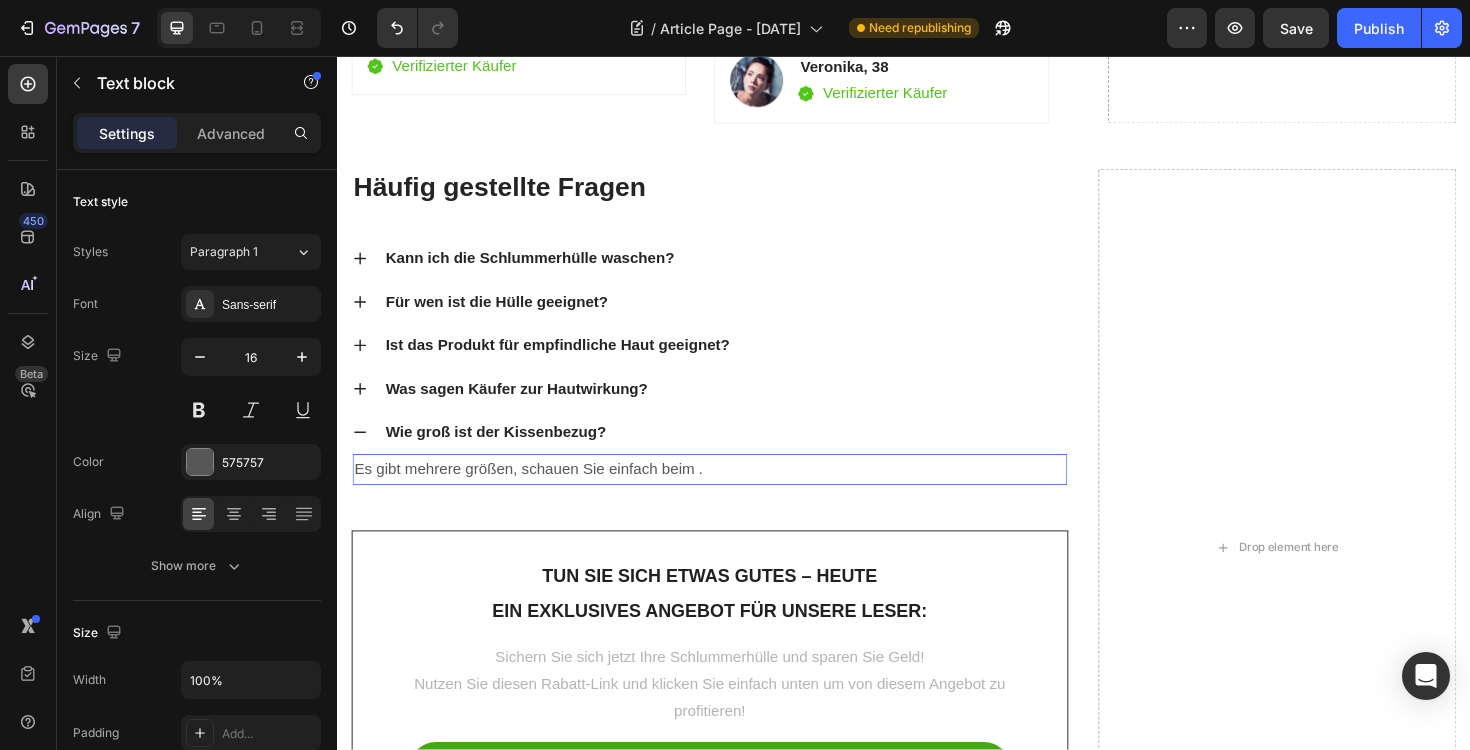 click on "Es gibt mehrere größen, schauen Sie einfach beim ." at bounding box center (731, 494) 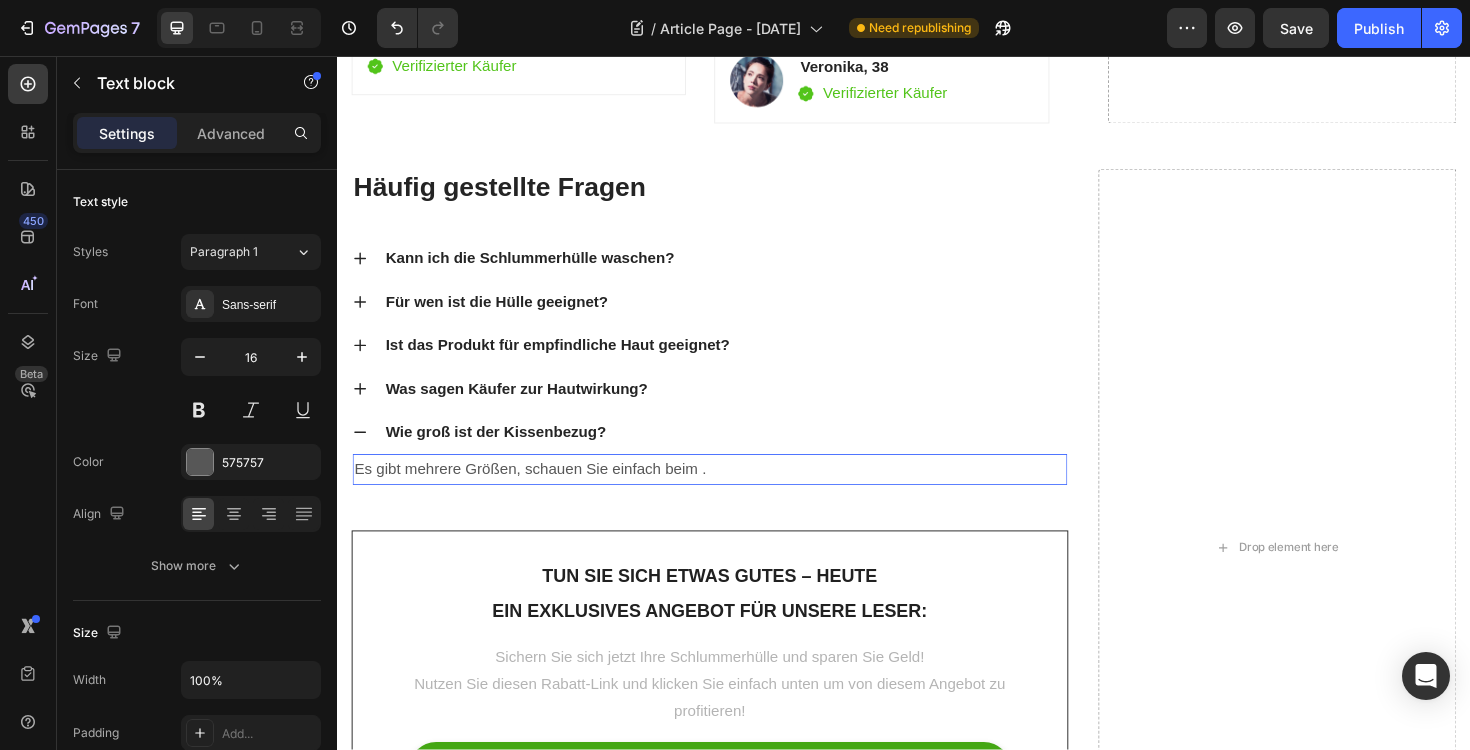 click on "Es gibt mehrere Größen, schauen Sie einfach beim ." at bounding box center [731, 494] 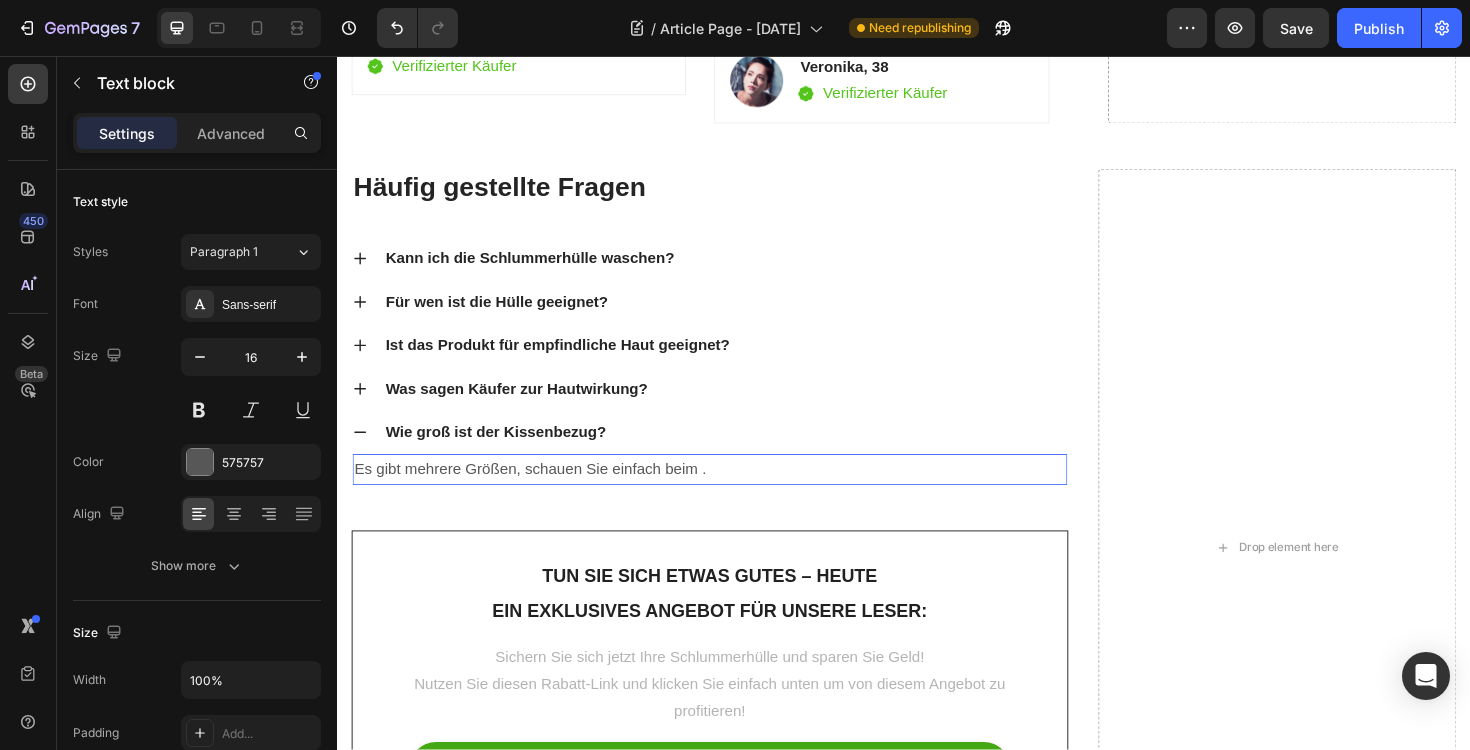 click on "Es gibt mehrere Größen, schauen Sie einfach beim ." at bounding box center [731, 494] 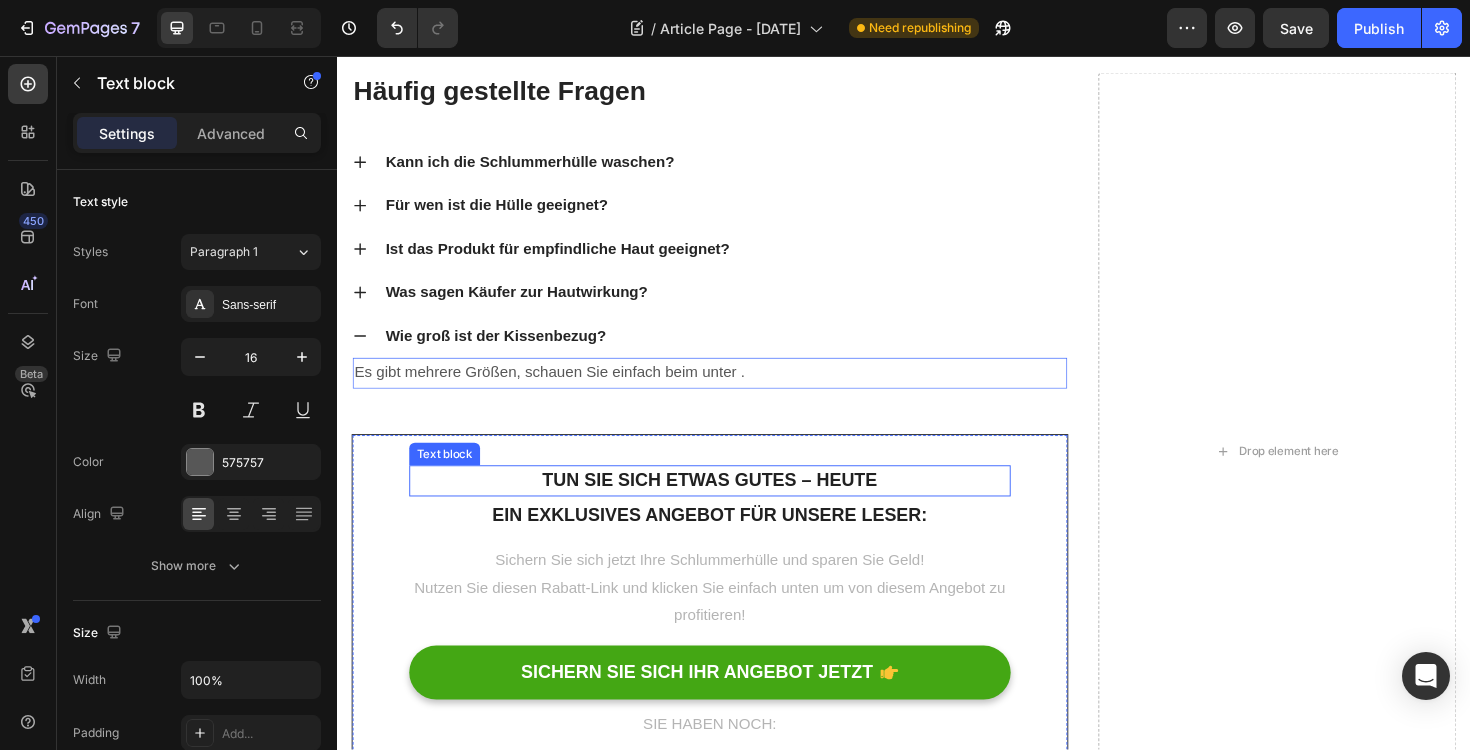 scroll, scrollTop: 5026, scrollLeft: 0, axis: vertical 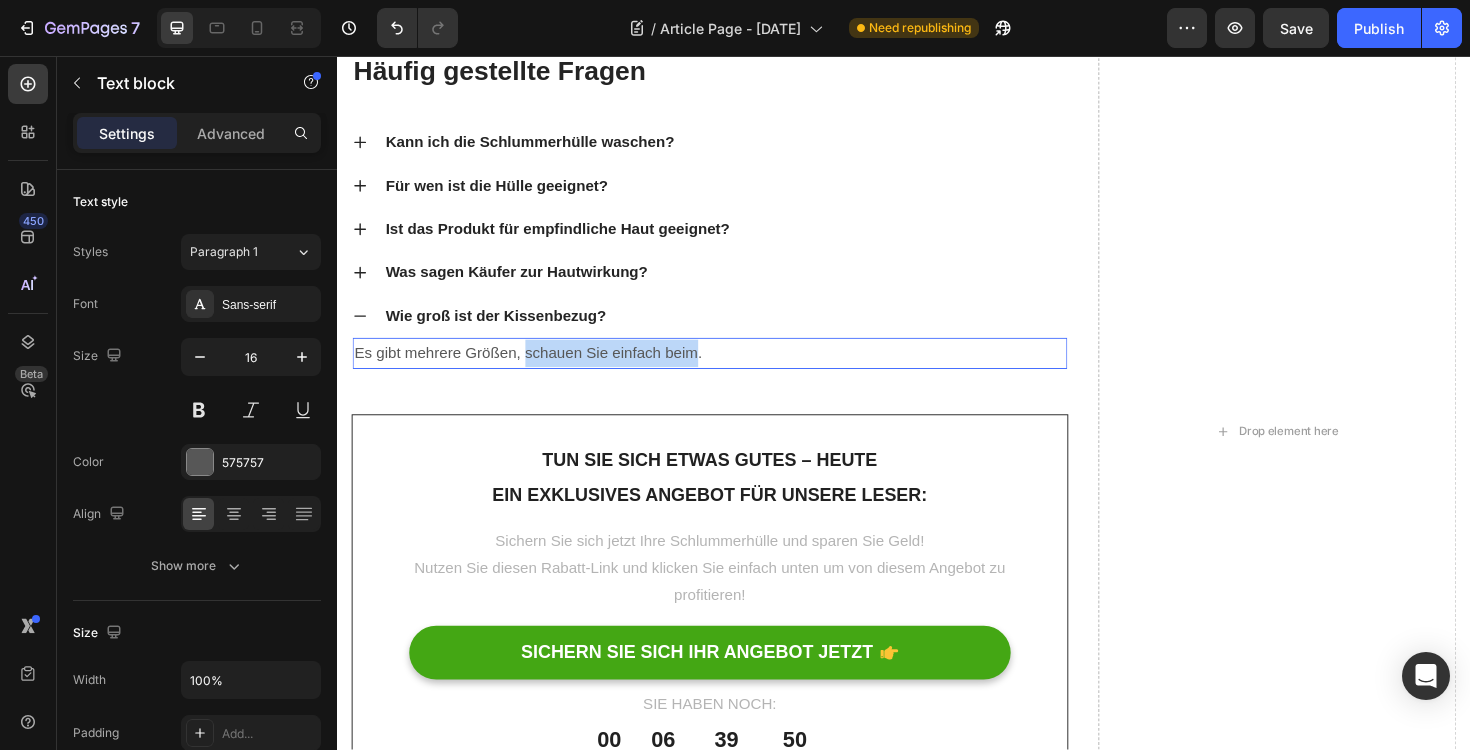drag, startPoint x: 536, startPoint y: 372, endPoint x: 714, endPoint y: 383, distance: 178.33957 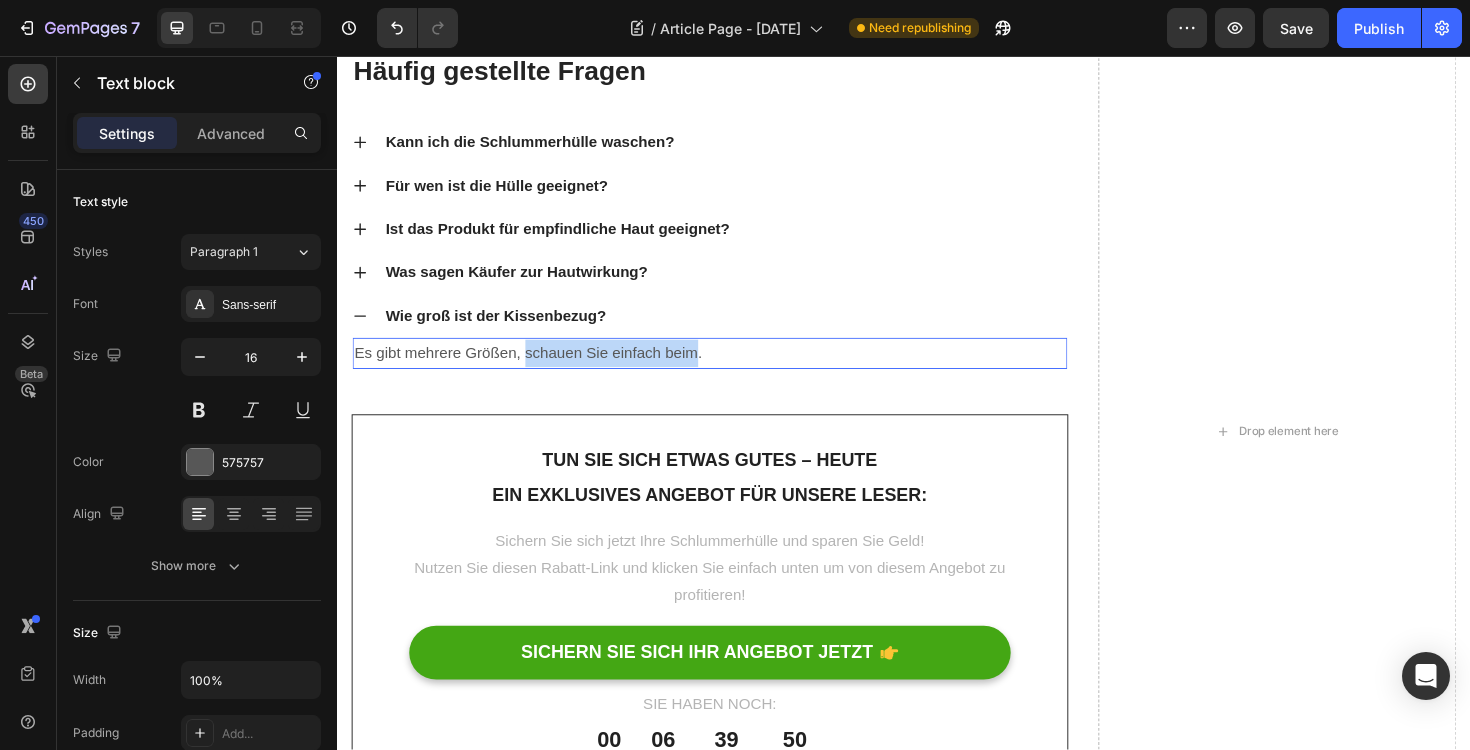 click on "Es gibt mehrere Größen, schauen Sie einfach beim." at bounding box center (731, 371) 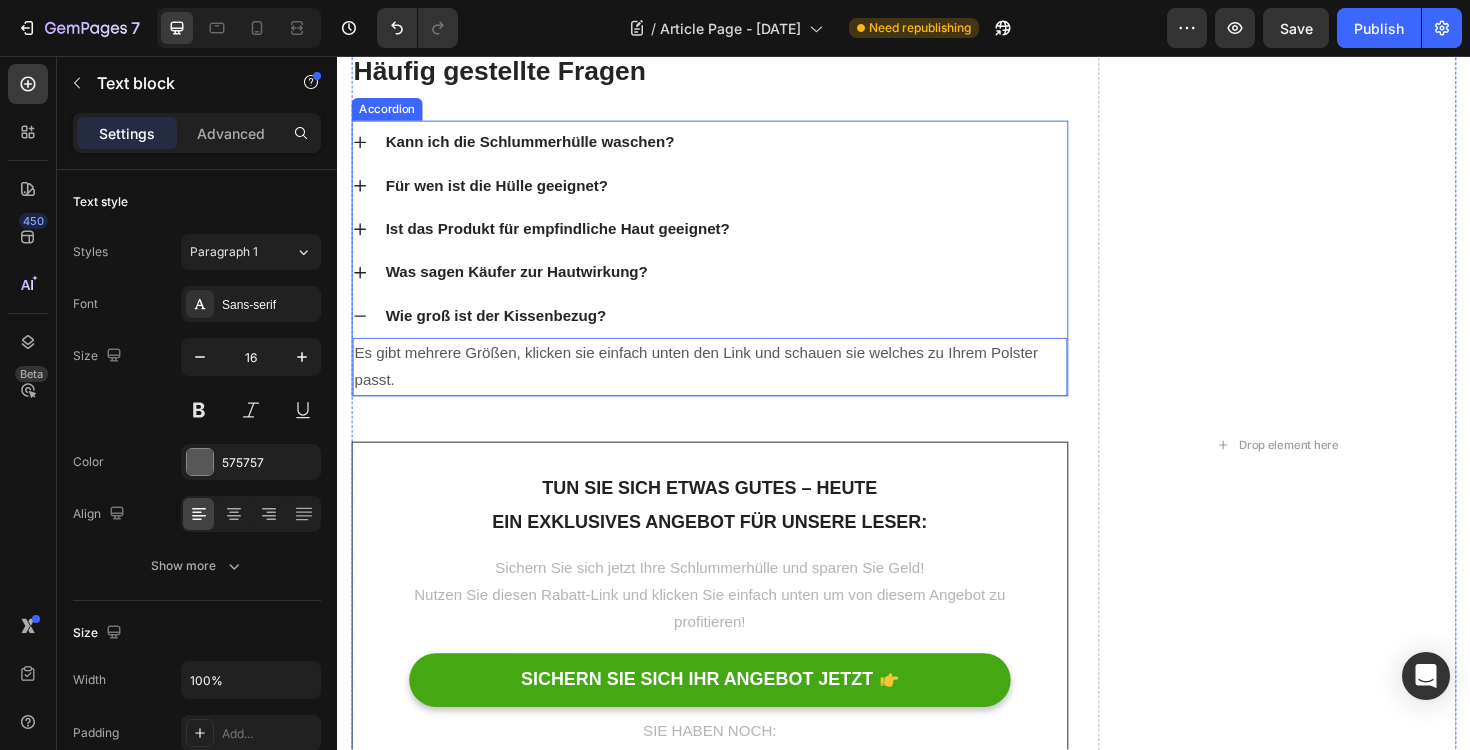 click 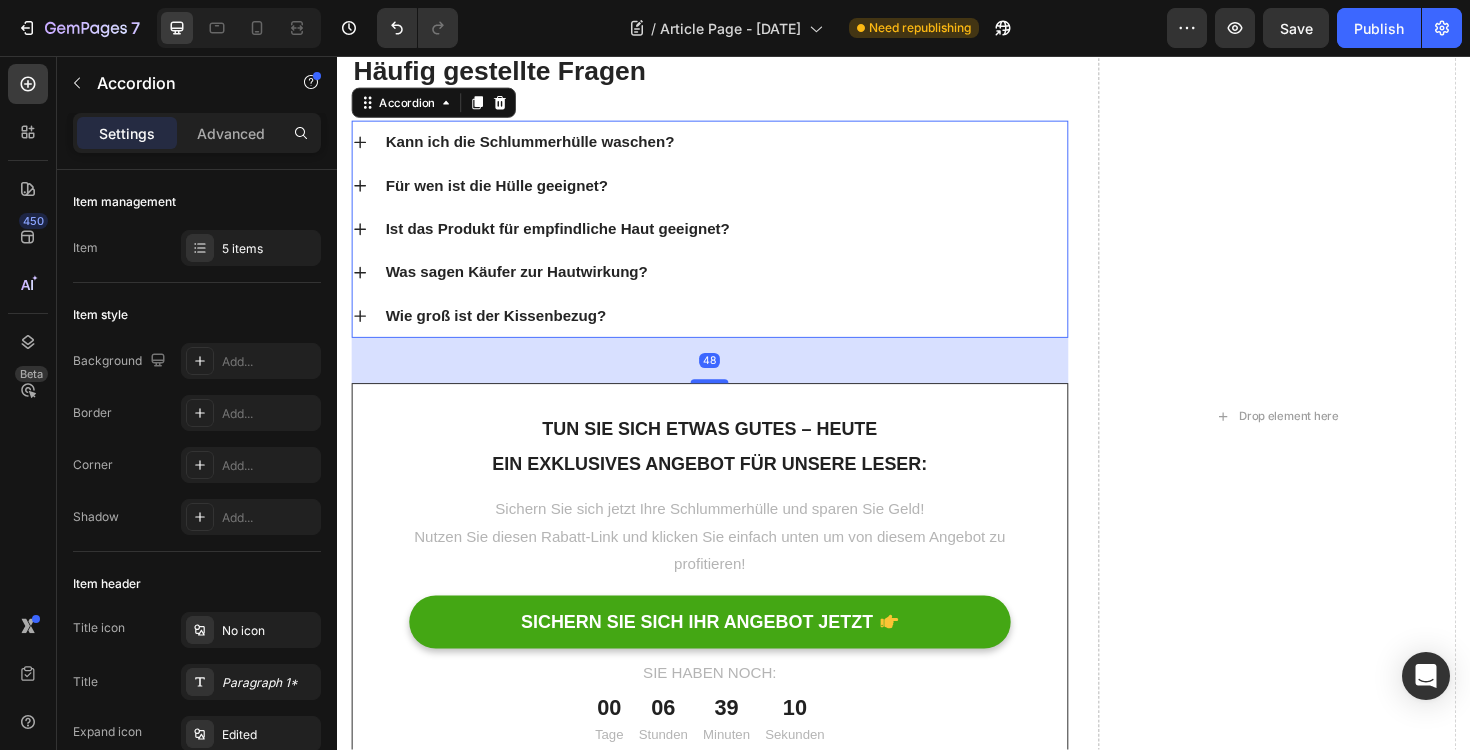 click 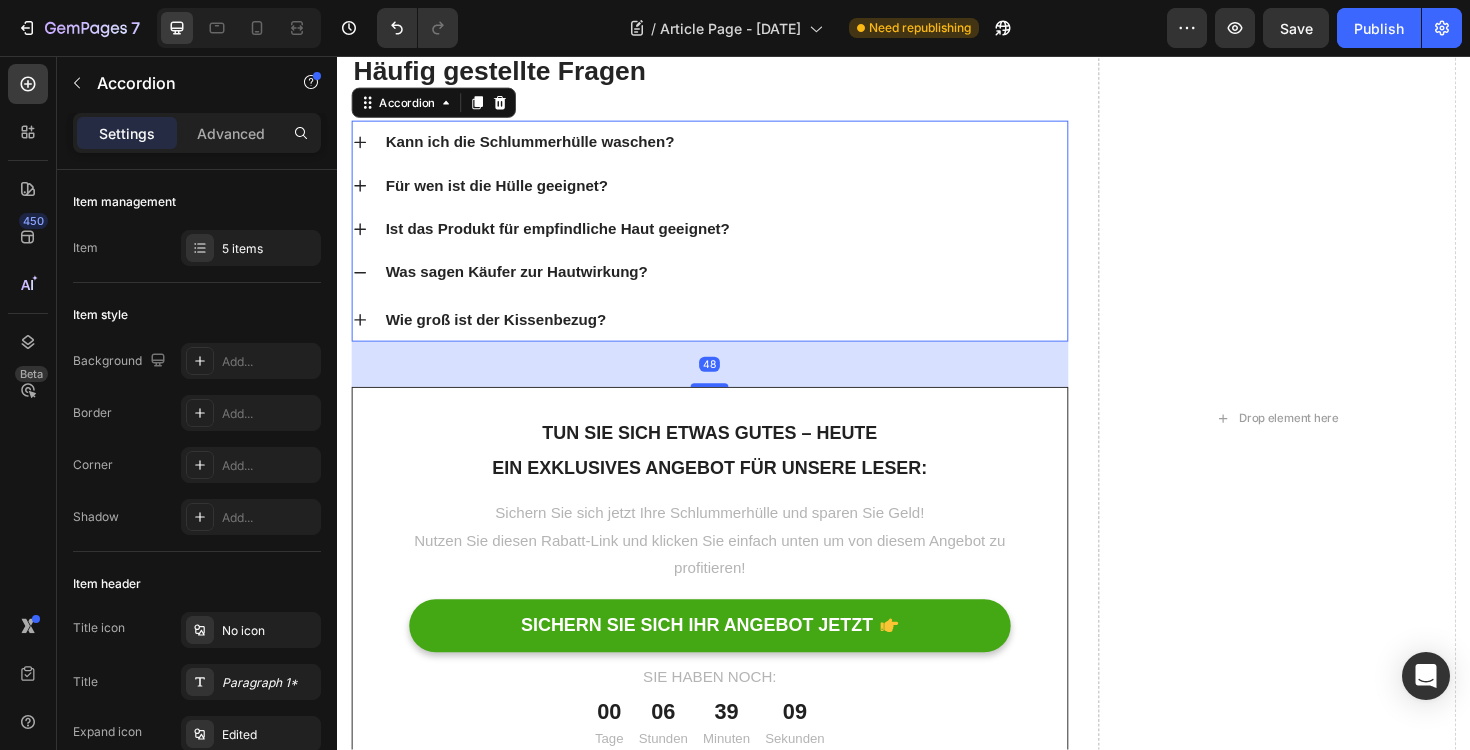 click 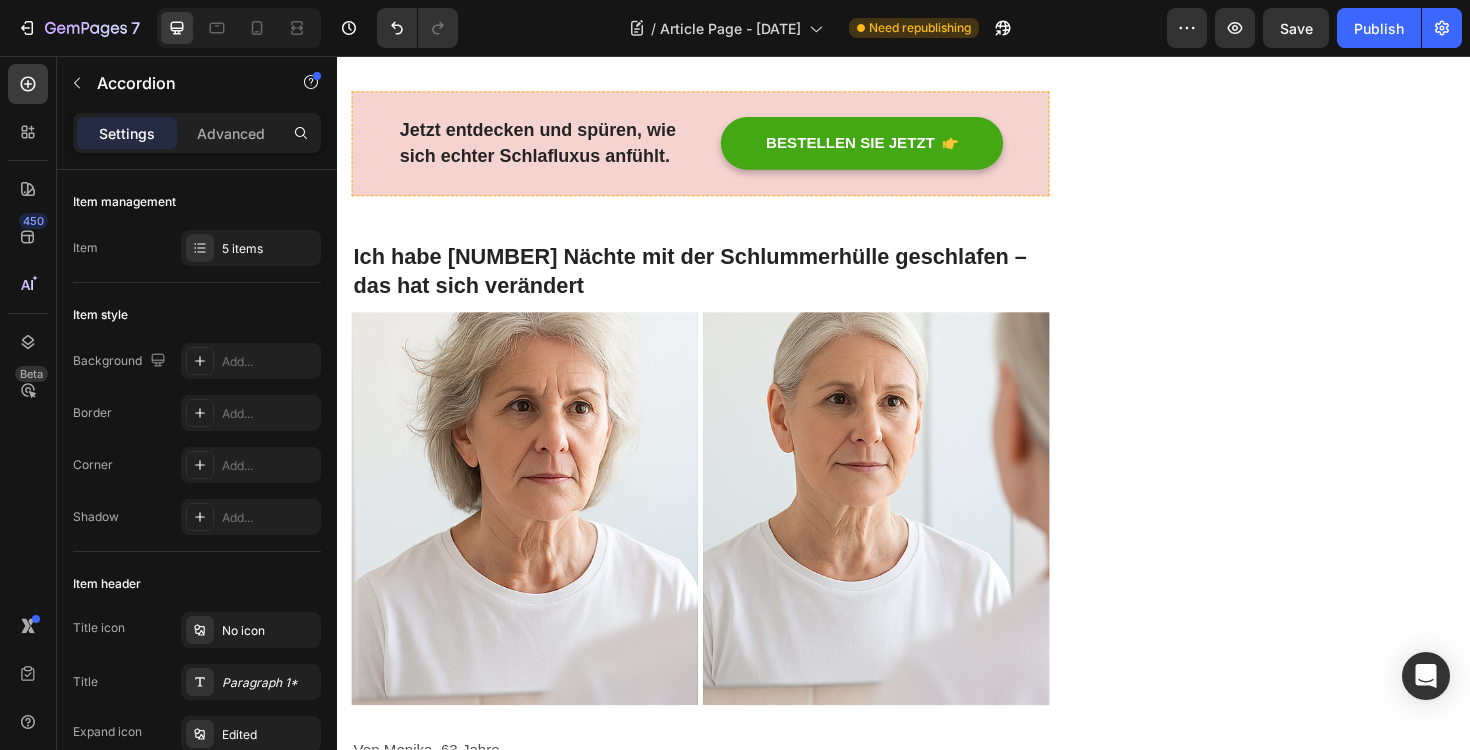scroll, scrollTop: 1259, scrollLeft: 0, axis: vertical 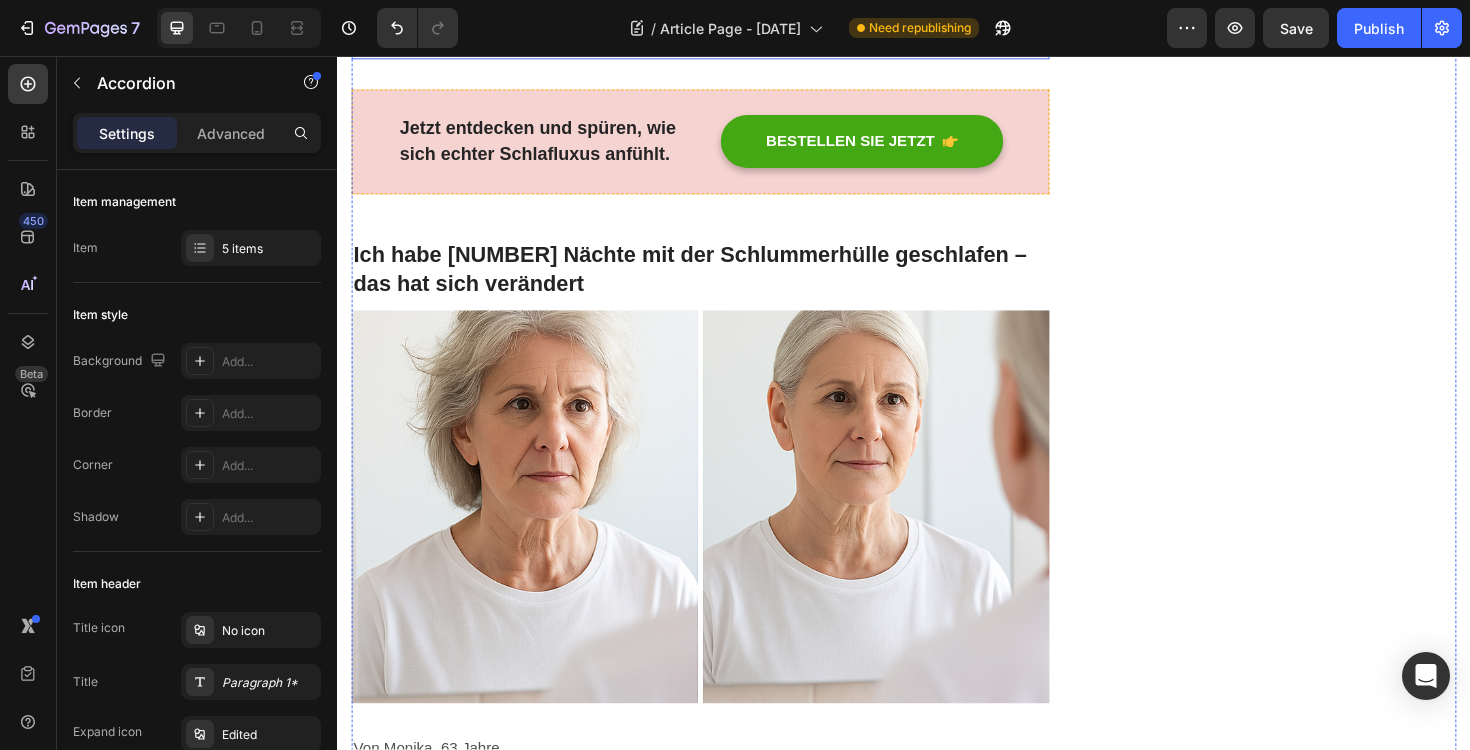 click on "✅  Maulbeerseide  in Premiumqualität – außergewöhnlich weich, temperaturausgleichend & feuchtigkeitserhaltend – perfekt für den Som" at bounding box center [721, -86] 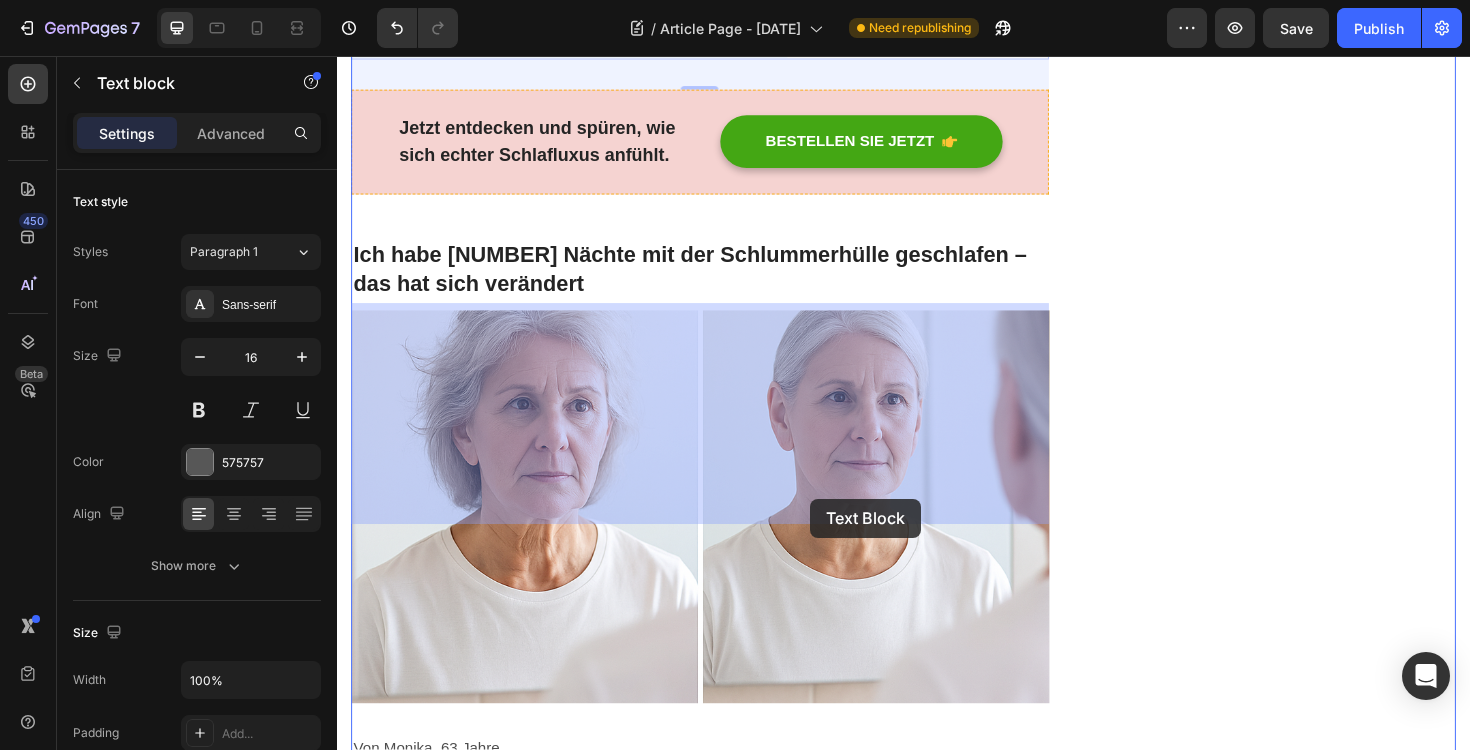 drag, startPoint x: 358, startPoint y: 391, endPoint x: 809, endPoint y: 519, distance: 468.81232 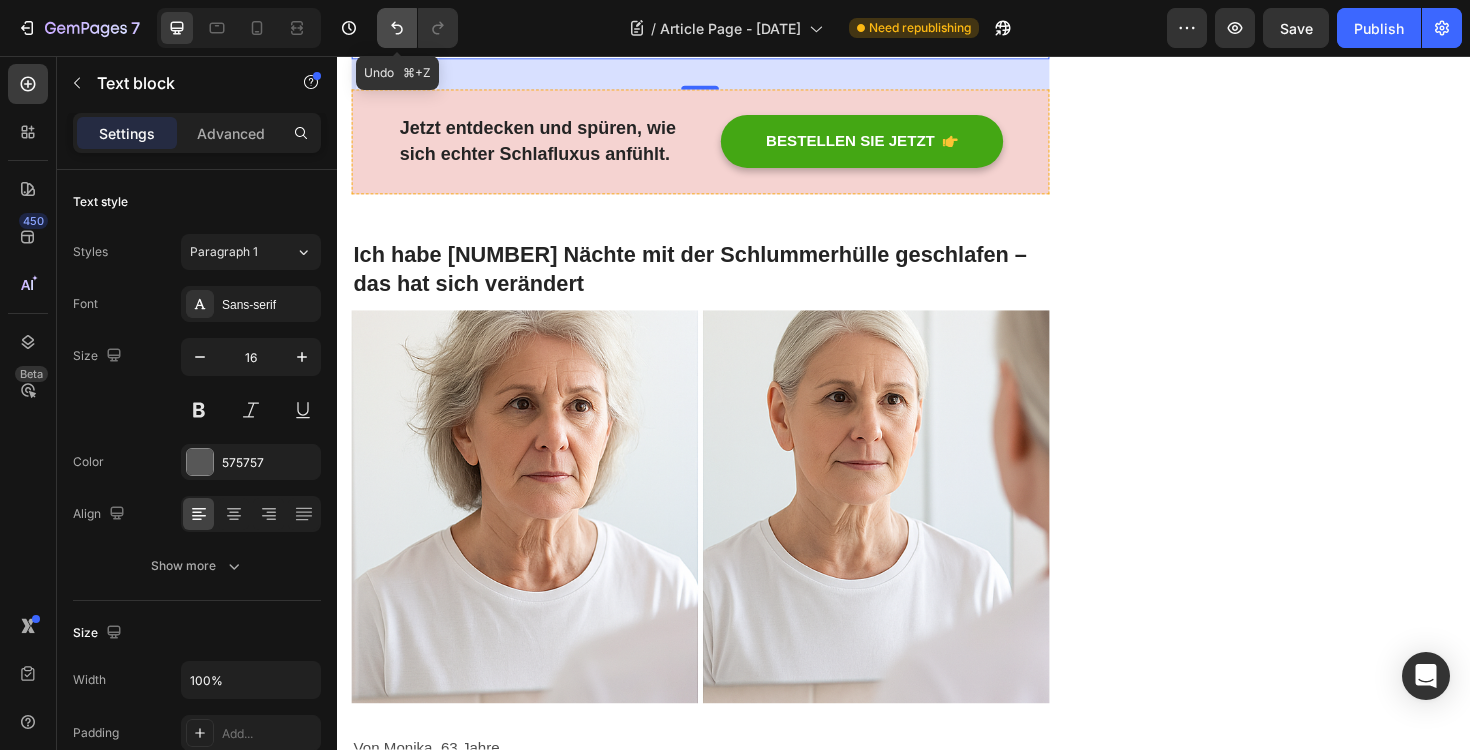click 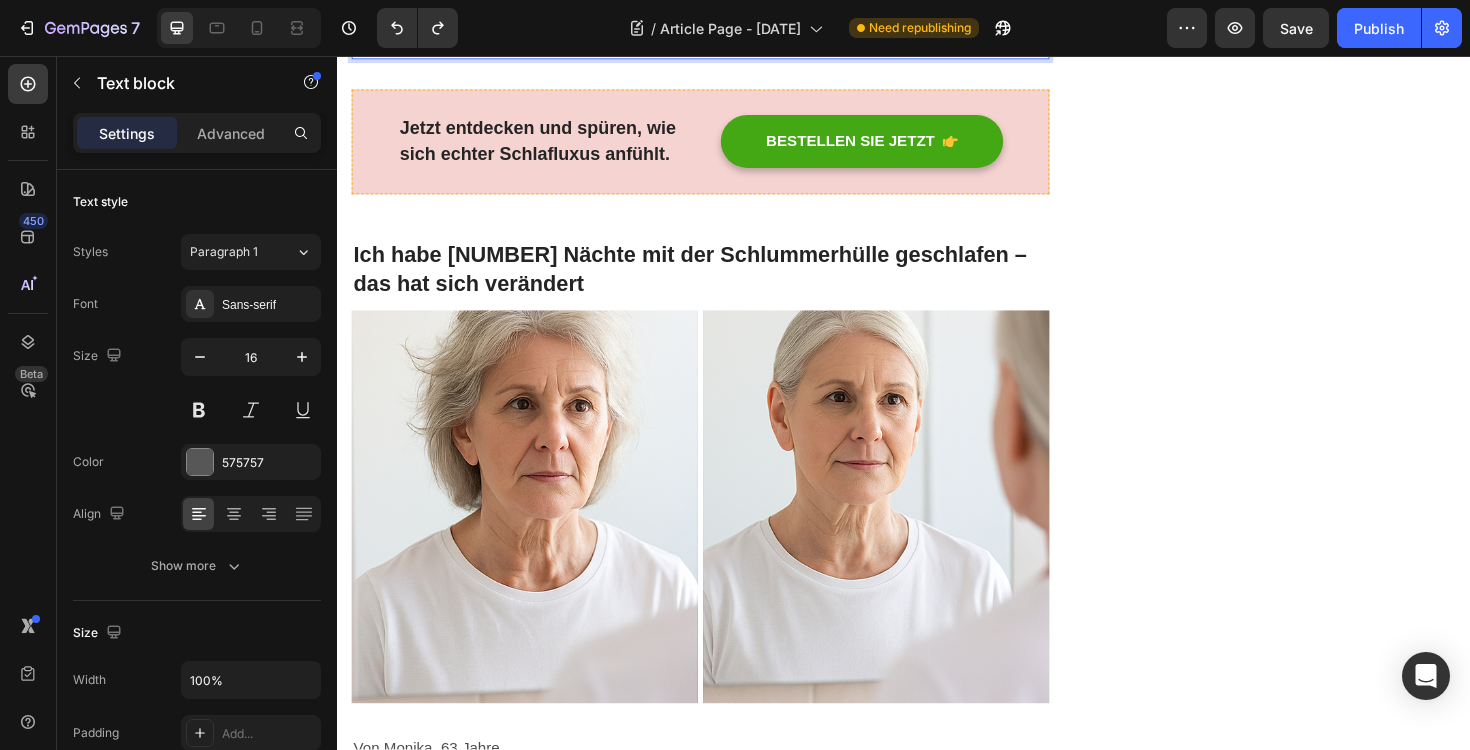 click on "✅  Maulbeerseide  in Premiumqualität – außergewöhnlich weich, temperaturausgleichend & feuchtigkeitserhaltend – perfekt für den Som" at bounding box center (721, -86) 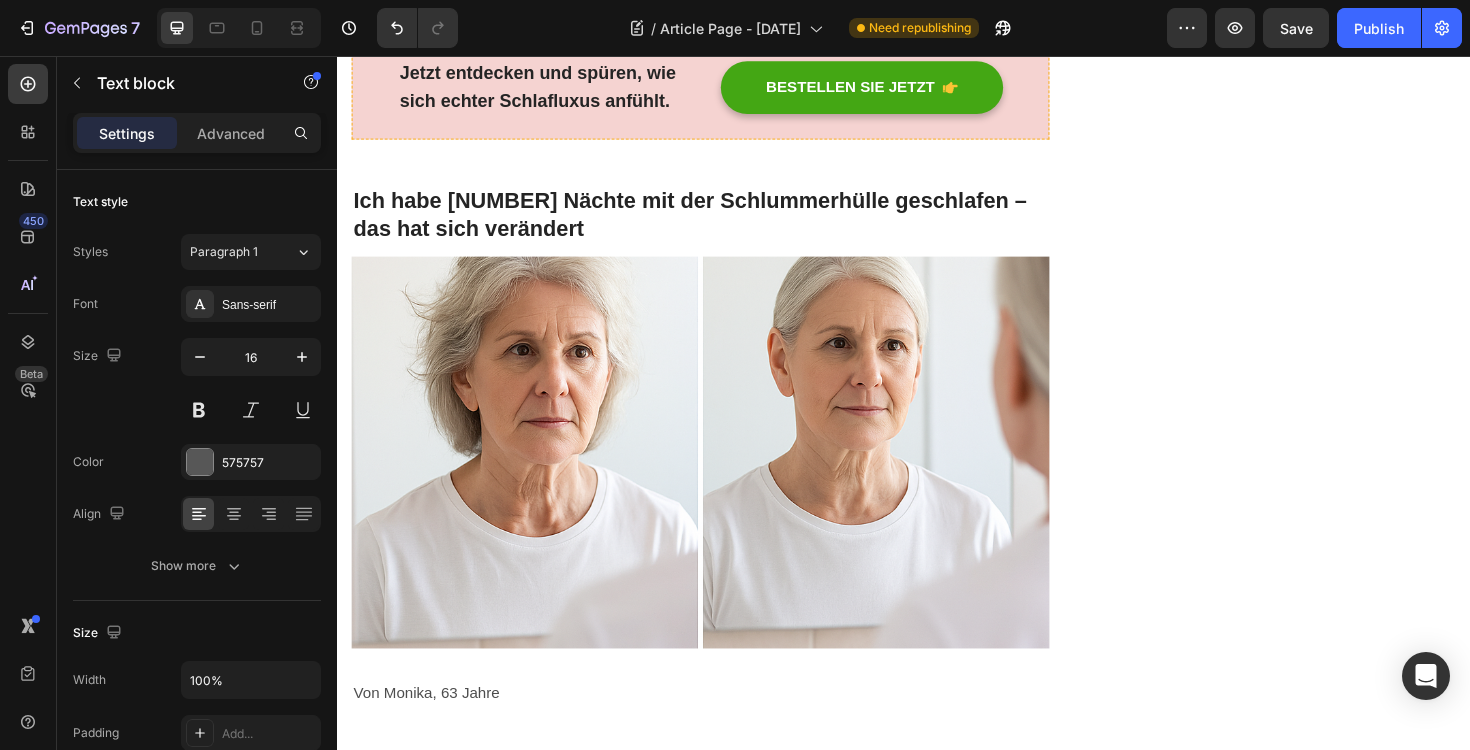 click on "Die Schlummerhülle ist mehr als nur ein Kissenbezug. Sie ist Ihr nächtlicher Verbündeter für bessere Haut, weiches Haar und spürbar erholsameren Schlaf – besonders im besten Alter." at bounding box center (721, -144) 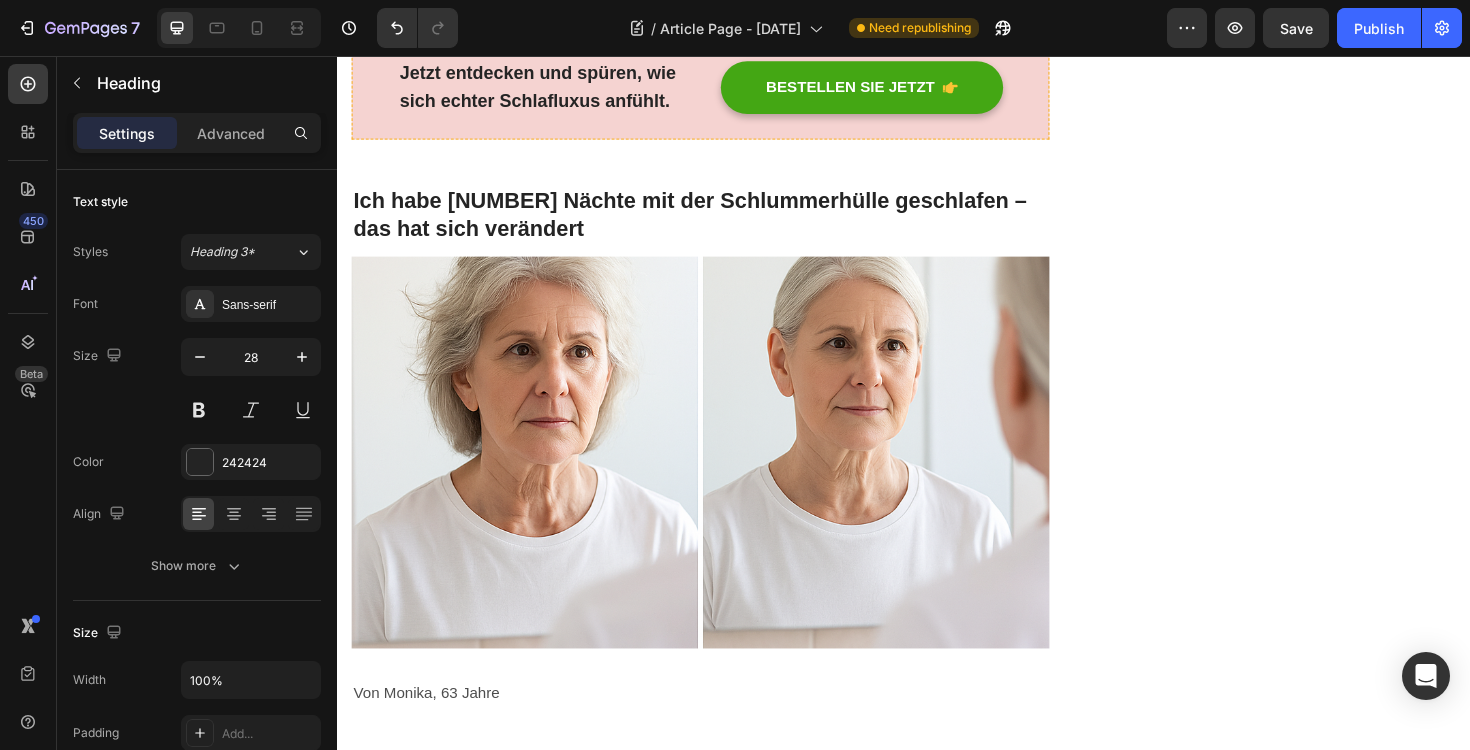 click on "Die Traumseide-Schlummerhülle: Sanfte Pflege im Schlaf" at bounding box center (721, -226) 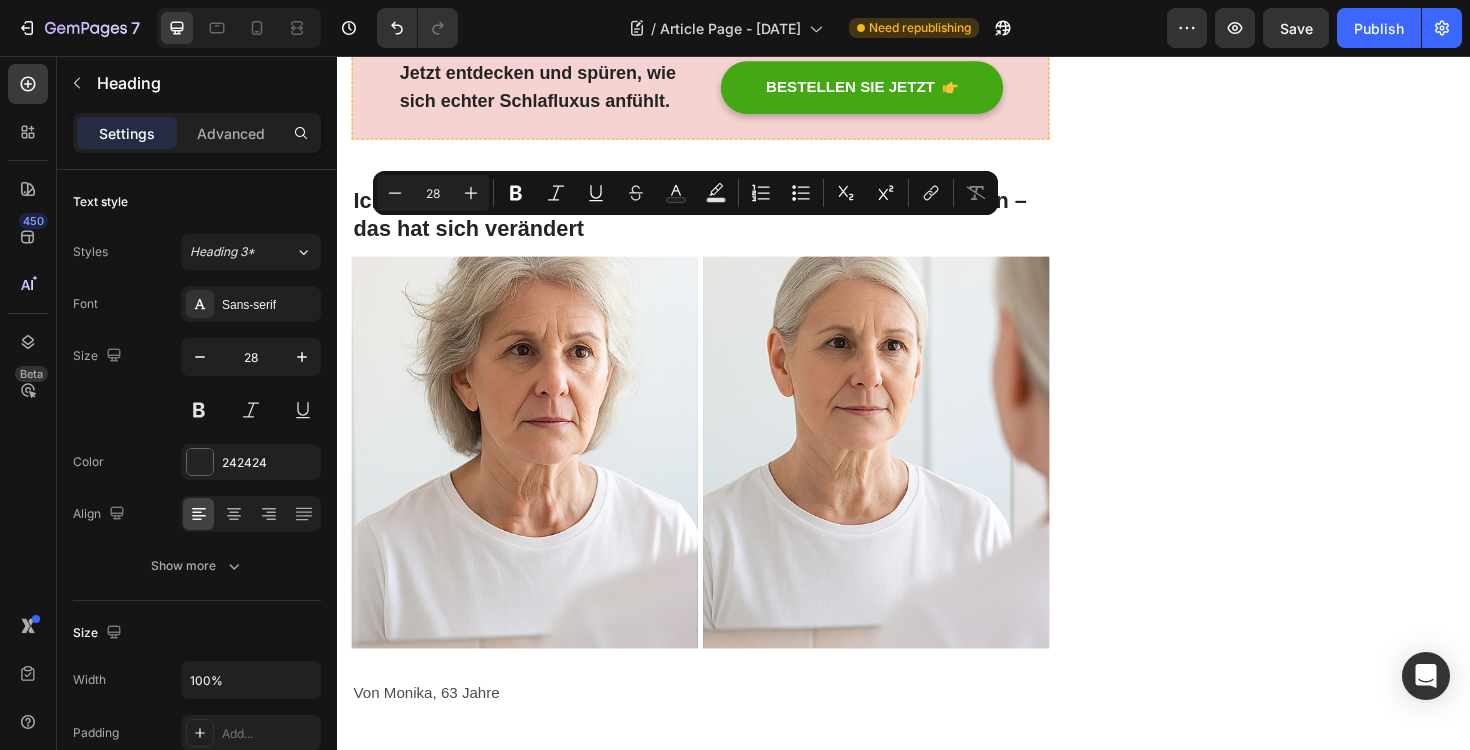 drag, startPoint x: 446, startPoint y: 286, endPoint x: 367, endPoint y: 254, distance: 85.23497 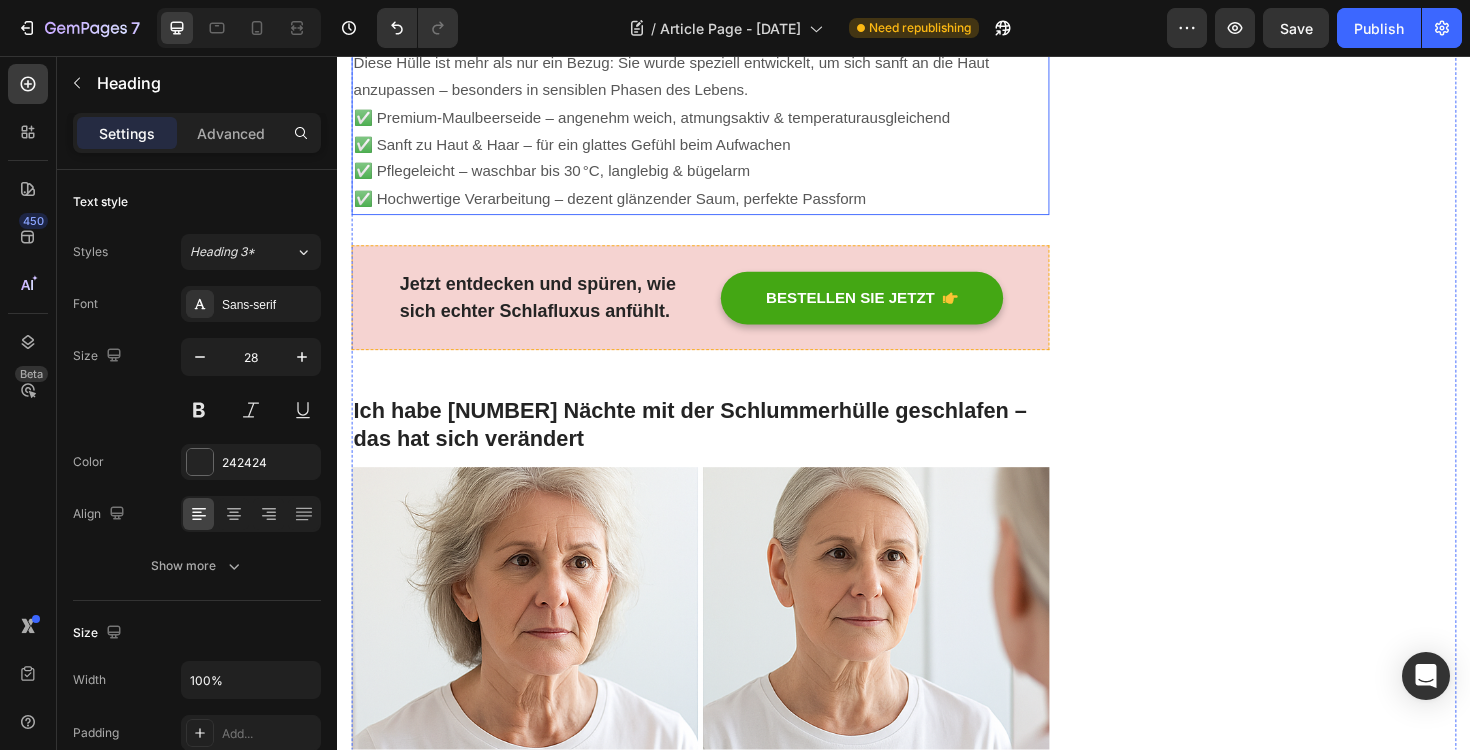 scroll, scrollTop: 929, scrollLeft: 0, axis: vertical 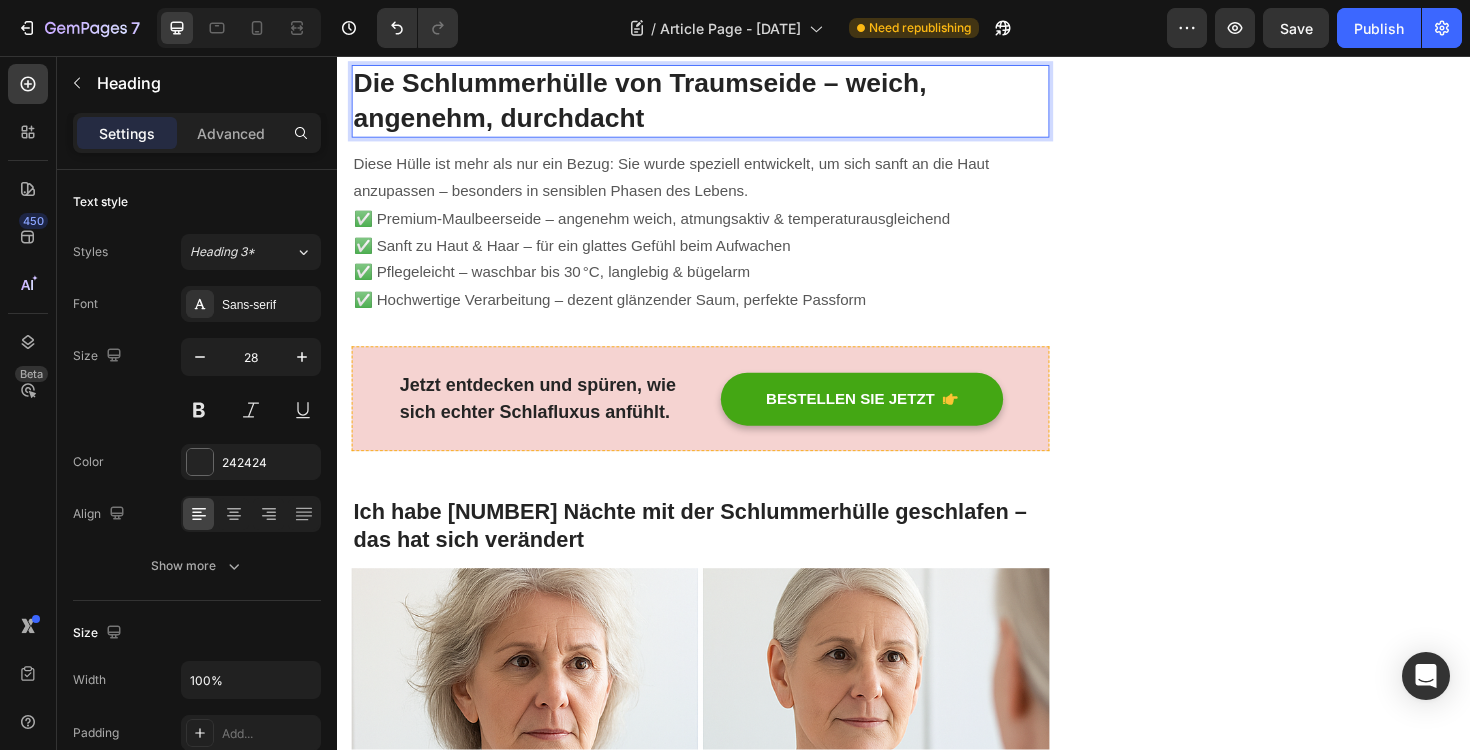 click on "Die meisten Bezüge aus Baumwolle oder Kunstfaser entziehen Ihrer Haut Feuchtigkeit und verursachen Reibung, die Falten und Haarbruch begünstigt. Hinzu kommt: Sie speichern Wärme – Sie wachen verschwitzt oder frierend auf." at bounding box center (721, -113) 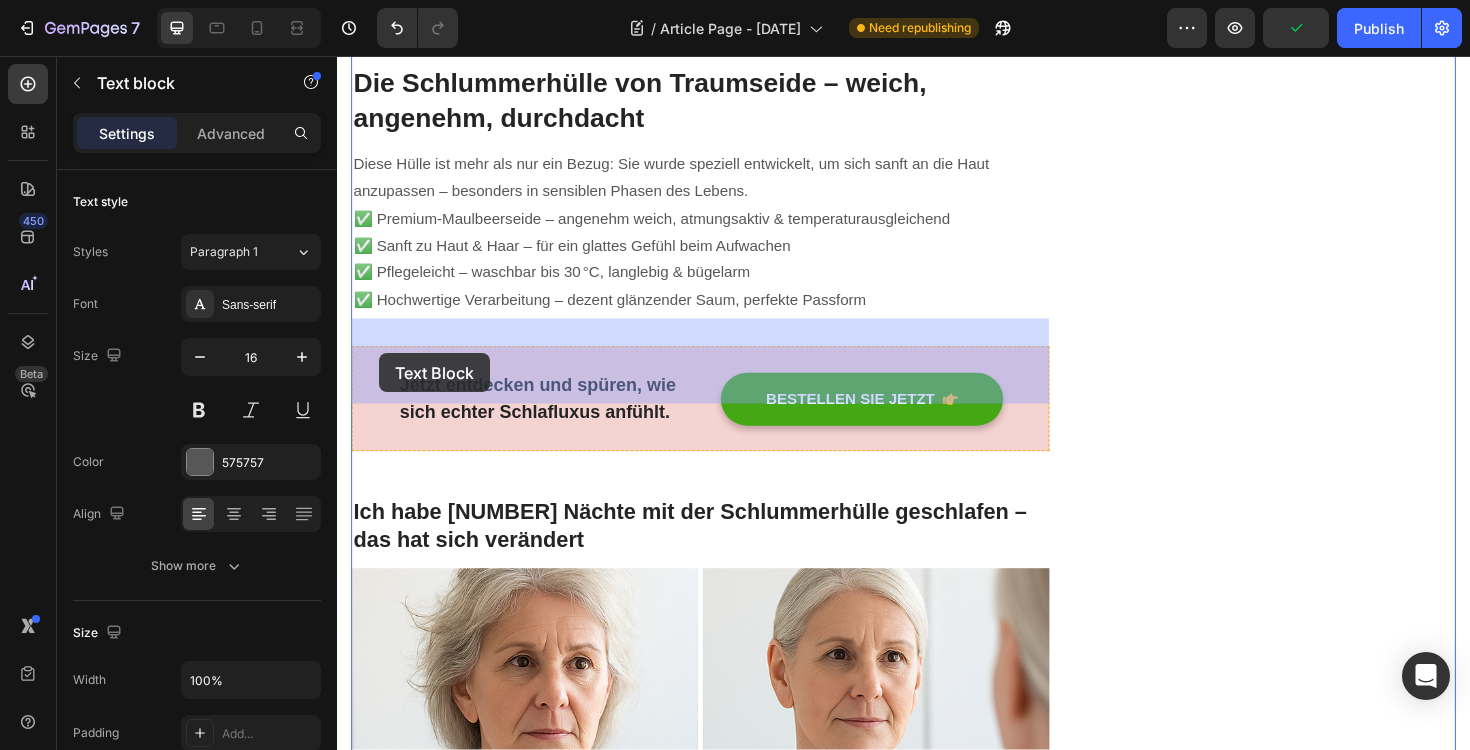 drag, startPoint x: 354, startPoint y: 352, endPoint x: 382, endPoint y: 371, distance: 33.83785 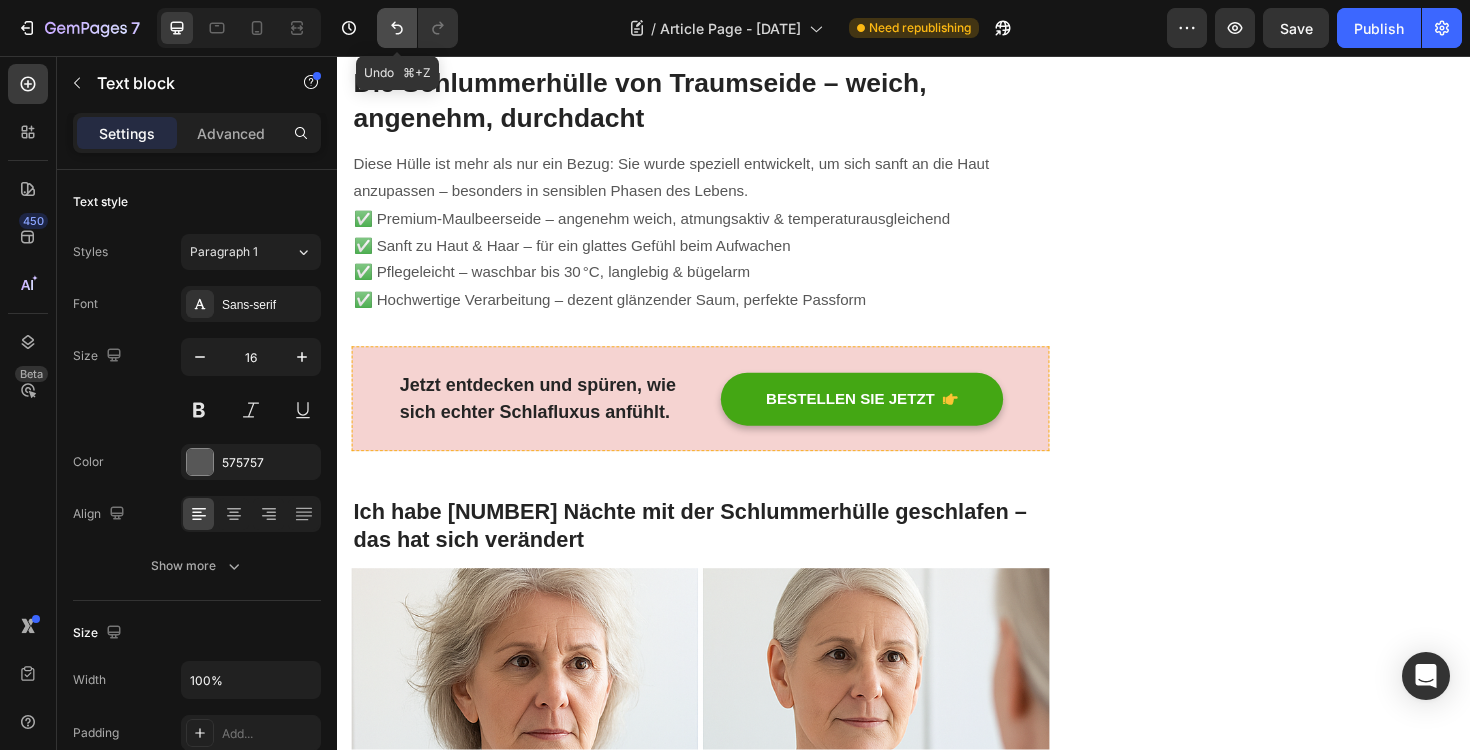 click 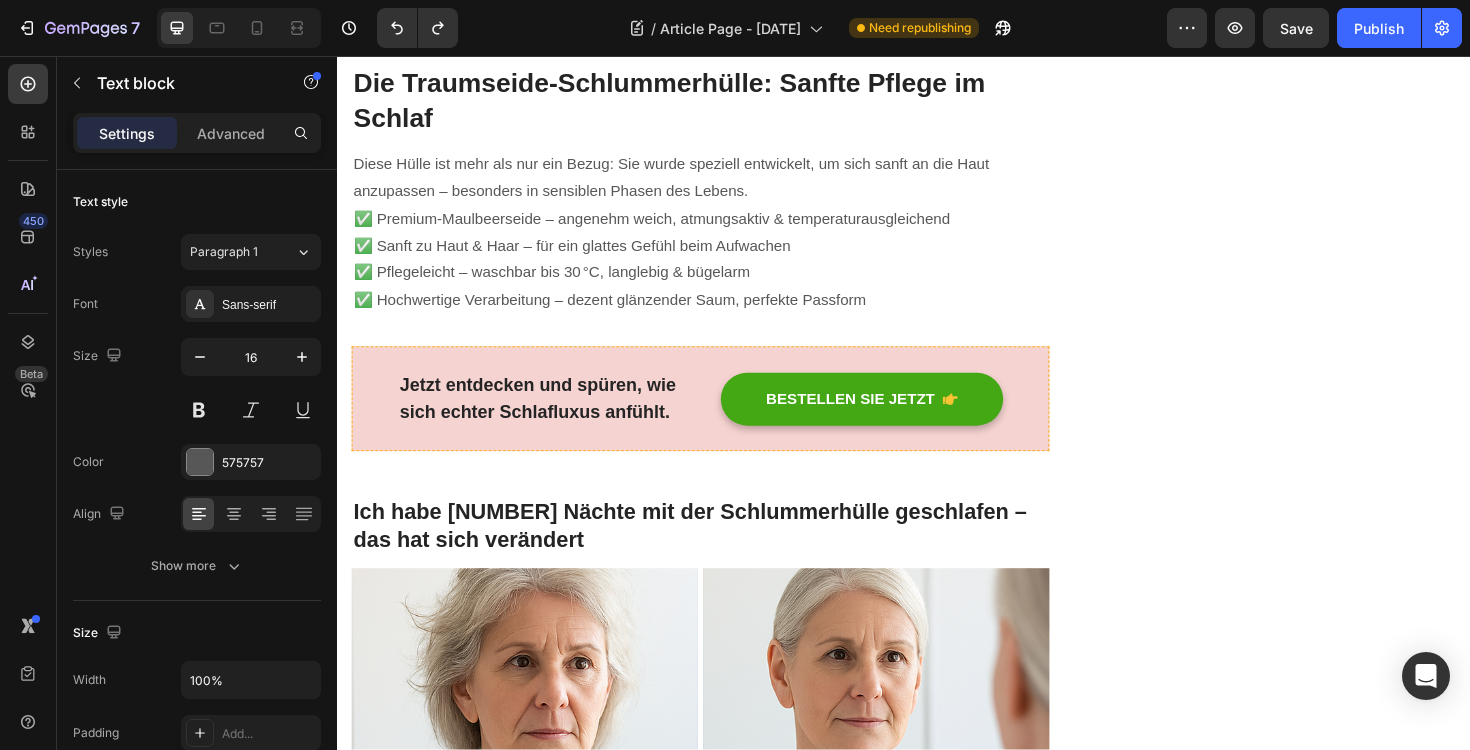 drag, startPoint x: 353, startPoint y: 350, endPoint x: 643, endPoint y: 423, distance: 299.0468 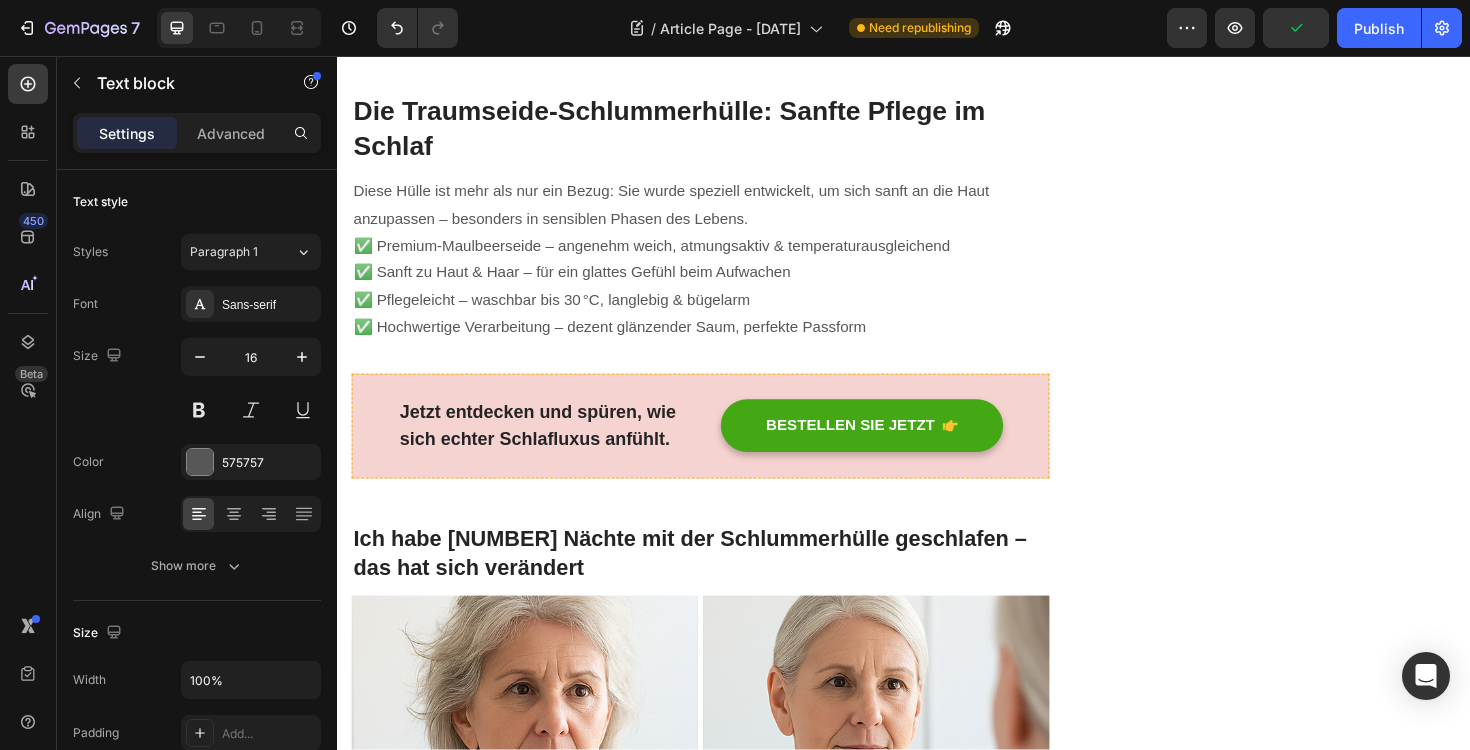 drag, startPoint x: 733, startPoint y: 350, endPoint x: 361, endPoint y: 351, distance: 372.00134 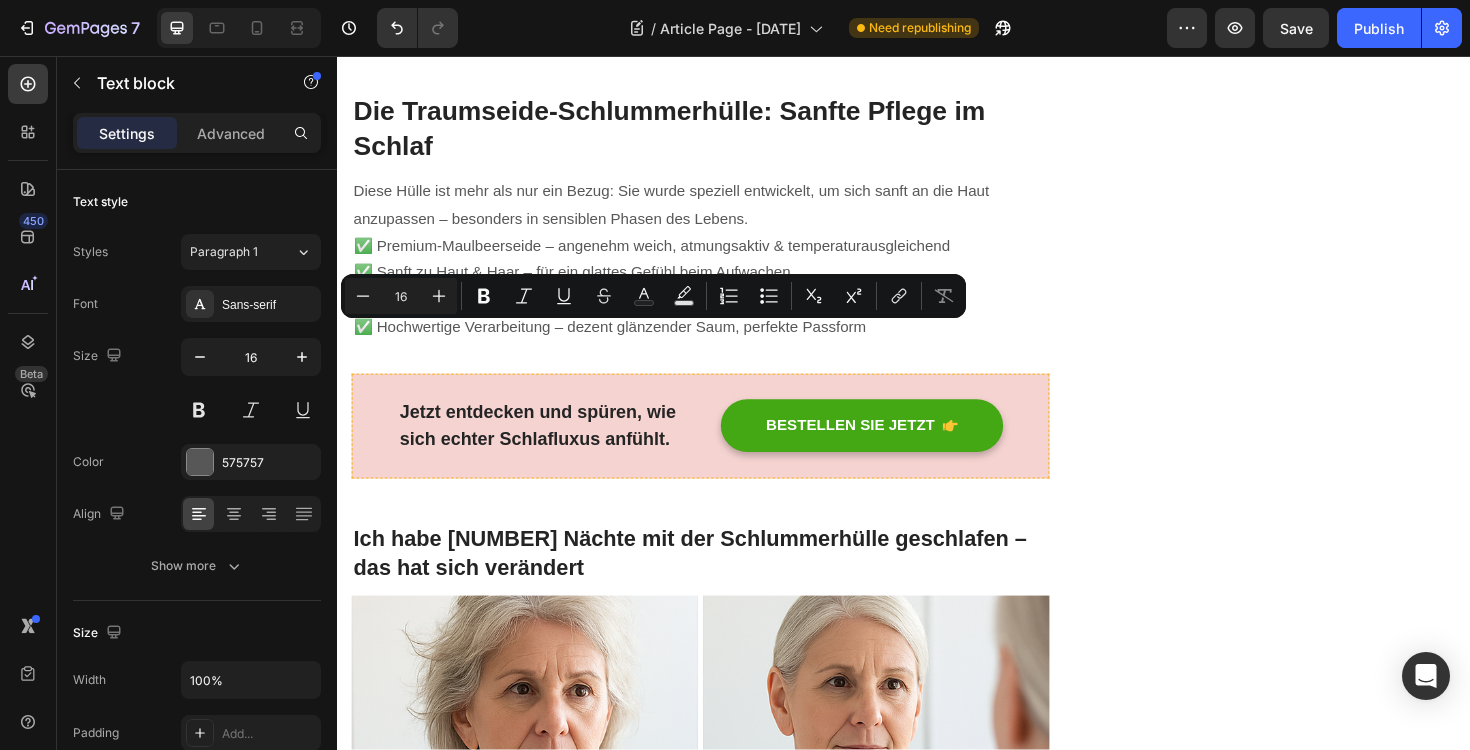 copy on "Was, wenn Ihr Kissenbezug gar nicht zu Ihnen passt?" 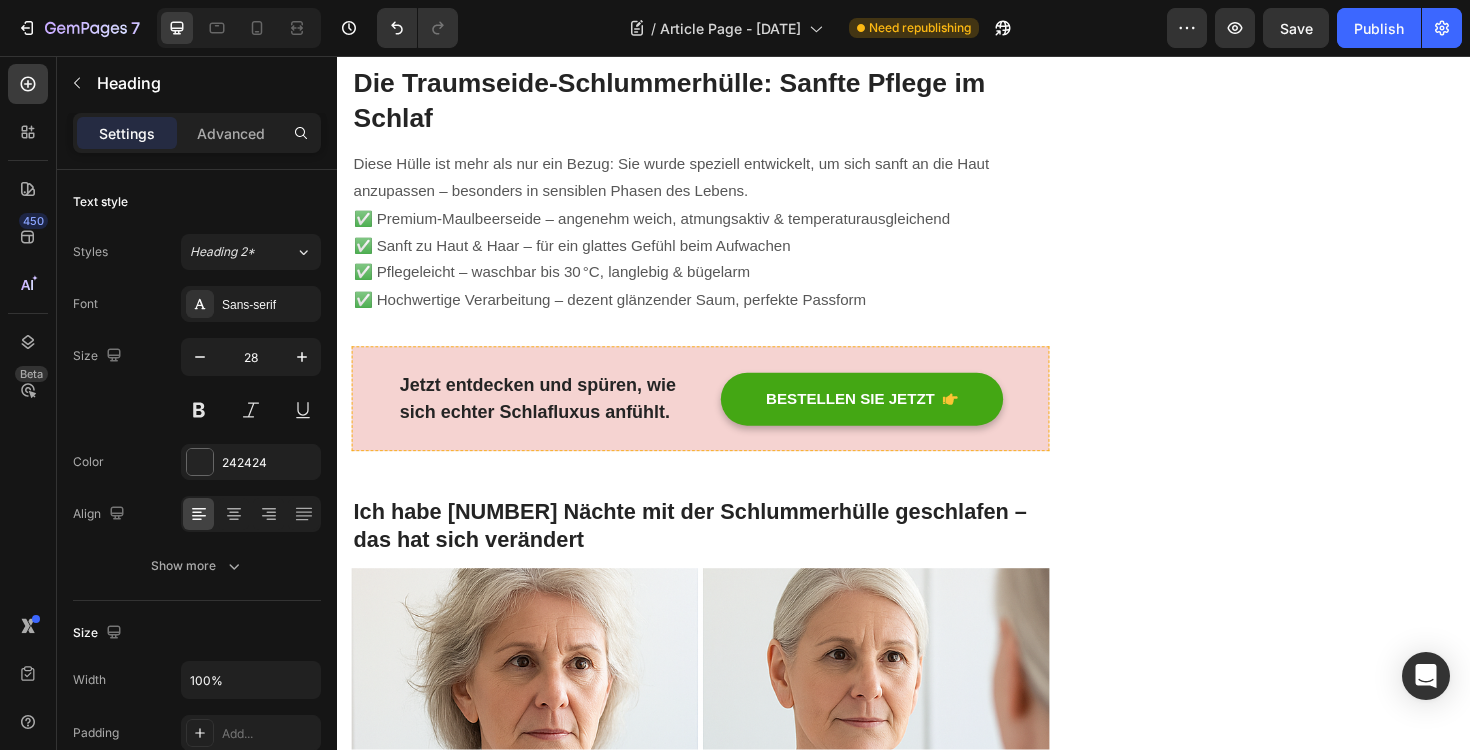 click on "Was, wenn Ihr Kissenbezug Ihr Schlafproblem verstärkt?" at bounding box center (721, -208) 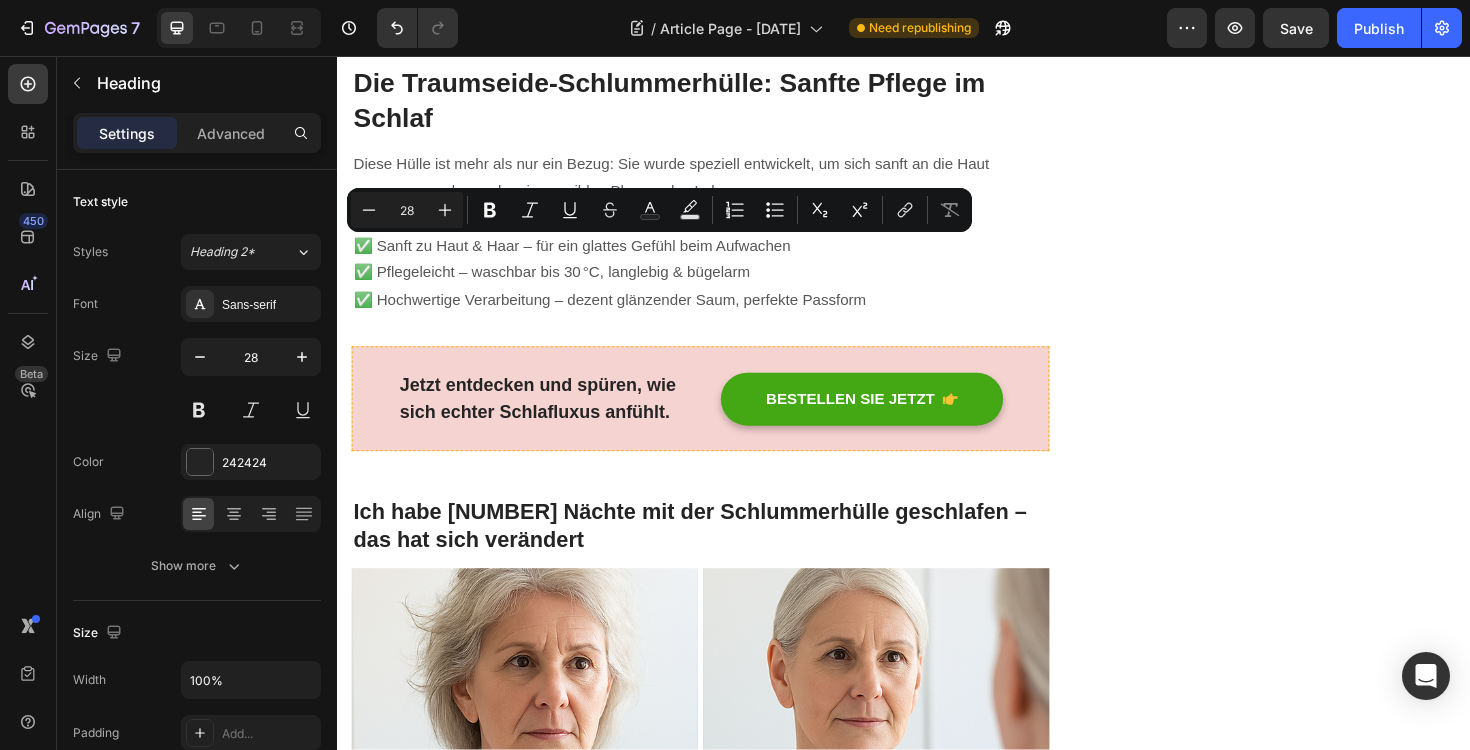 drag, startPoint x: 362, startPoint y: 261, endPoint x: 514, endPoint y: 305, distance: 158.24033 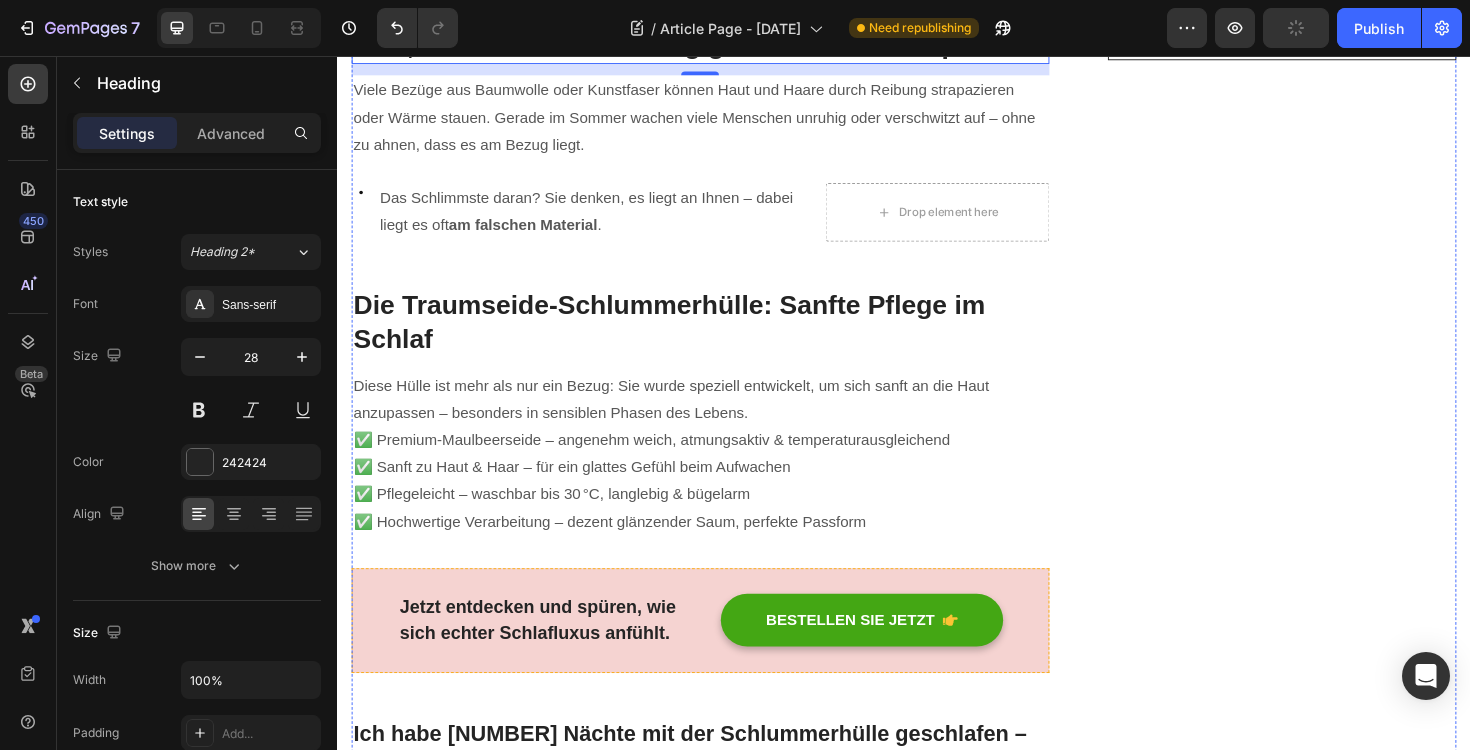 scroll, scrollTop: 654, scrollLeft: 0, axis: vertical 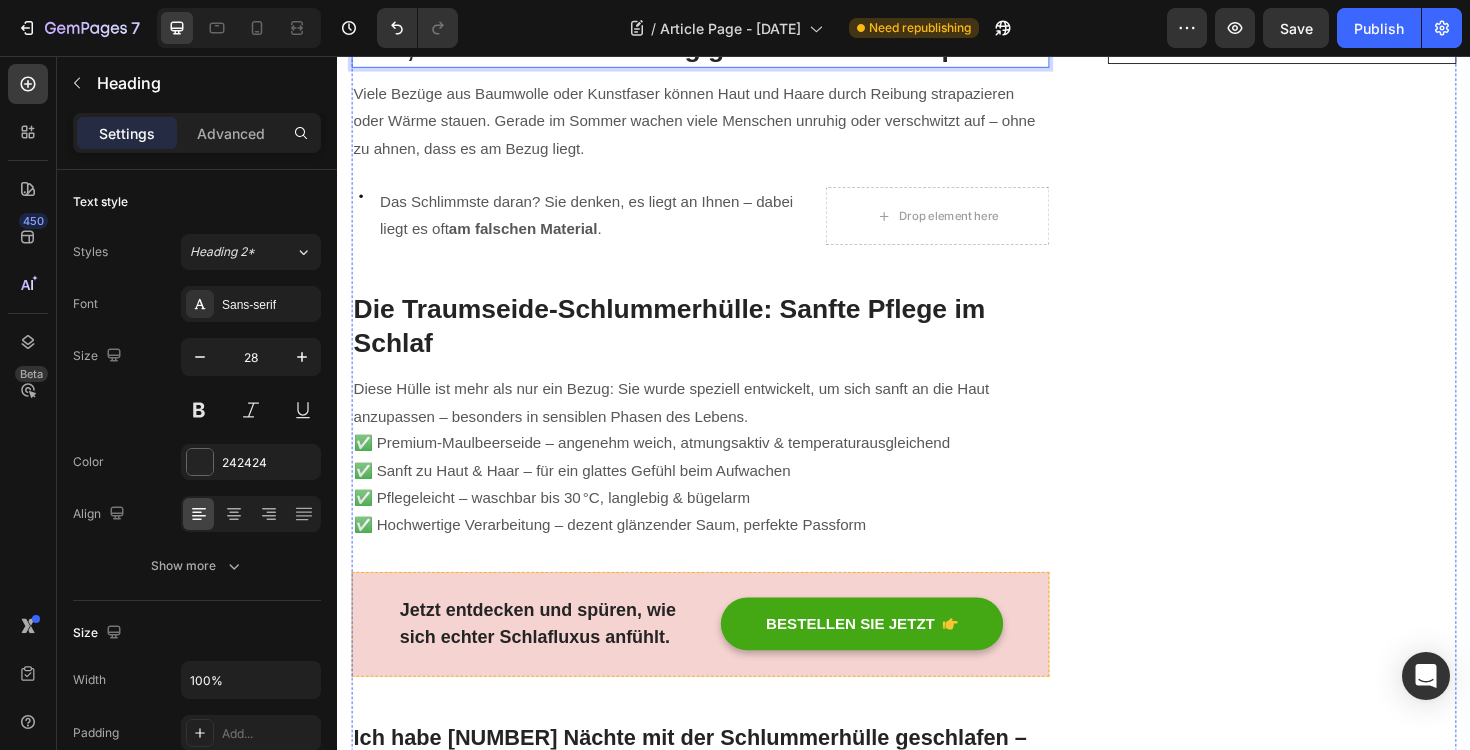 click on "Ich hätte nie gedacht, dass ein einfacher Kissenbezug – ja, ein  Bezug!  – so viel verändern kann. Doch genau das hat die  Schlummerhülle von Traumseide  getan." at bounding box center (721, -50) 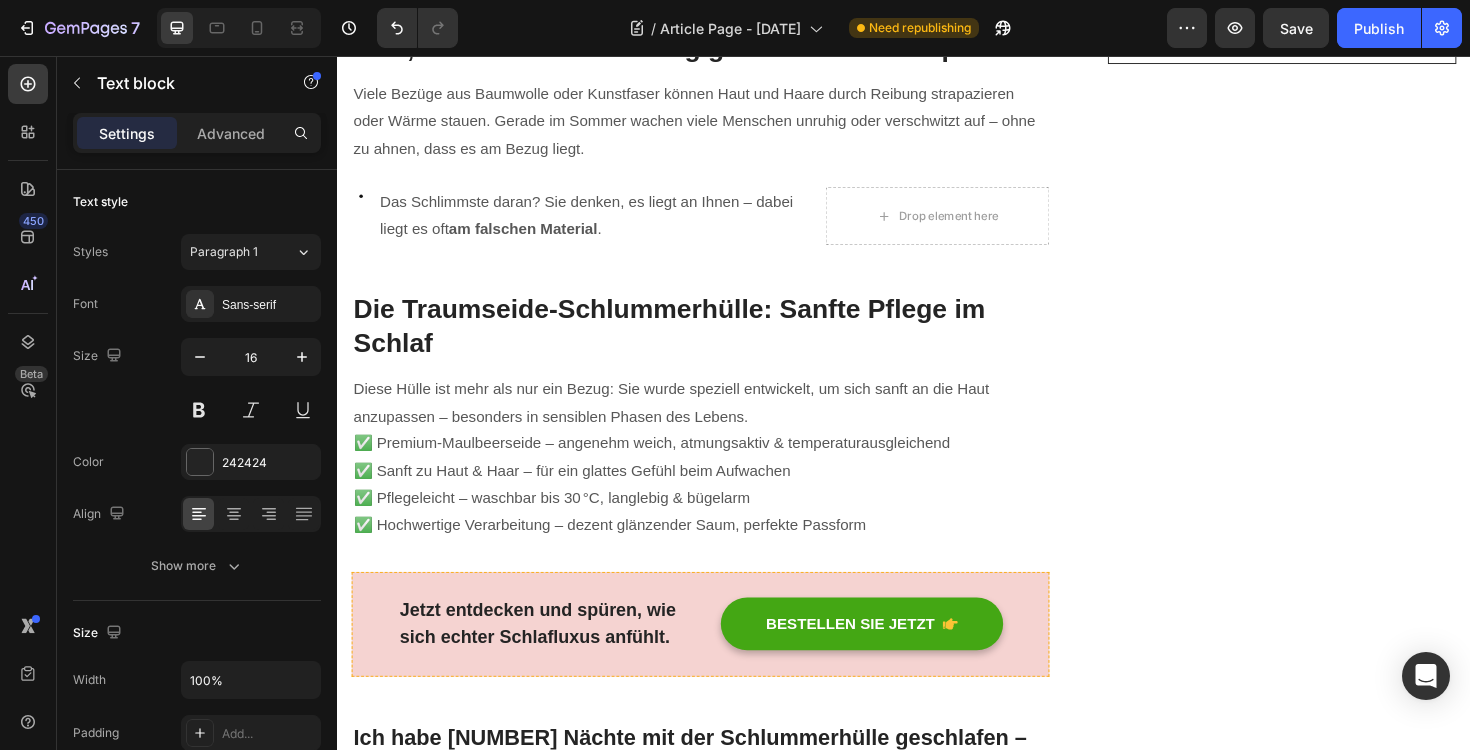 click on "Ich hätte nie gedacht, dass ein einfacher Kissenbezug – ja, ein  Bezug!  – so viel verändern kann. Doch genau das hat die  Schlummerhülle von Traumseide  getan." at bounding box center (721, -50) 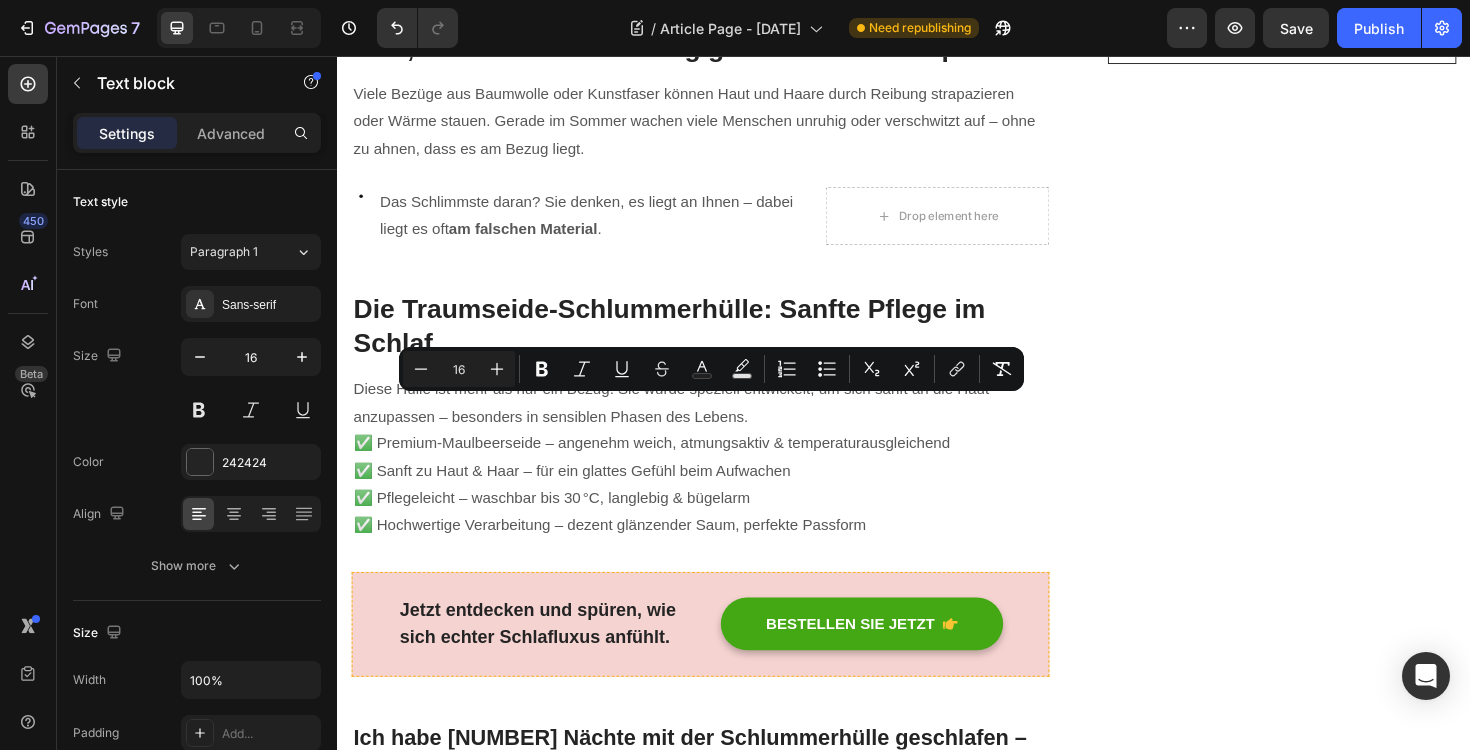 drag, startPoint x: 356, startPoint y: 429, endPoint x: 805, endPoint y: 459, distance: 450.0011 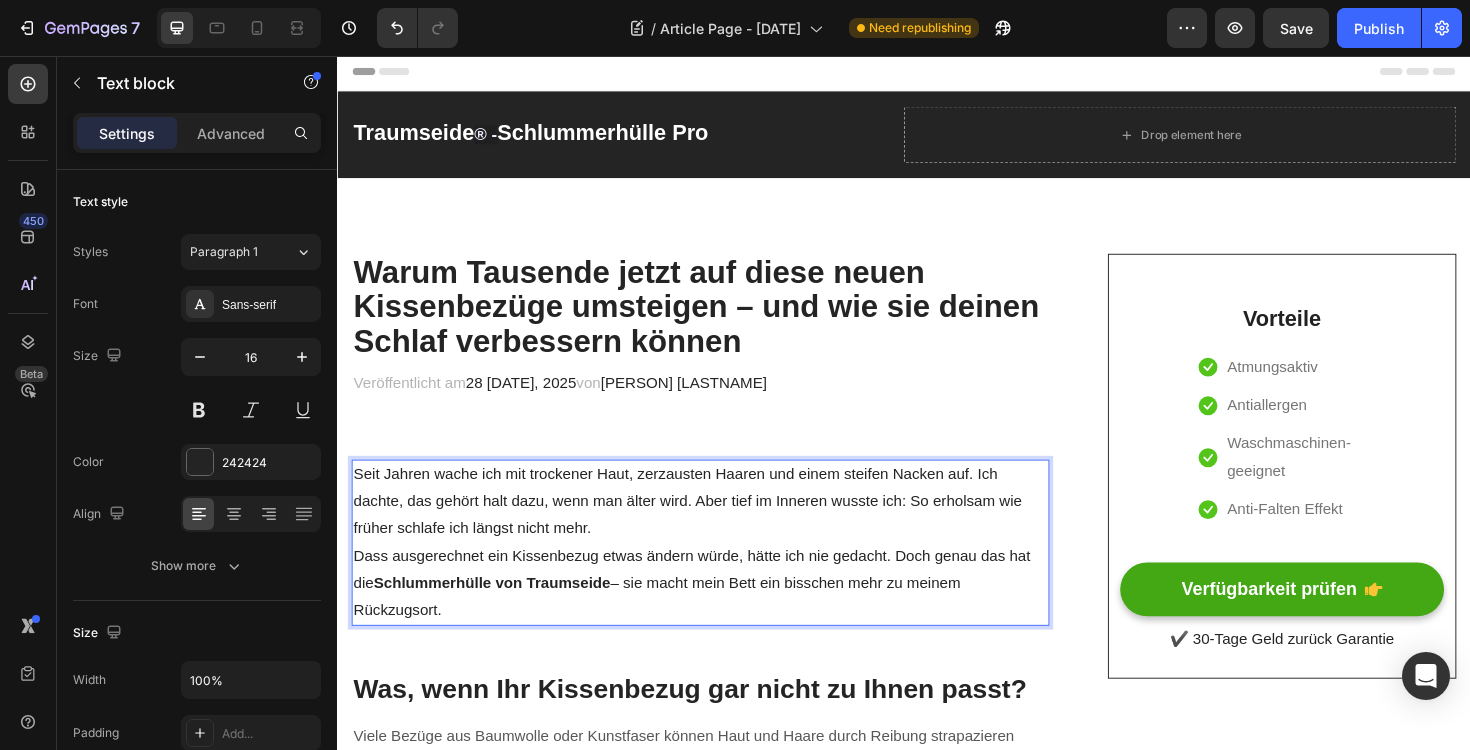 scroll, scrollTop: 0, scrollLeft: 0, axis: both 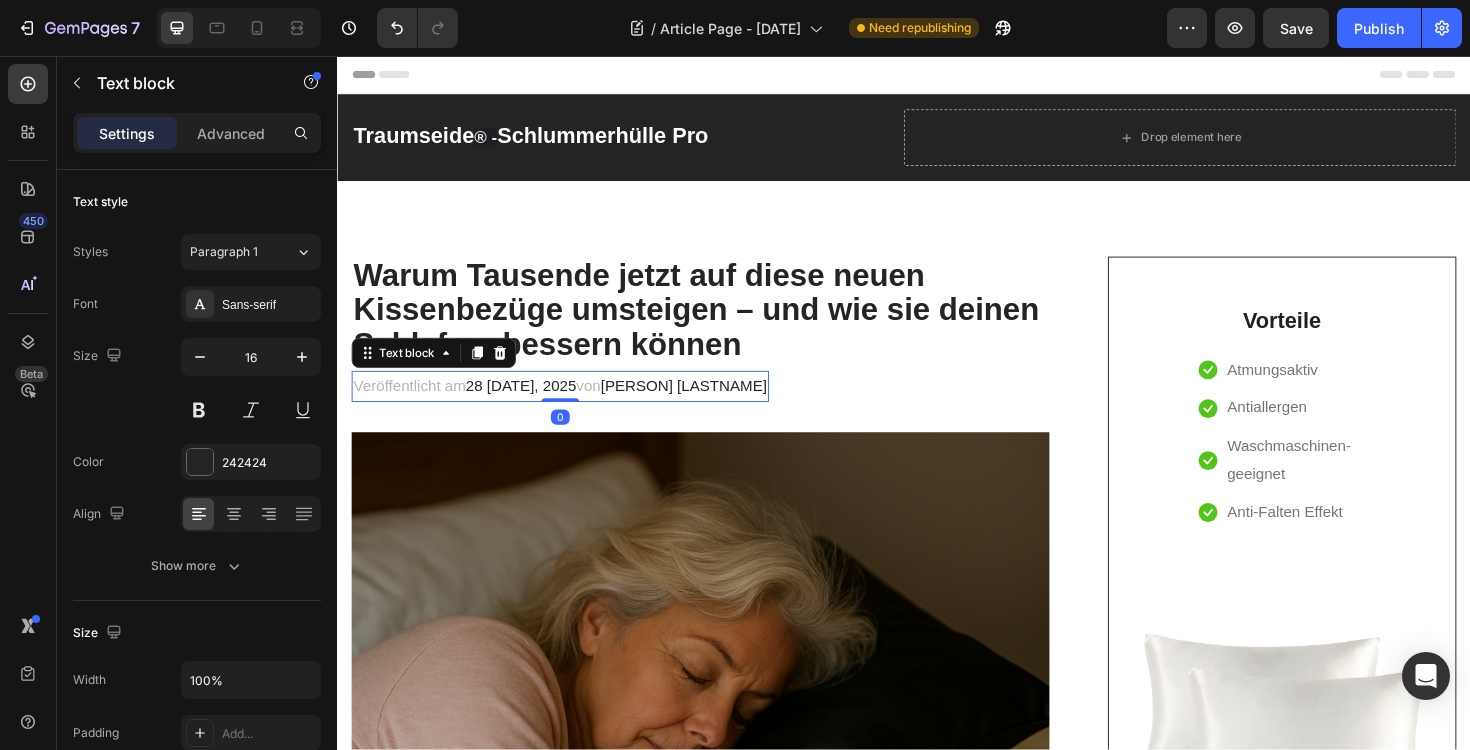 click on "28 [DATE], 2025" at bounding box center [531, 405] 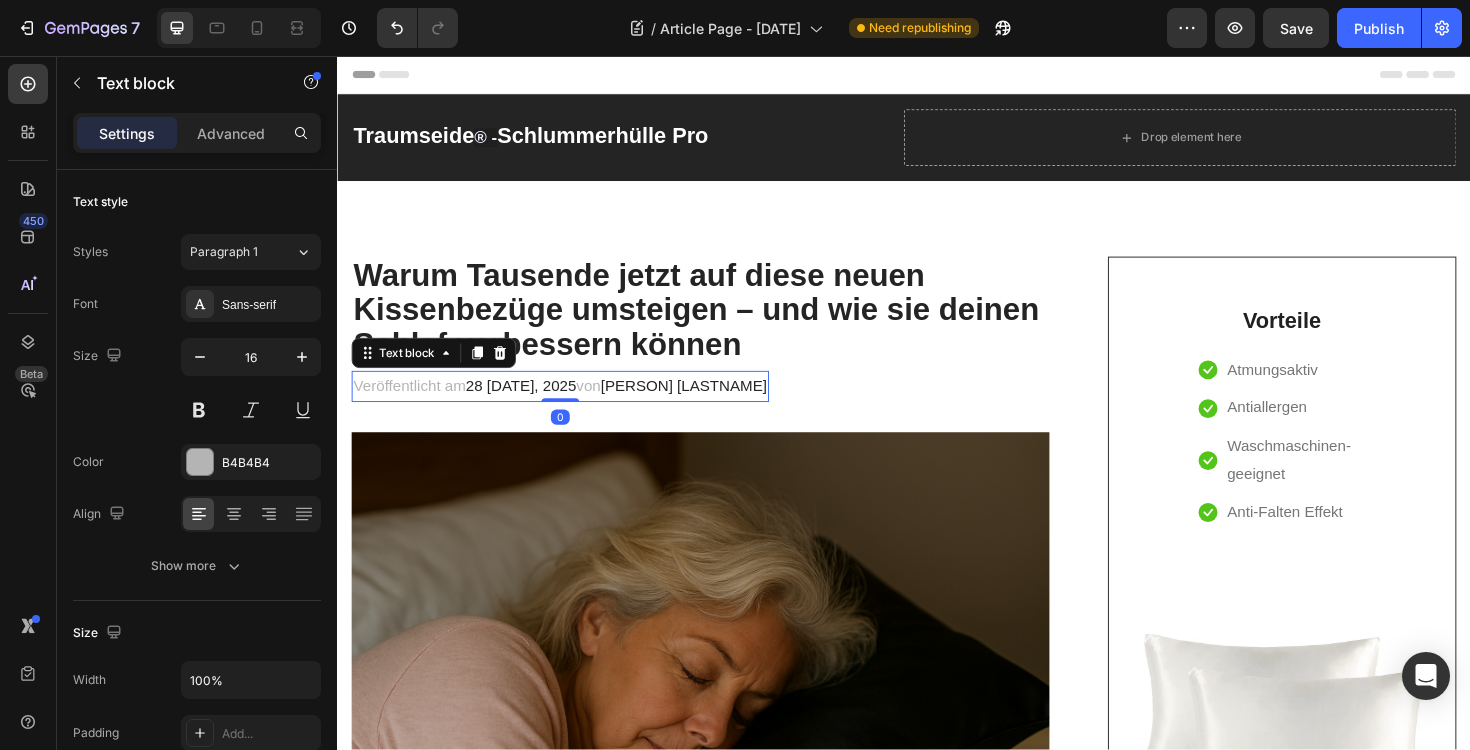 click on "28 [DATE], 2025" at bounding box center [531, 405] 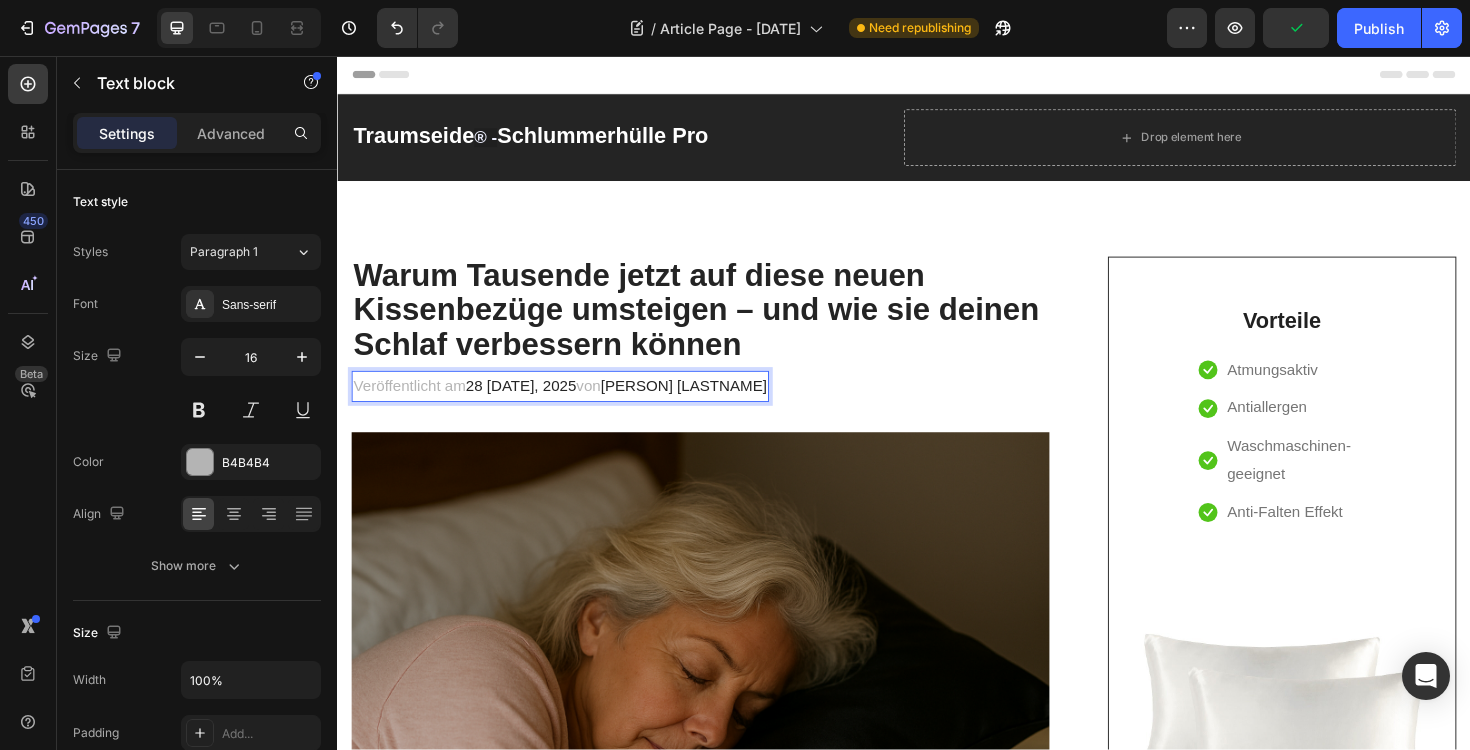 click on "28 [DATE], 2025" at bounding box center [531, 405] 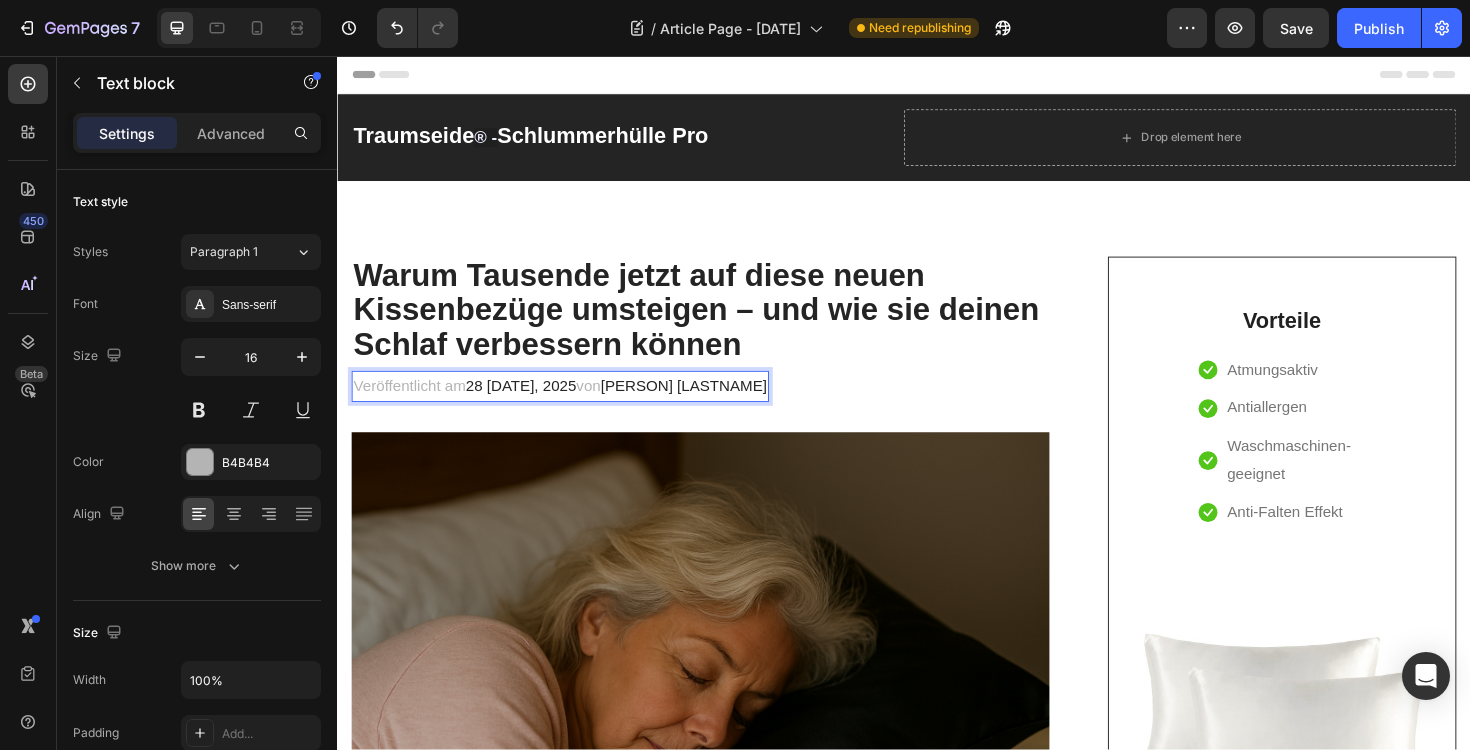 click on "[PERSON] [LASTNAME]" at bounding box center (704, 405) 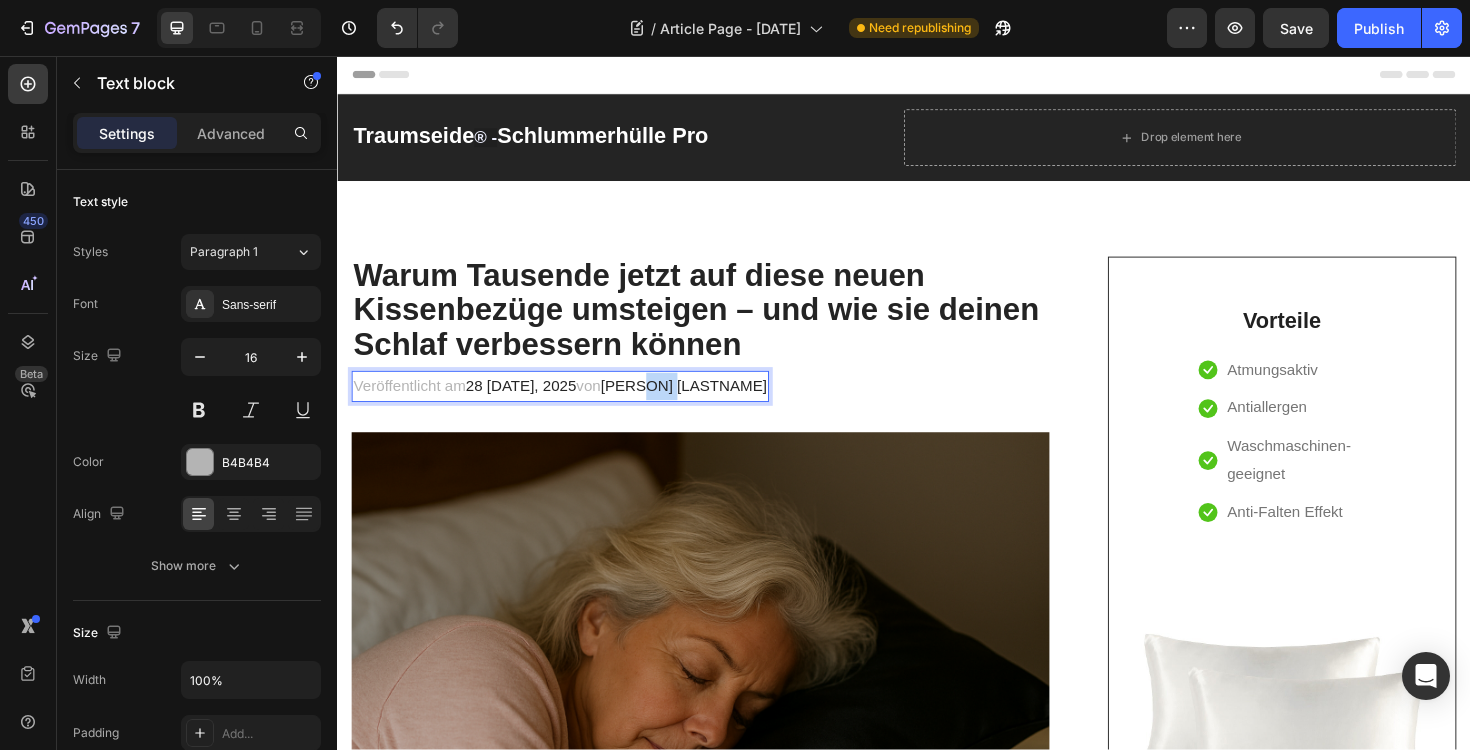 click on "[PERSON] [LASTNAME]" at bounding box center [704, 405] 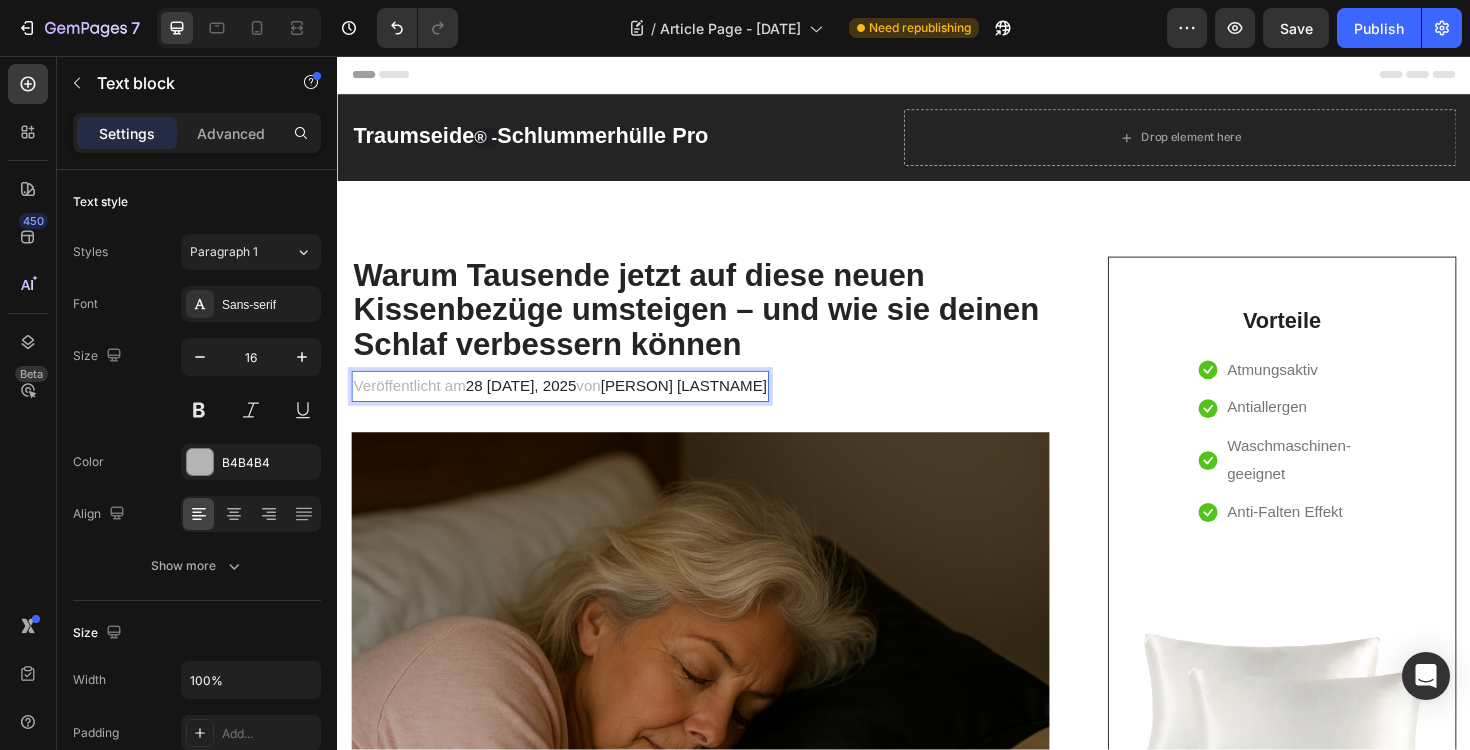 click on "28 [DATE], 2025" at bounding box center [531, 405] 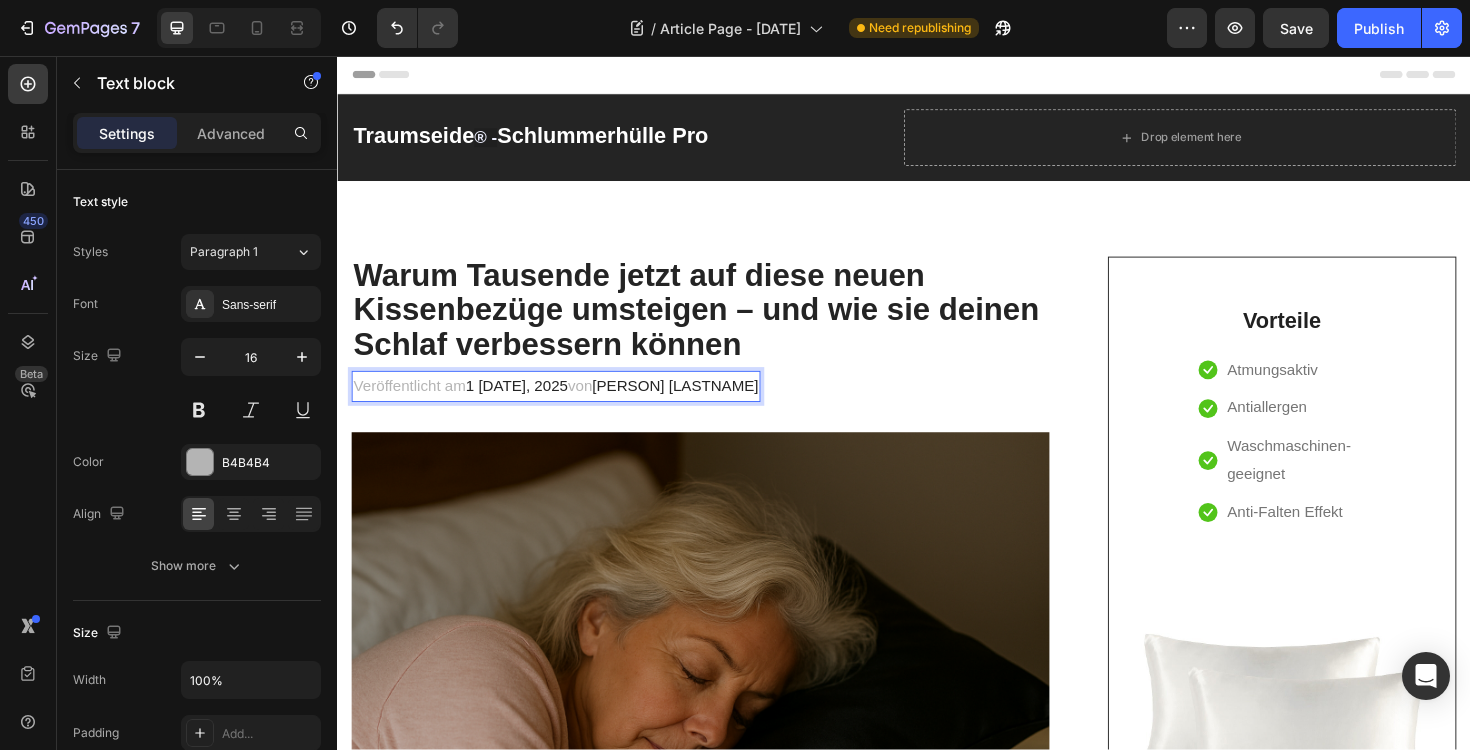 click on "1 [DATE], 2025" at bounding box center (527, 405) 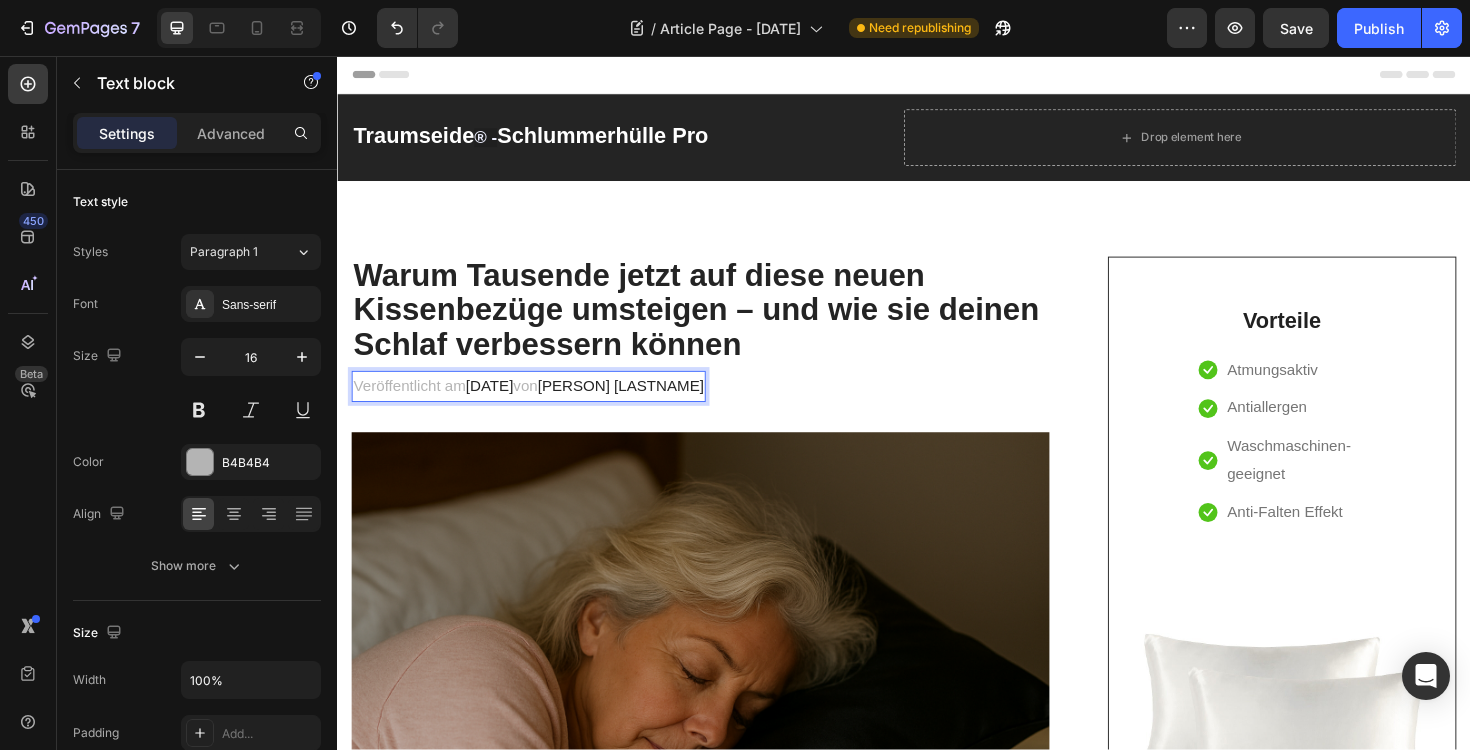 click on "[DATE]" at bounding box center (498, 405) 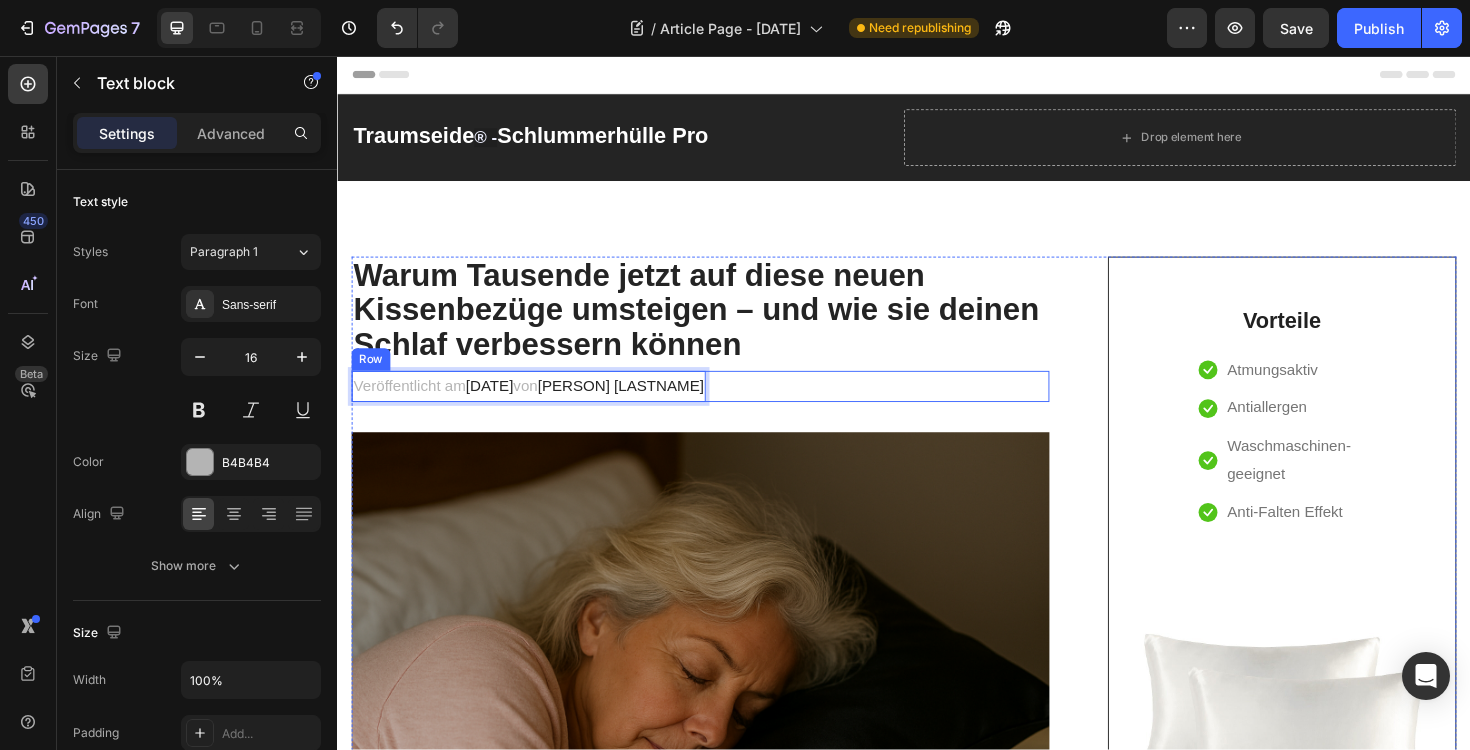click on "Veröffentlicht am  [DATE]             von  [PERSON] [LASTNAME] block   0 Row" at bounding box center (721, 406) 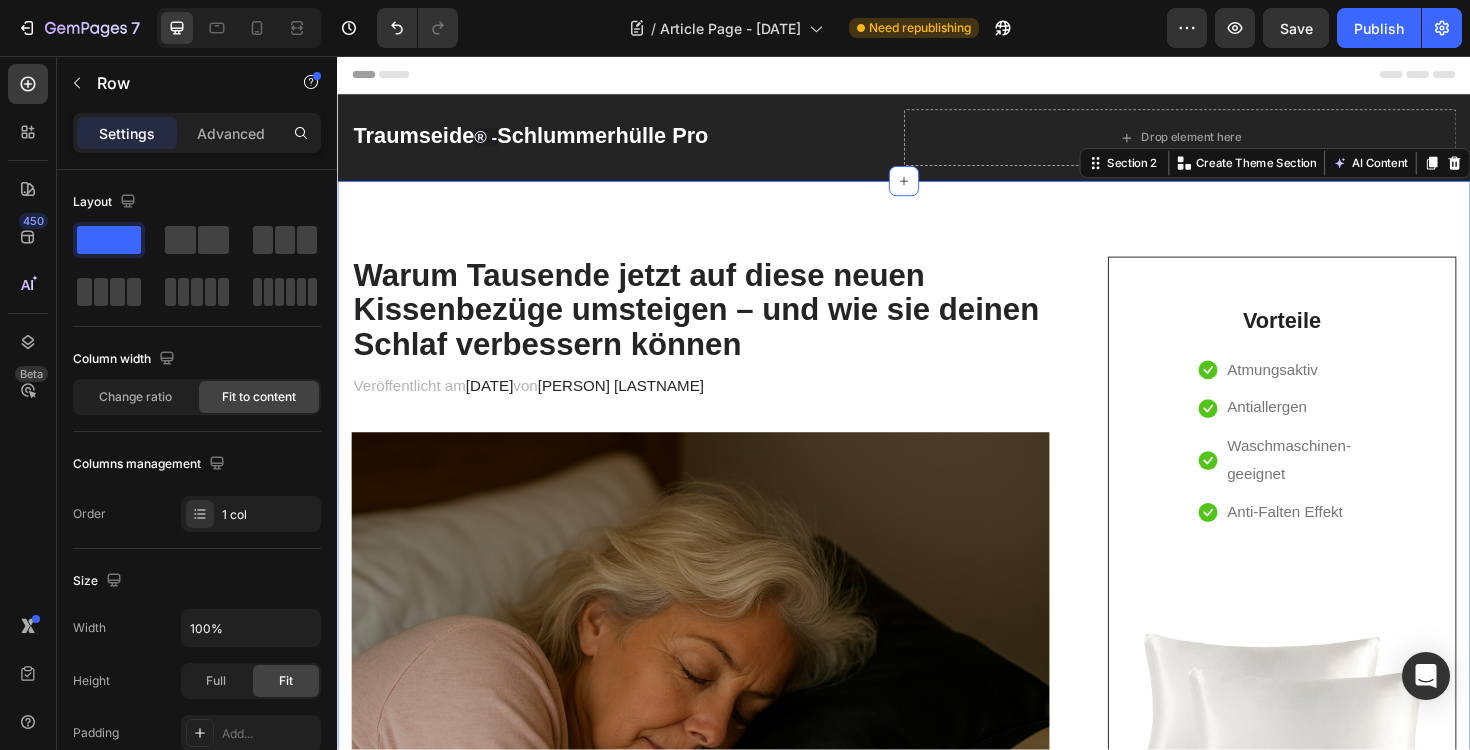 click on "Warum Tausende jetzt auf diese neuen Kissenbezüge umsteigen – und wie sie deinen Schlaf verbessern können Heading Veröffentlicht am  [DATE], 2025             von  [PERSON] Text block Row Image Seit Jahren wache ich mit trockener Haut, zerzausten Haaren und einem steifen Nacken auf. Ich dachte, das gehört halt dazu, wenn man älter wird. Aber tief im Inneren wusste ich: So erholsam wie früher schlafe ich längst nicht mehr. Dass ausgerechnet ein Kissenbezug etwas ändern würde, hätte ich nie gedacht. Doch genau das tut die  Schlummerhülle von Traumseide  – sie macht mein Bett ein bisschen mehr zu meinem Rückzugsort. Text block Was, wenn Ihr Kissenbezug gar nicht zu Ihnen passt? Heading Viele Bezüge aus Baumwolle oder Kunstfaser können Haut und Haare durch Reibung strapazieren oder Wärme stauen. Gerade im Sommer wachen viele Menschen unruhig oder verschwitzt auf – ohne zu ahnen, dass es am Bezug liegt. Text block
Icon am falschen Material . Text block Row" at bounding box center (937, 1796) 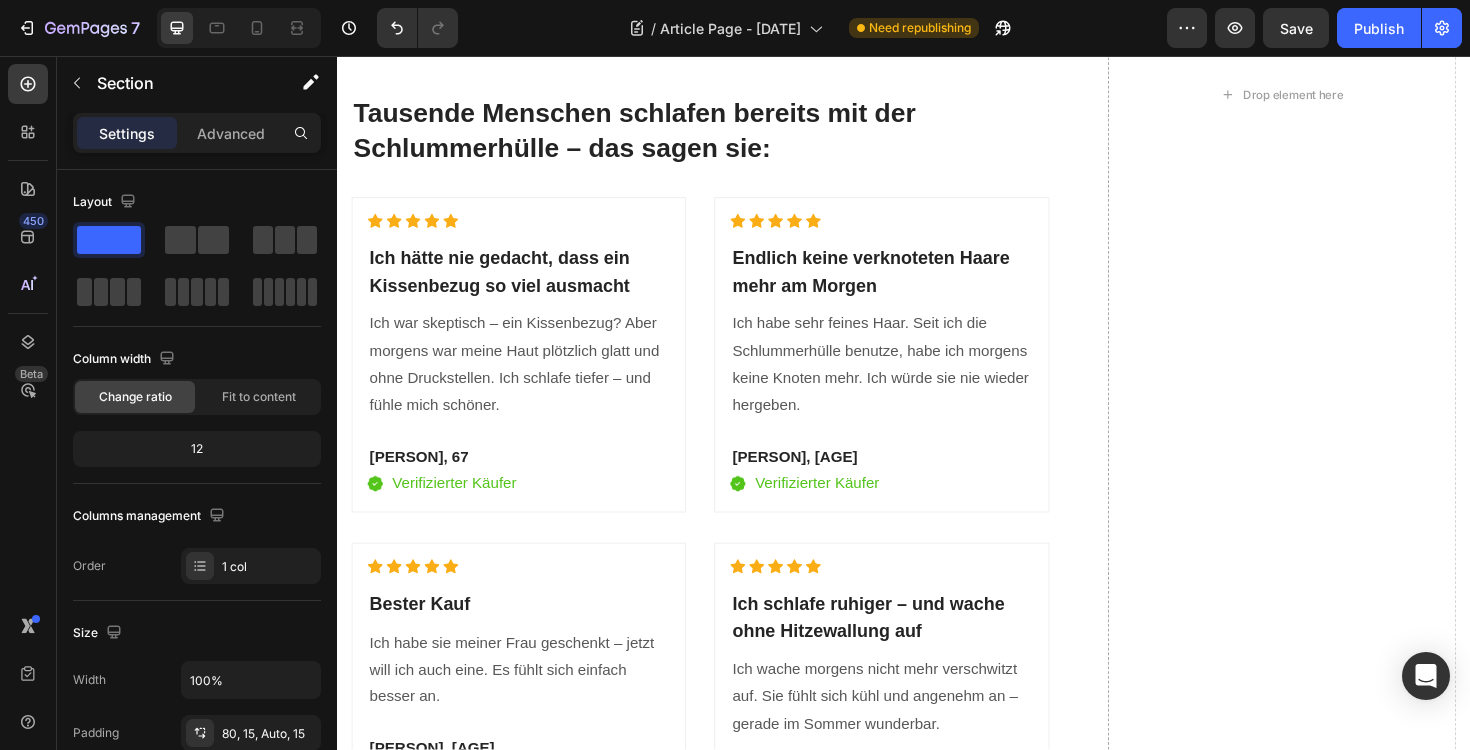 scroll, scrollTop: 4086, scrollLeft: 0, axis: vertical 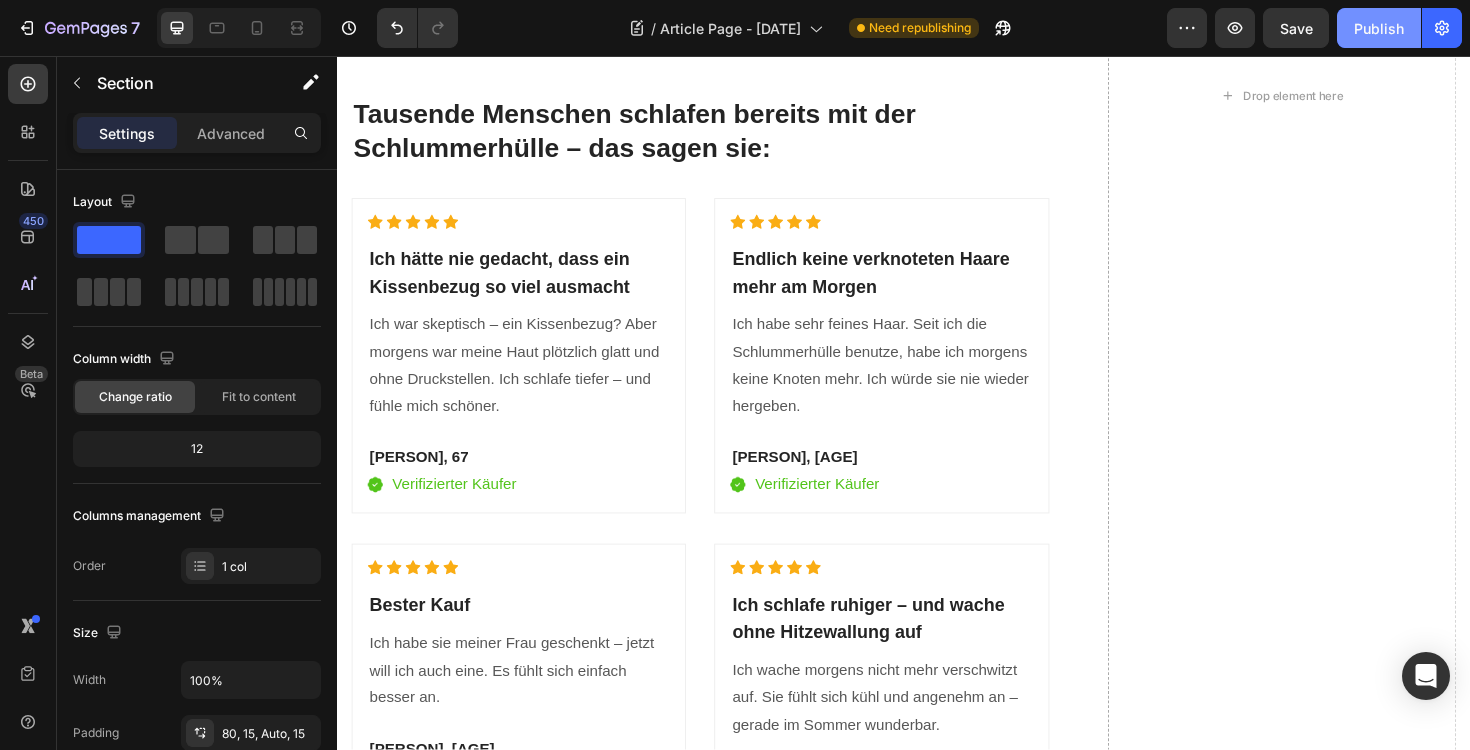 click on "Publish" 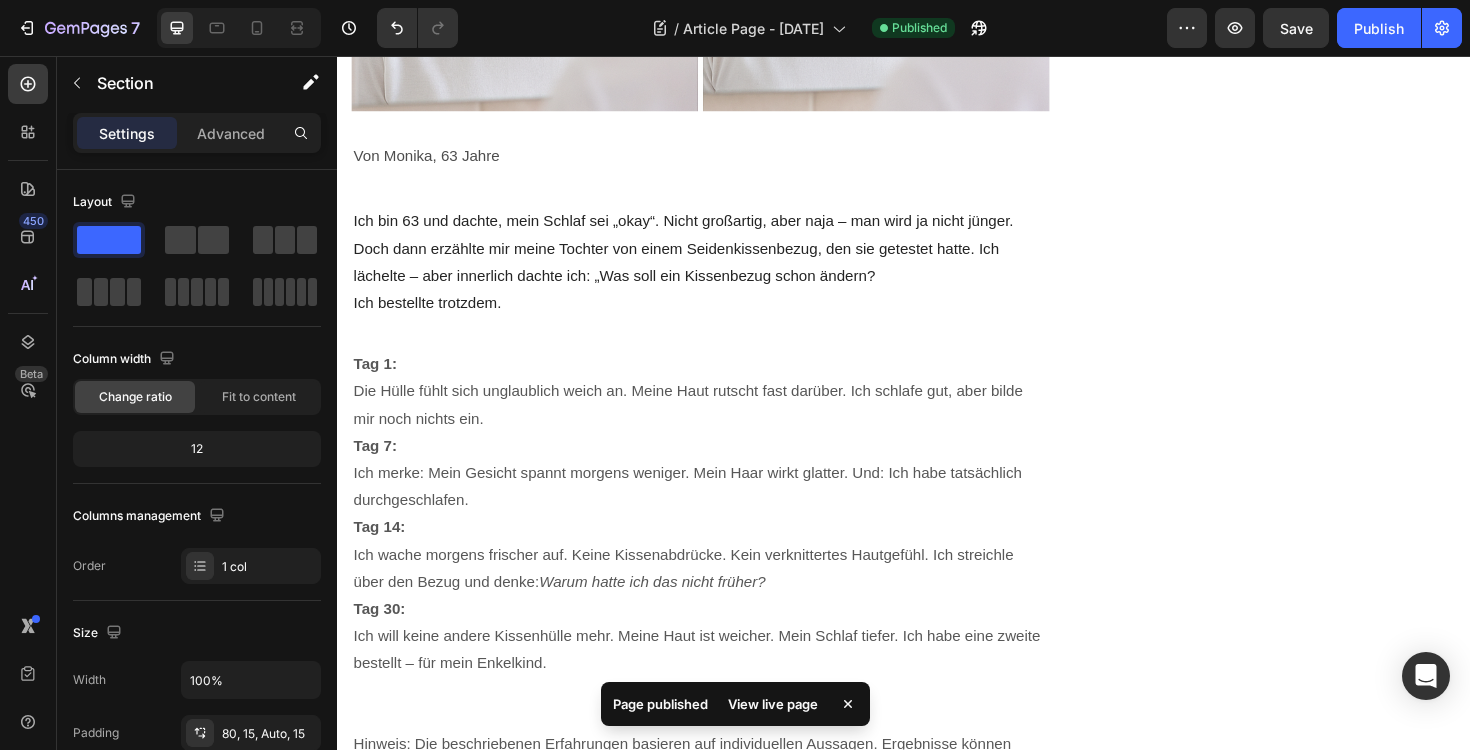 scroll, scrollTop: 1924, scrollLeft: 0, axis: vertical 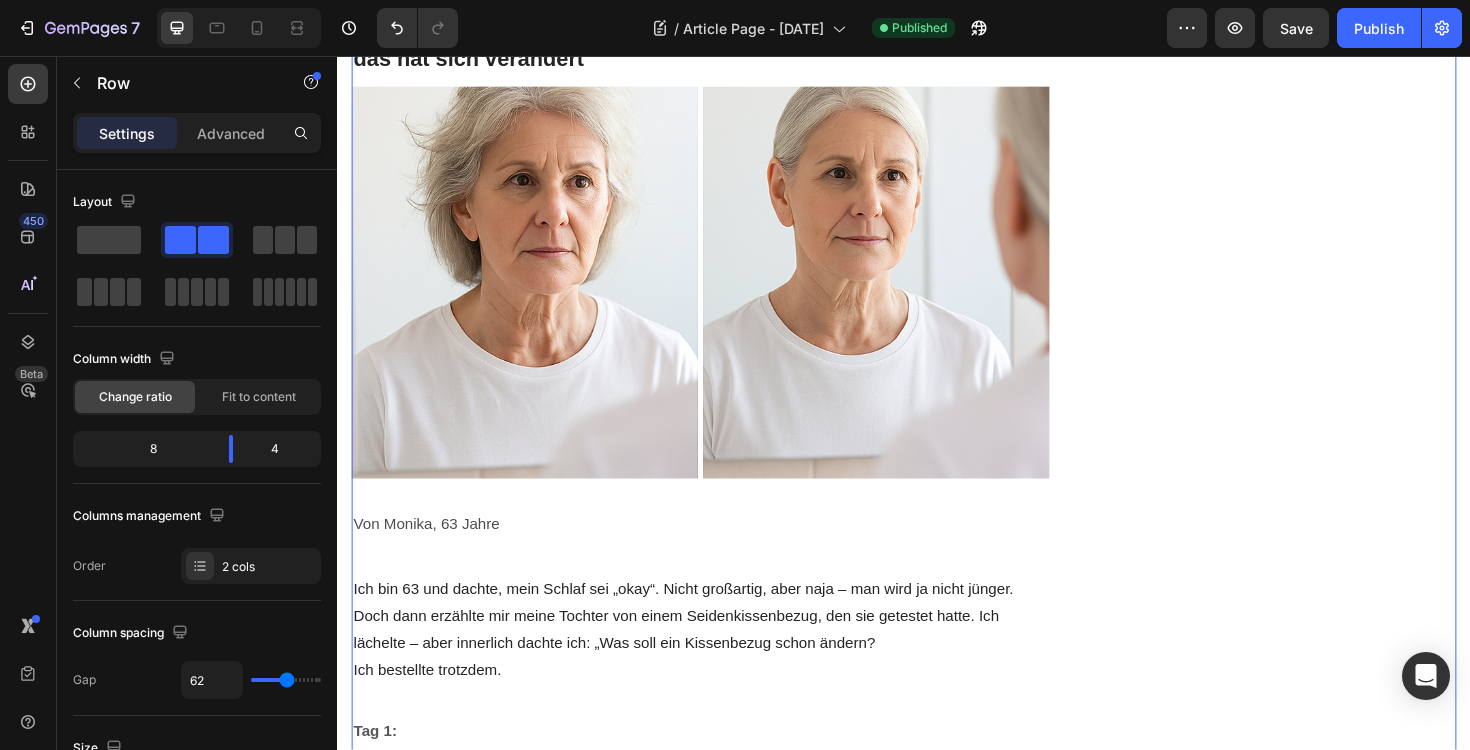 click on "Vorteile Heading
Icon Atmungsaktiv Text block
Icon Antiallergen Text block
Icon Waschmaschinen-geeignet Text block
Icon Anti-Falten Effekt Text block Icon List Row Image  	   Verfügbarkeit prüfen Button ✔️ 30-Tage Geld zurück Garantie Text block Row" at bounding box center (1337, -88) 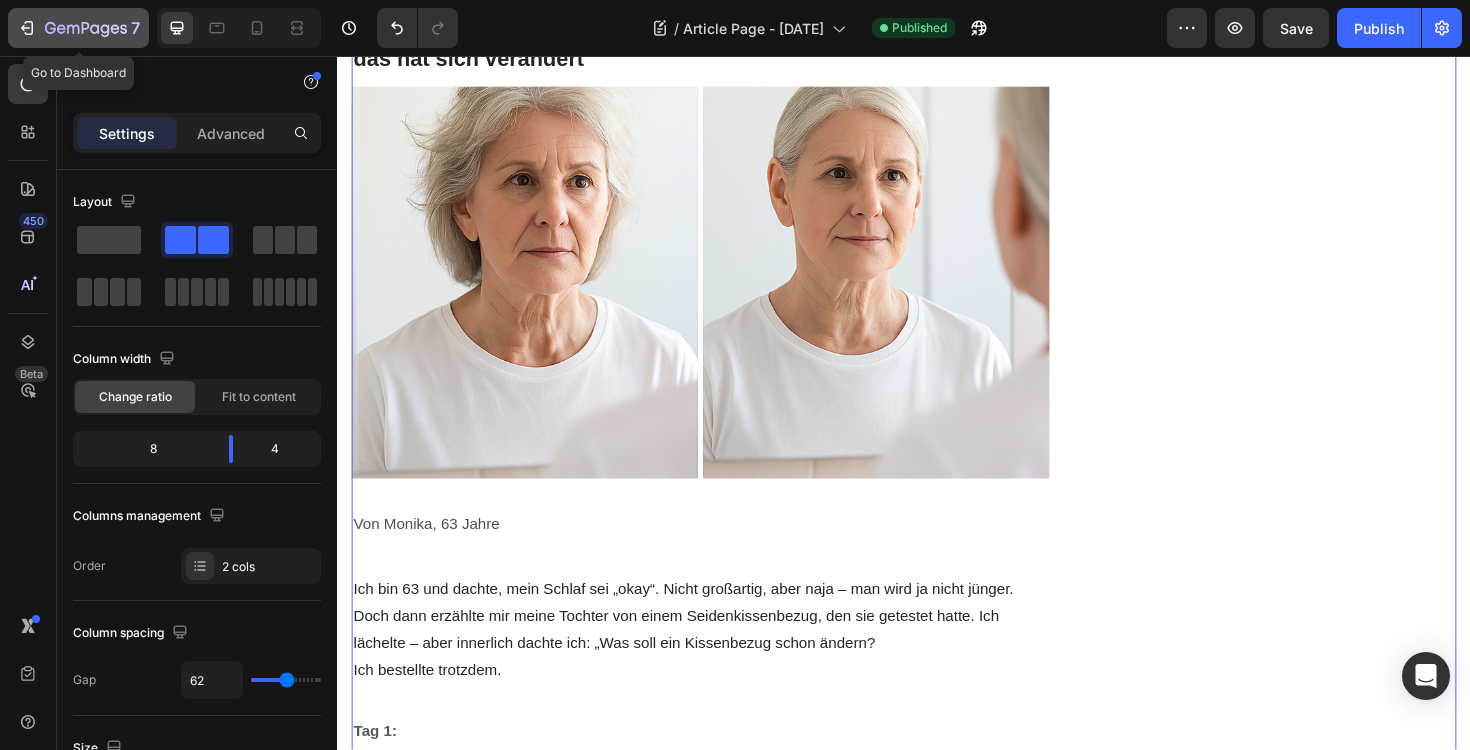 click on "7" 